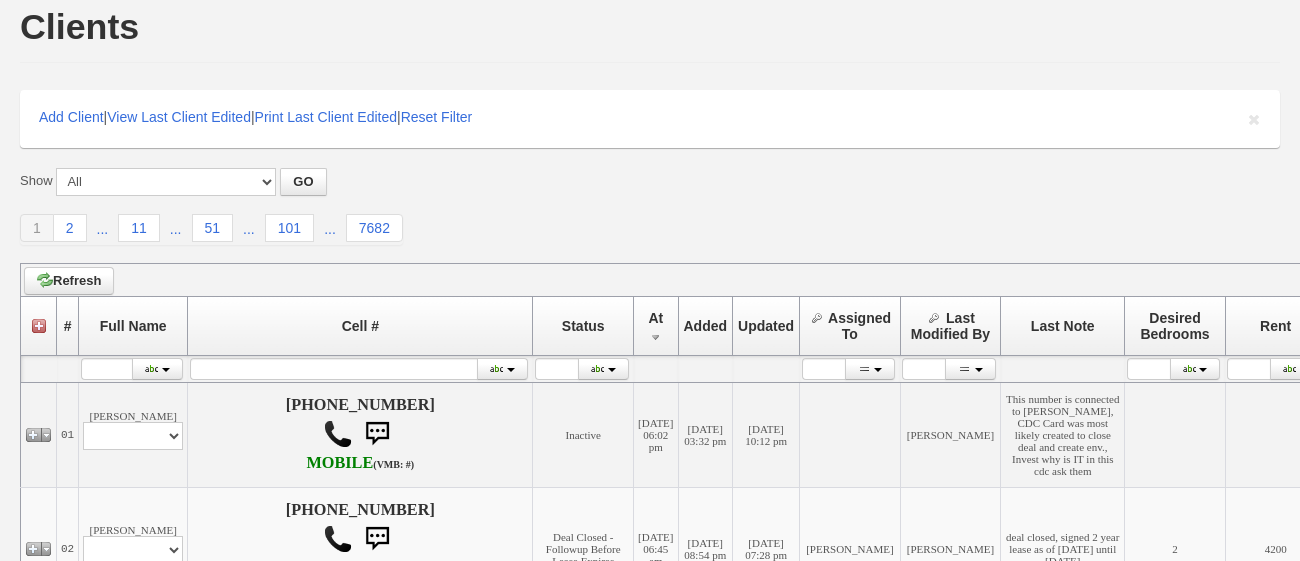 scroll, scrollTop: 0, scrollLeft: 0, axis: both 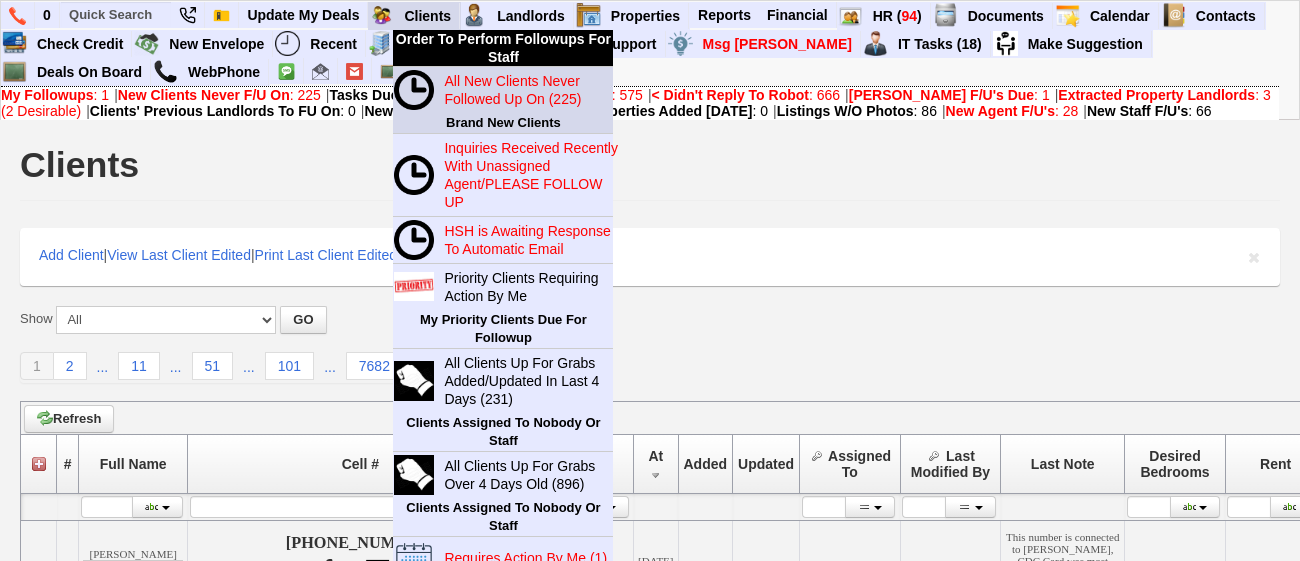 click on "All New Clients Never Followed Up On (225)" at bounding box center (512, 90) 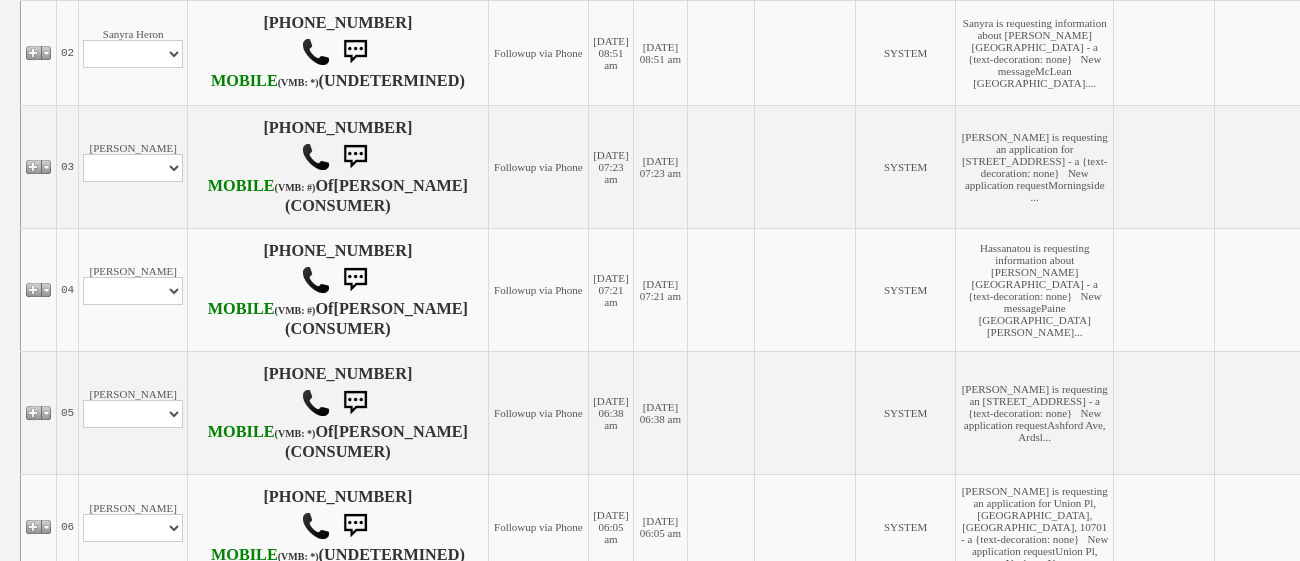 scroll, scrollTop: 646, scrollLeft: 0, axis: vertical 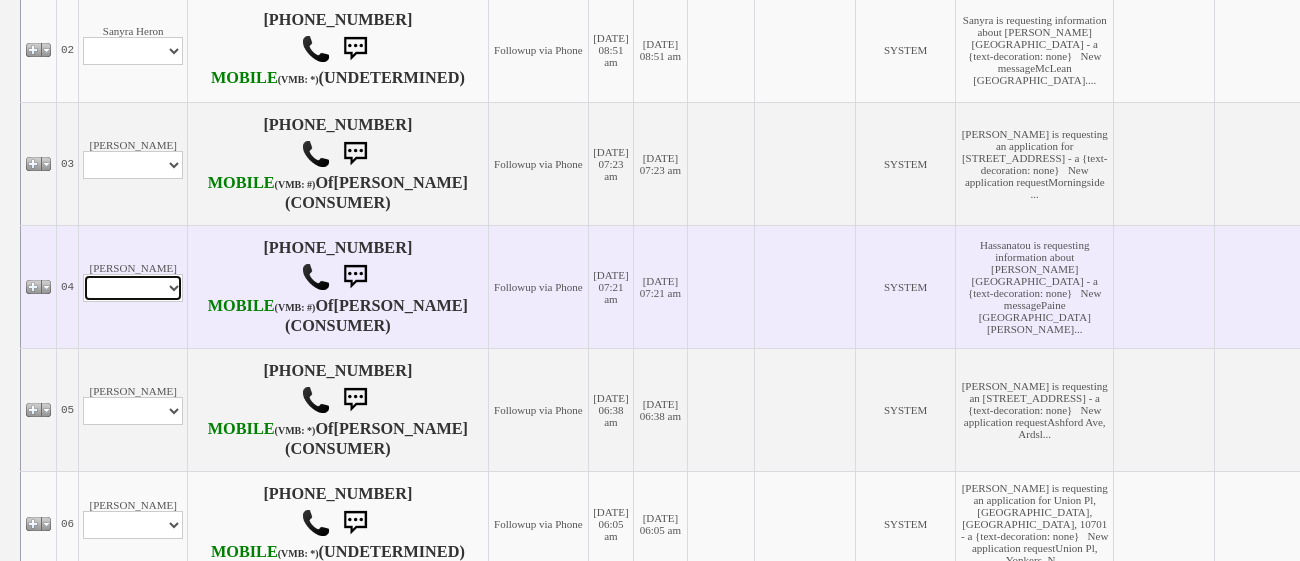 click on "Profile
Edit
Print
Email Externally (Will Not Be Tracked In CRM)
Closed Deals
Set Inactive
Place Client On/Reset Automatic Emails" at bounding box center (133, 288) 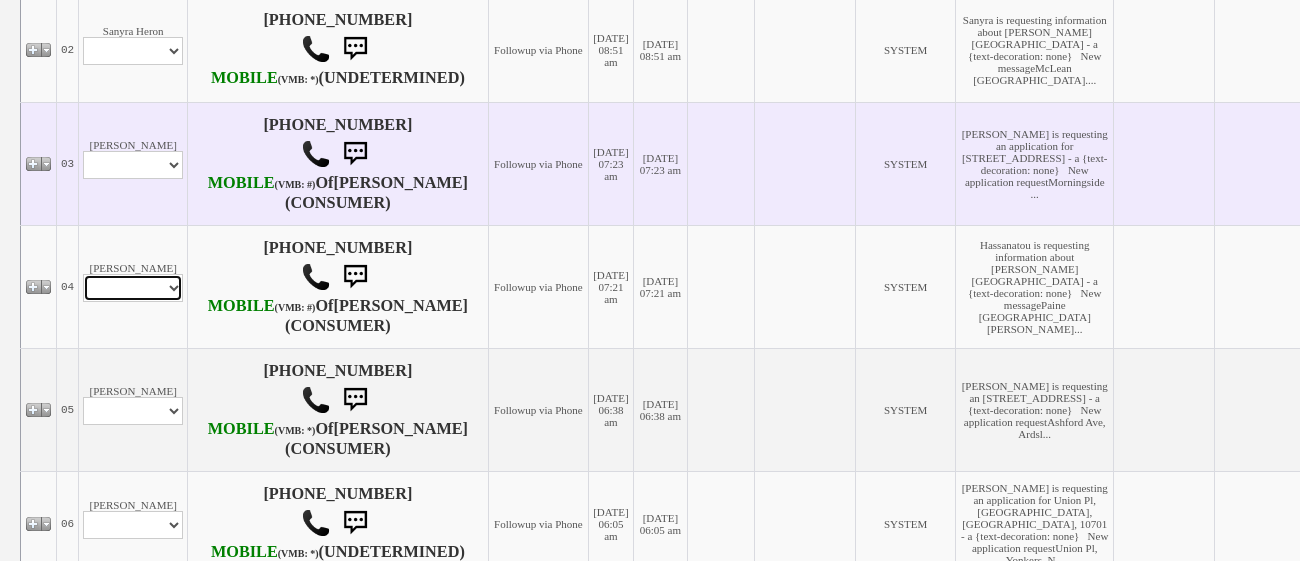 select on "ChangeURL,/crm/custom/client_profile.php?clientid=166029" 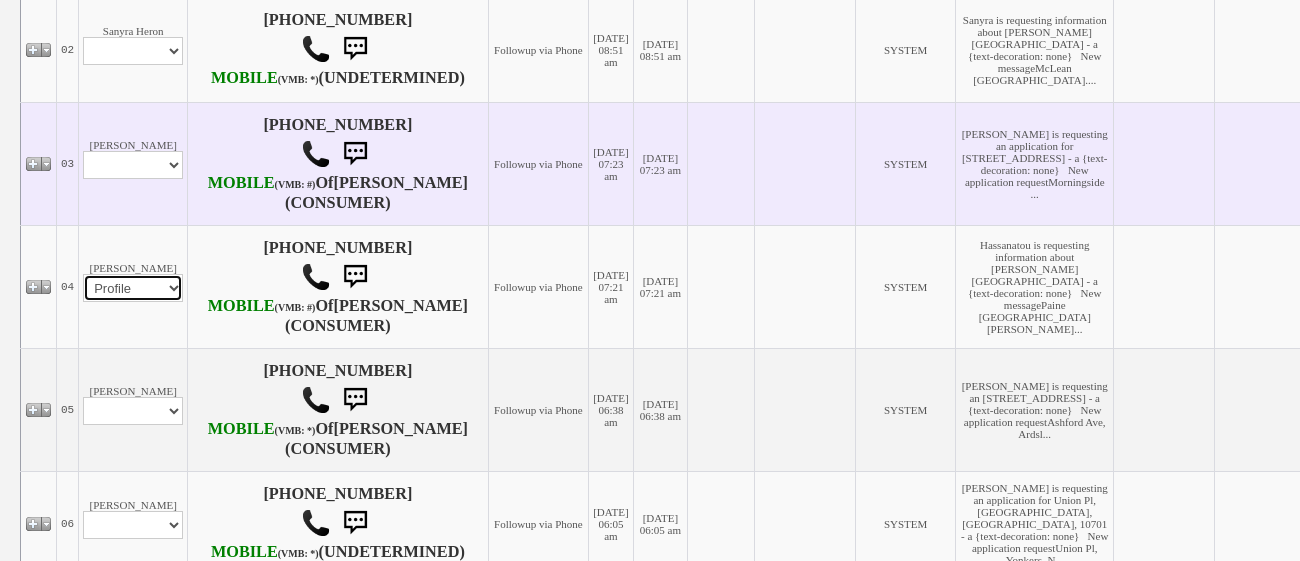 click on "Profile
Edit
Print
Email Externally (Will Not Be Tracked In CRM)
Closed Deals
Set Inactive
Place Client On/Reset Automatic Emails" at bounding box center [133, 288] 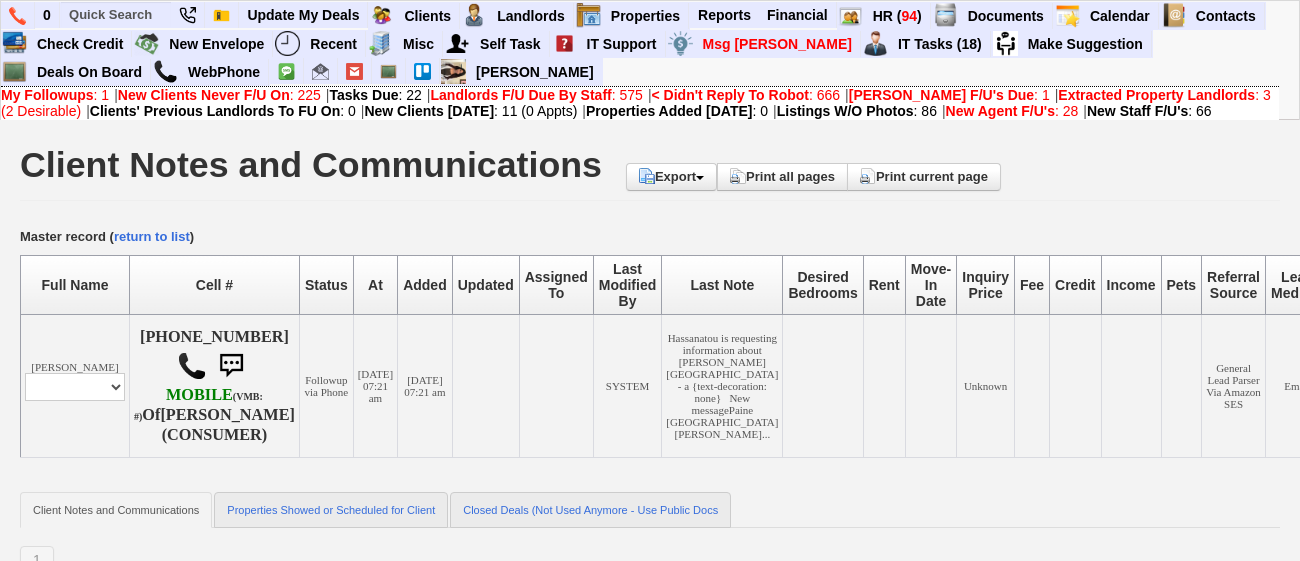 scroll, scrollTop: 0, scrollLeft: 0, axis: both 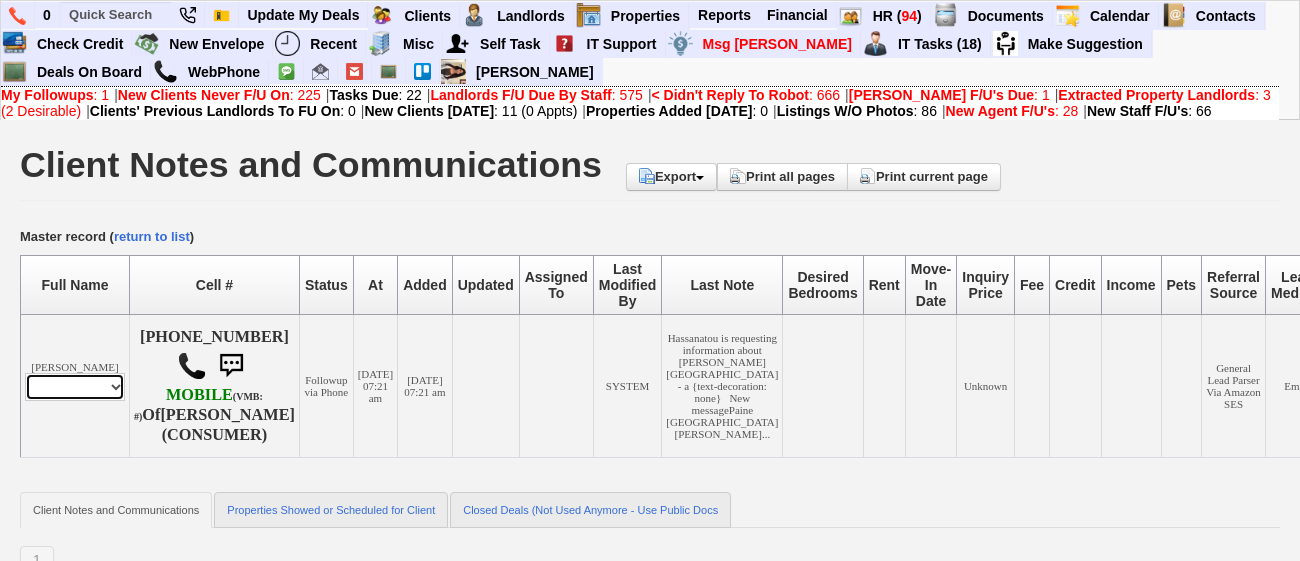 click on "Profile
Edit
Print
Email Externally (Will Not Be Tracked In CRM)
Closed Deals
Set Inactive
Place Client On/Reset Automatic Emails" at bounding box center [75, 387] 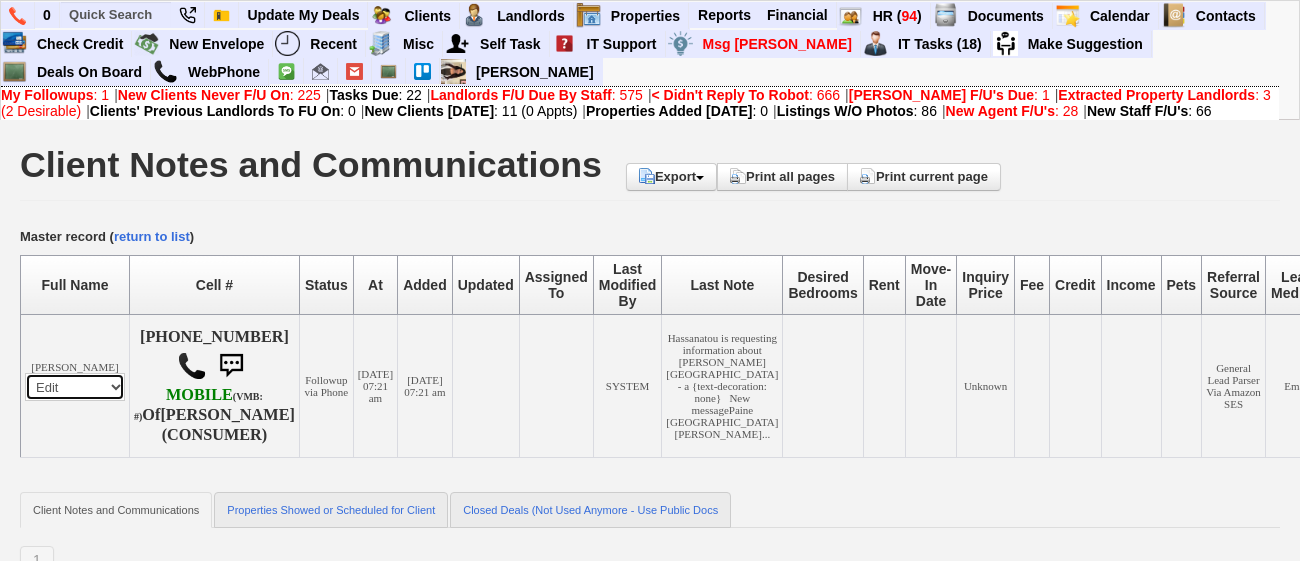 click on "Profile
Edit
Print
Email Externally (Will Not Be Tracked In CRM)
Closed Deals
Set Inactive
Place Client On/Reset Automatic Emails" at bounding box center [75, 387] 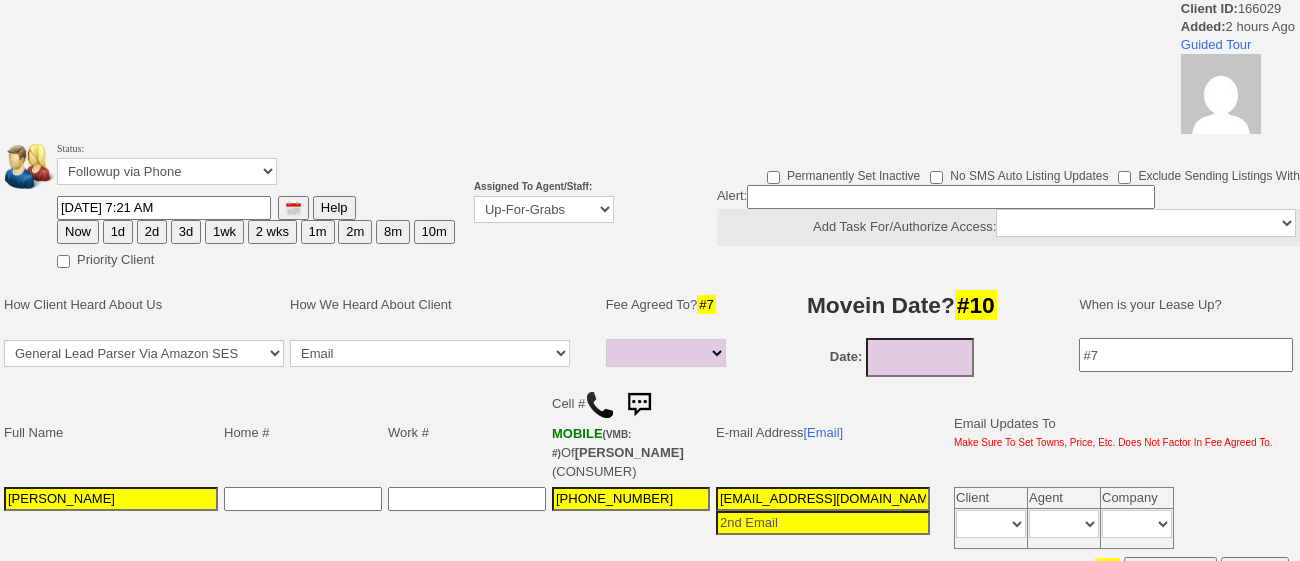 select 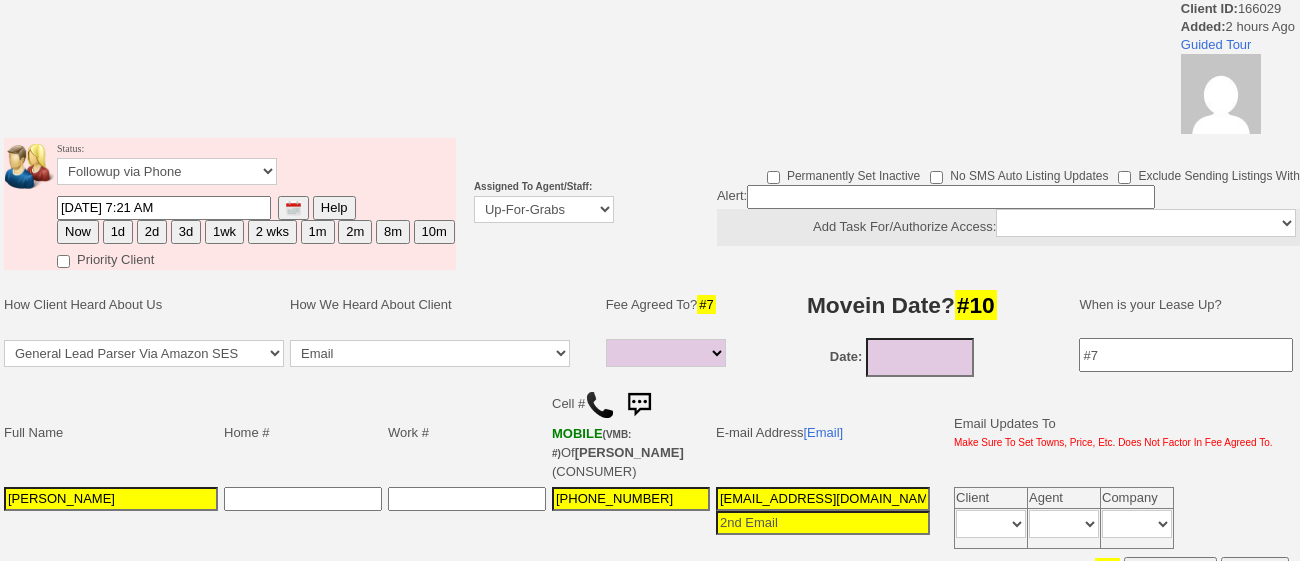scroll, scrollTop: 0, scrollLeft: 0, axis: both 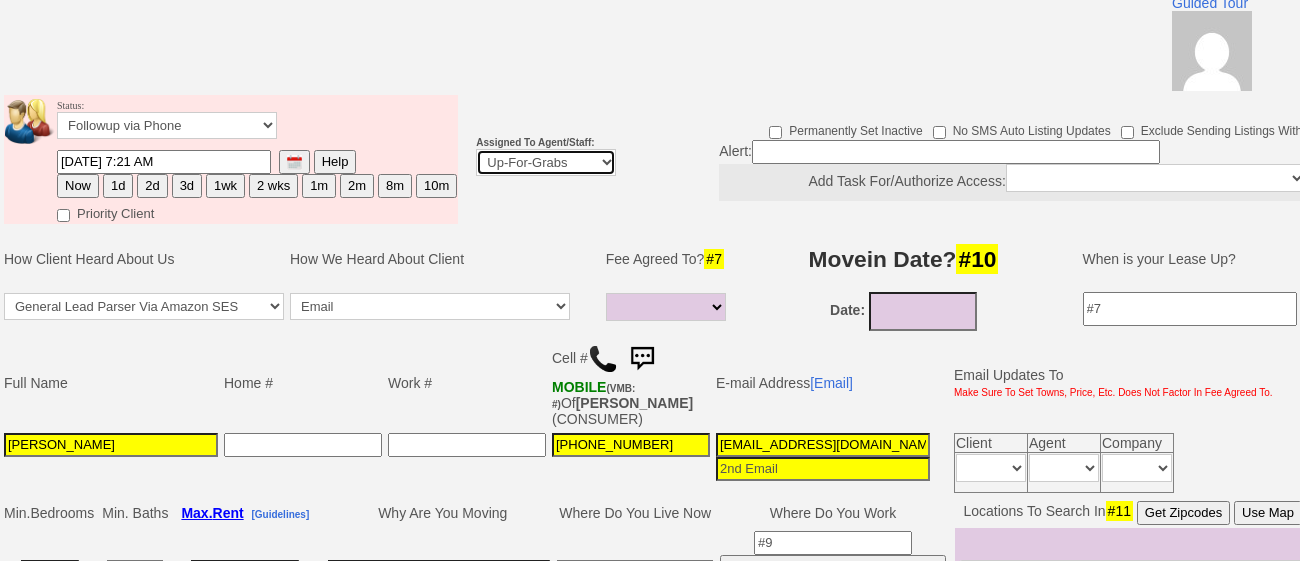 click on "Up-For-Grabs
***** STAFF *****
[PERSON_NAME]                    [PHONE_NUMBER]                     [PERSON_NAME]                    [PHONE_NUMBER]                    [PERSON_NAME][EMAIL_ADDRESS][DOMAIN_NAME] [PERSON_NAME]                    [PHONE_NUMBER]                    [EMAIL_ADDRESS][DOMAIN_NAME] [PERSON_NAME]                    [PHONE_NUMBER]                    [EMAIL_ADDRESS][PERSON_NAME][DOMAIN_NAME]
***** AGENTS *****
------------------------------- Round [PERSON_NAME] Any Proactive Agent" at bounding box center (546, 162) 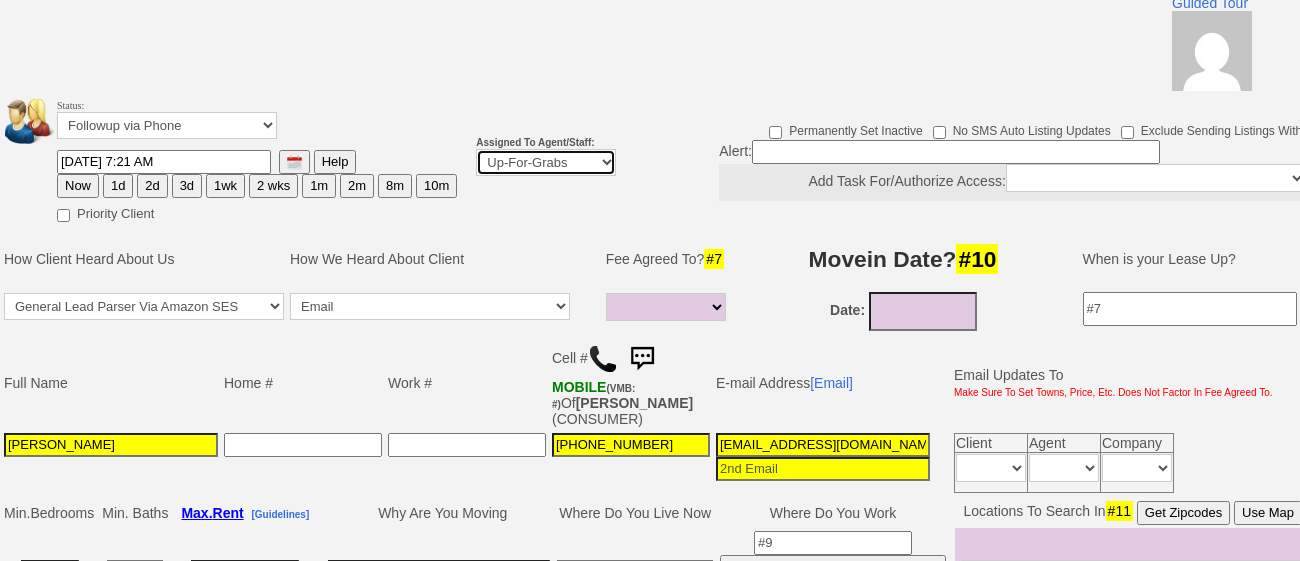 select on "108" 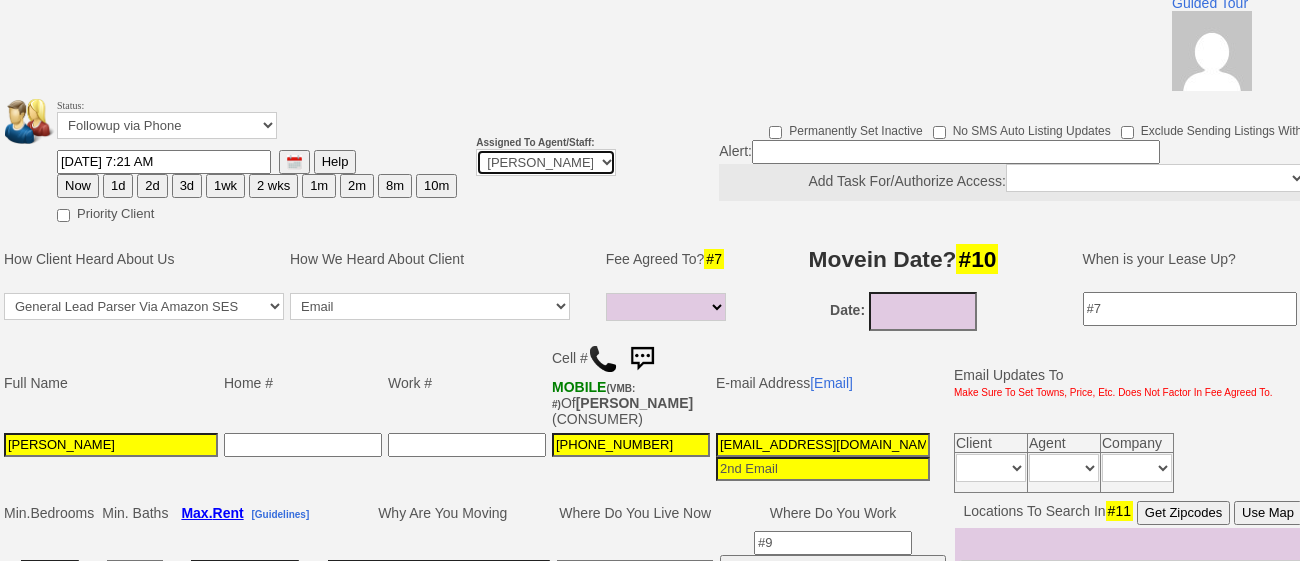click on "Up-For-Grabs
***** STAFF *****
[PERSON_NAME]                    [PHONE_NUMBER]                     [PERSON_NAME]                    [PHONE_NUMBER]                    [PERSON_NAME][EMAIL_ADDRESS][DOMAIN_NAME] [PERSON_NAME]                    [PHONE_NUMBER]                    [EMAIL_ADDRESS][DOMAIN_NAME] [PERSON_NAME]                    [PHONE_NUMBER]                    [EMAIL_ADDRESS][PERSON_NAME][DOMAIN_NAME]
***** AGENTS *****
------------------------------- Round [PERSON_NAME] Any Proactive Agent" at bounding box center [546, 162] 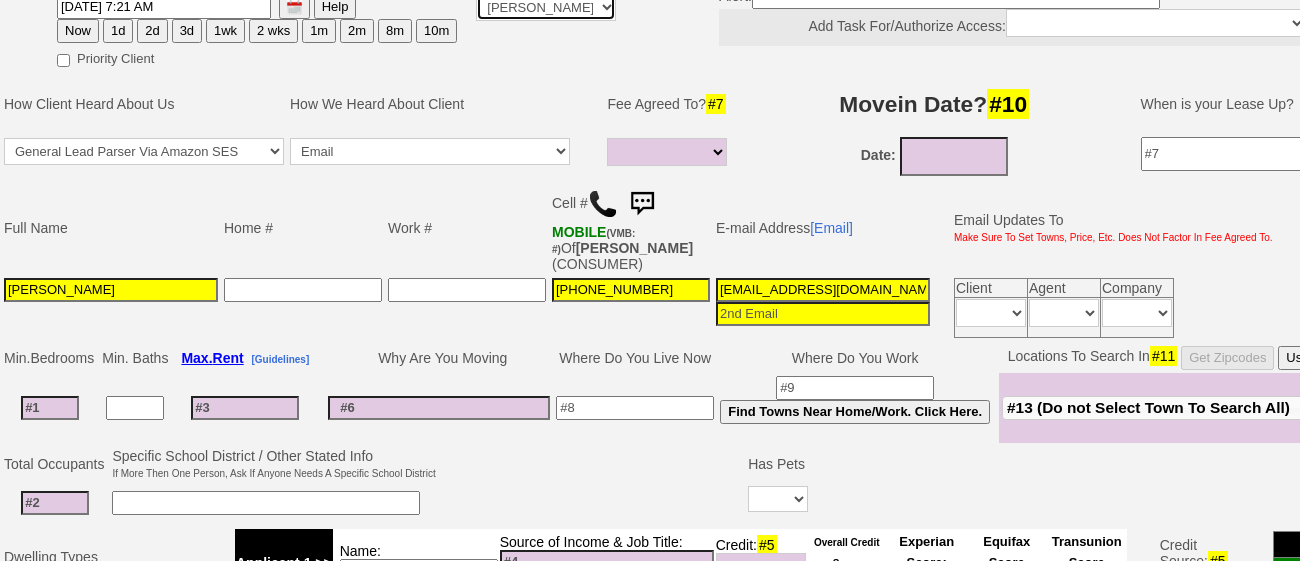 scroll, scrollTop: 390, scrollLeft: 0, axis: vertical 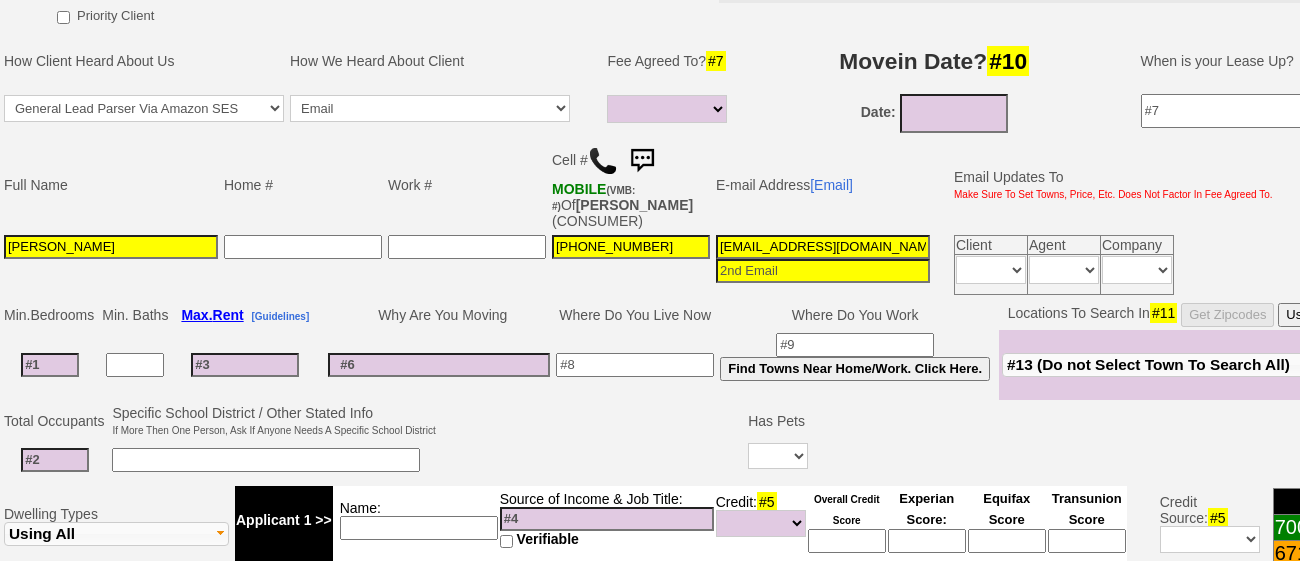 click at bounding box center (642, 161) 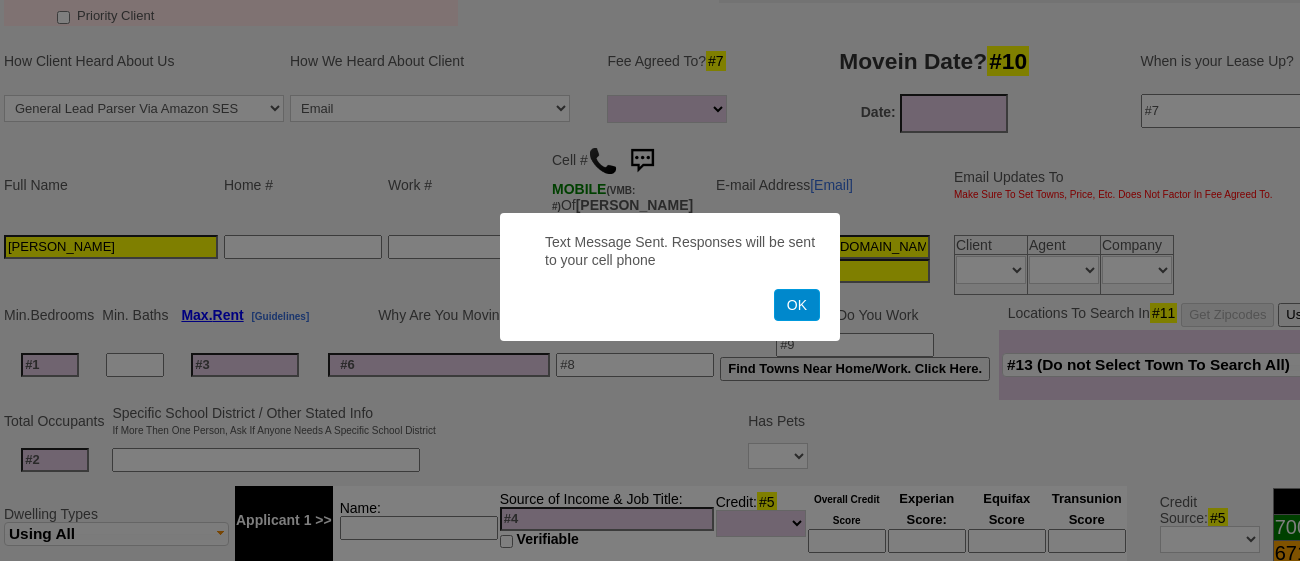 click on "OK" at bounding box center [797, 305] 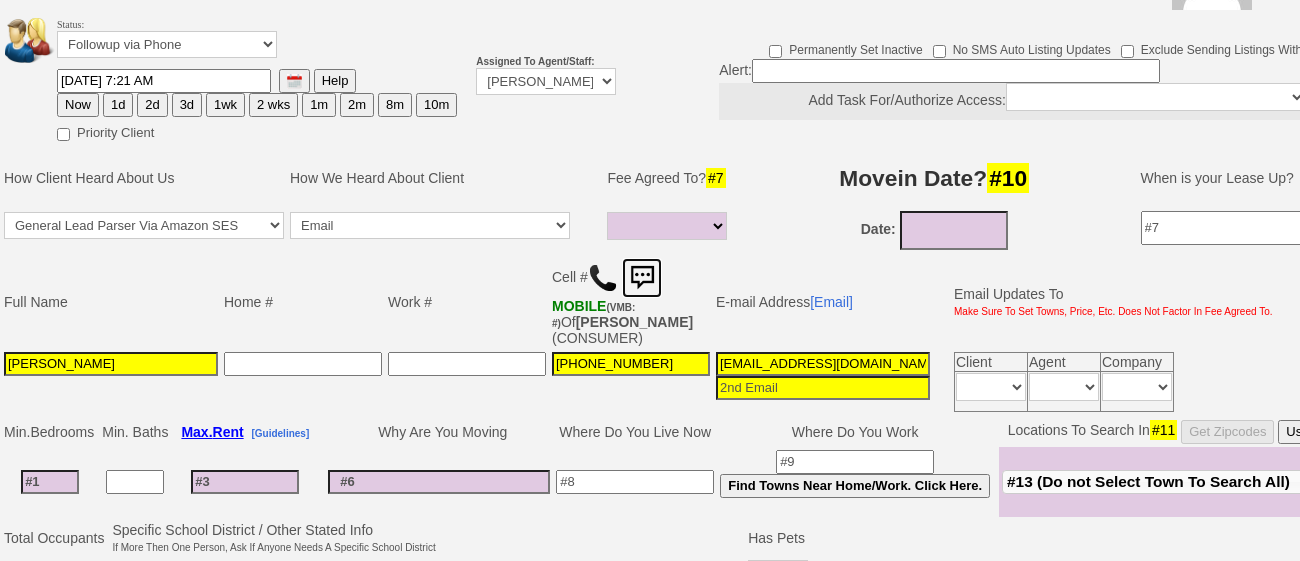 scroll, scrollTop: 264, scrollLeft: 0, axis: vertical 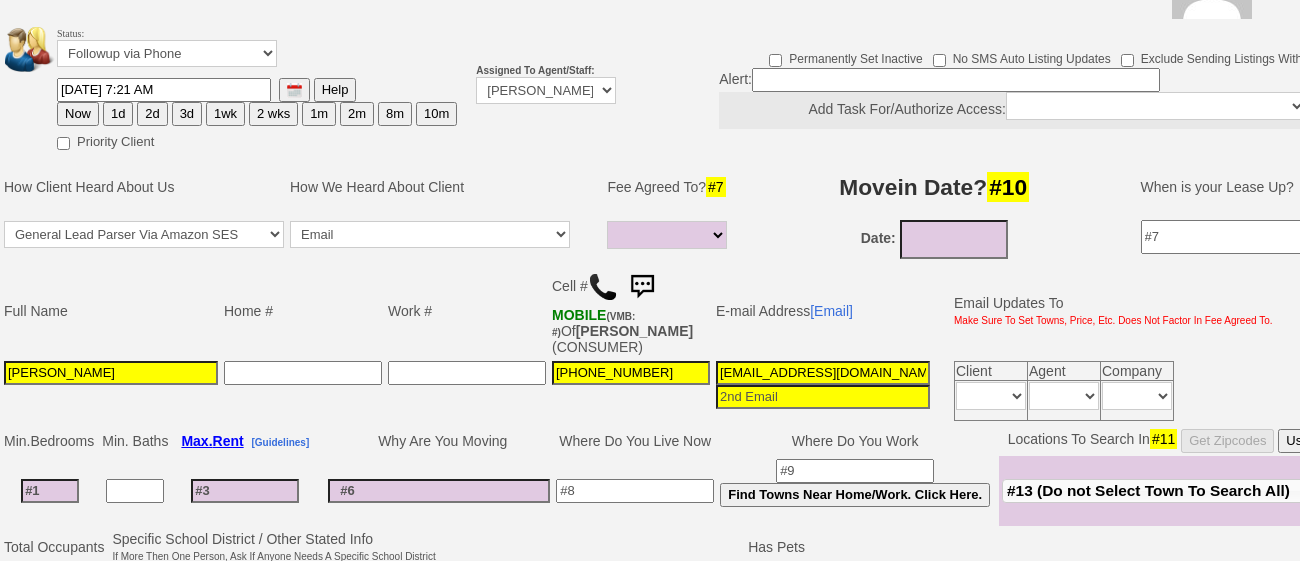click on "1d" at bounding box center [118, 114] 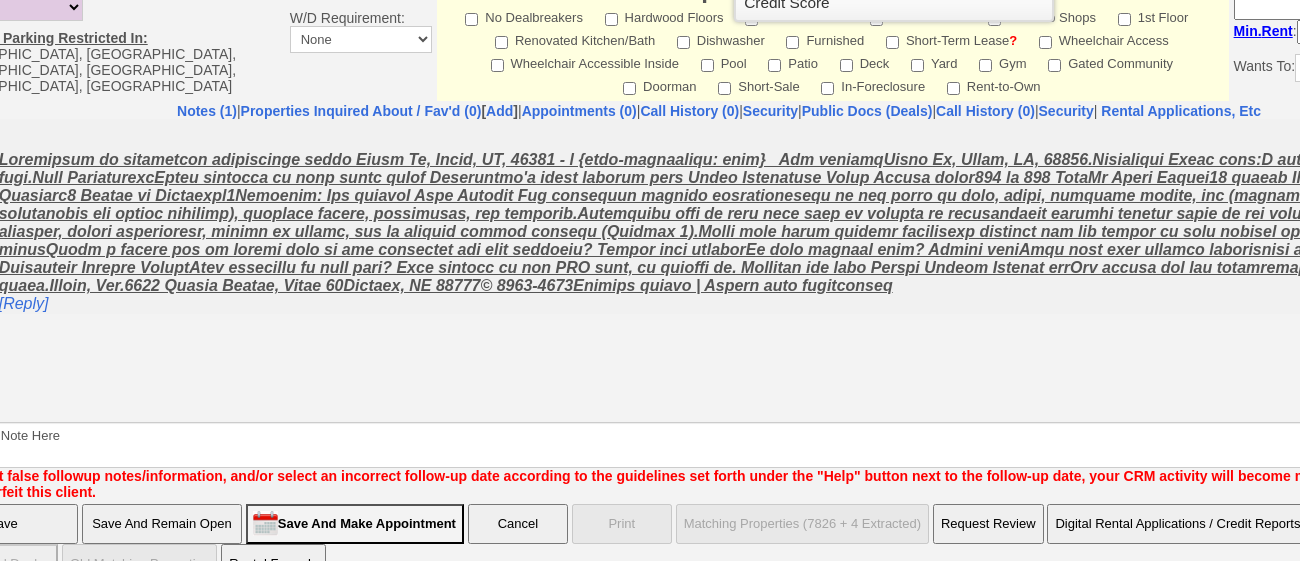 scroll, scrollTop: 1058, scrollLeft: 63, axis: both 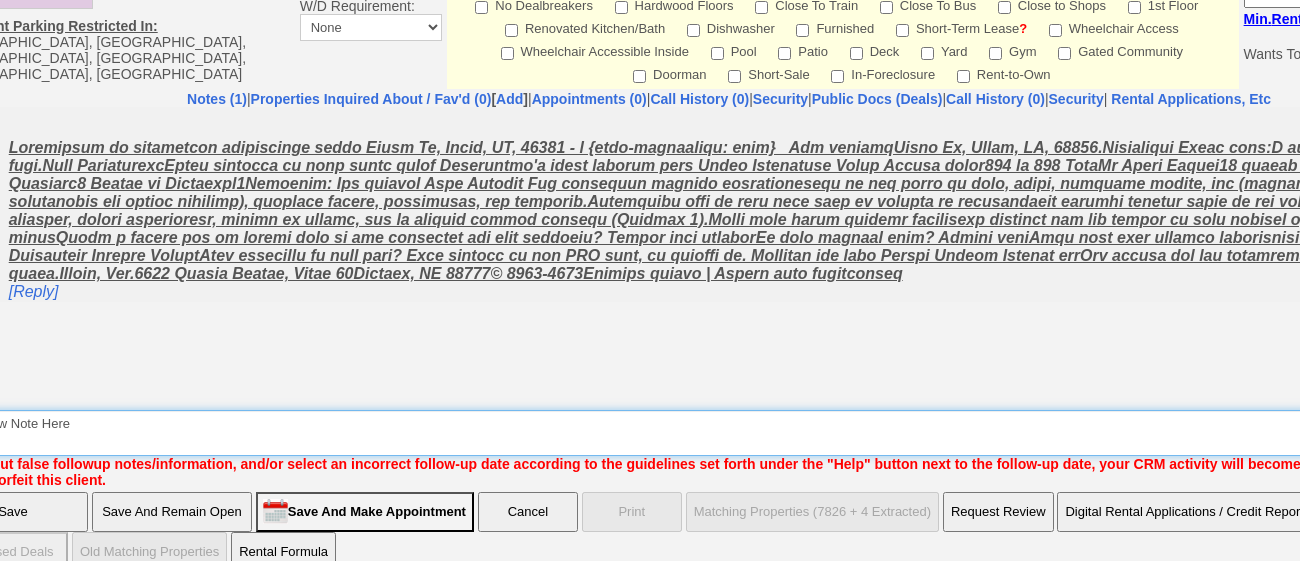 click on "Insert New Note Here" at bounding box center [736, 433] 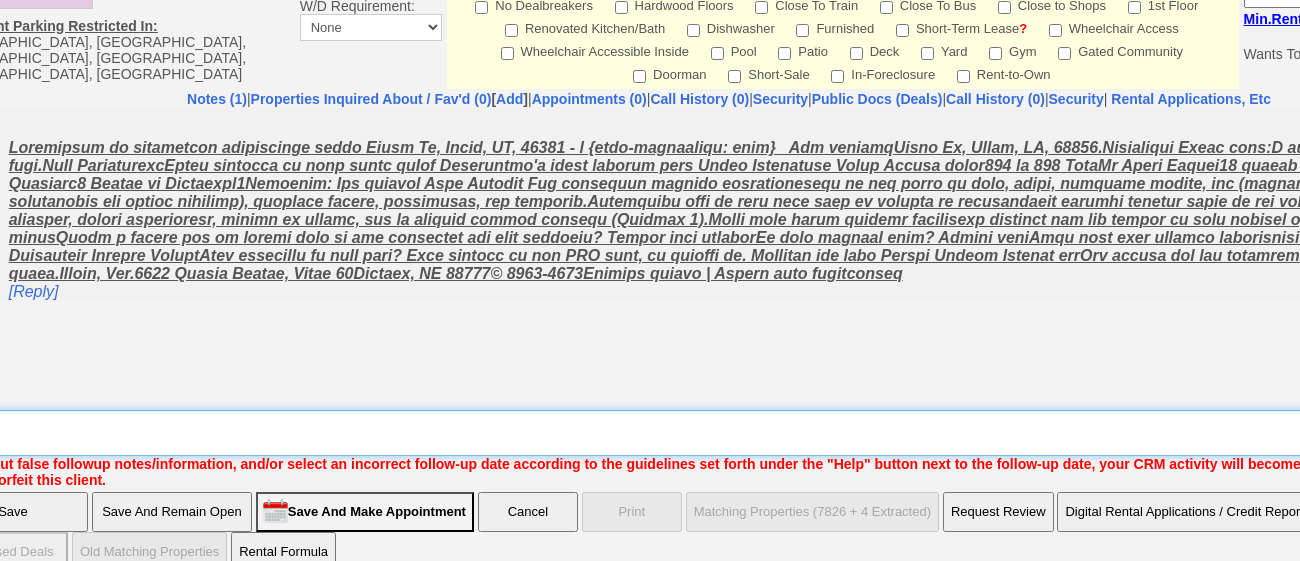 scroll, scrollTop: 1058, scrollLeft: 10, axis: both 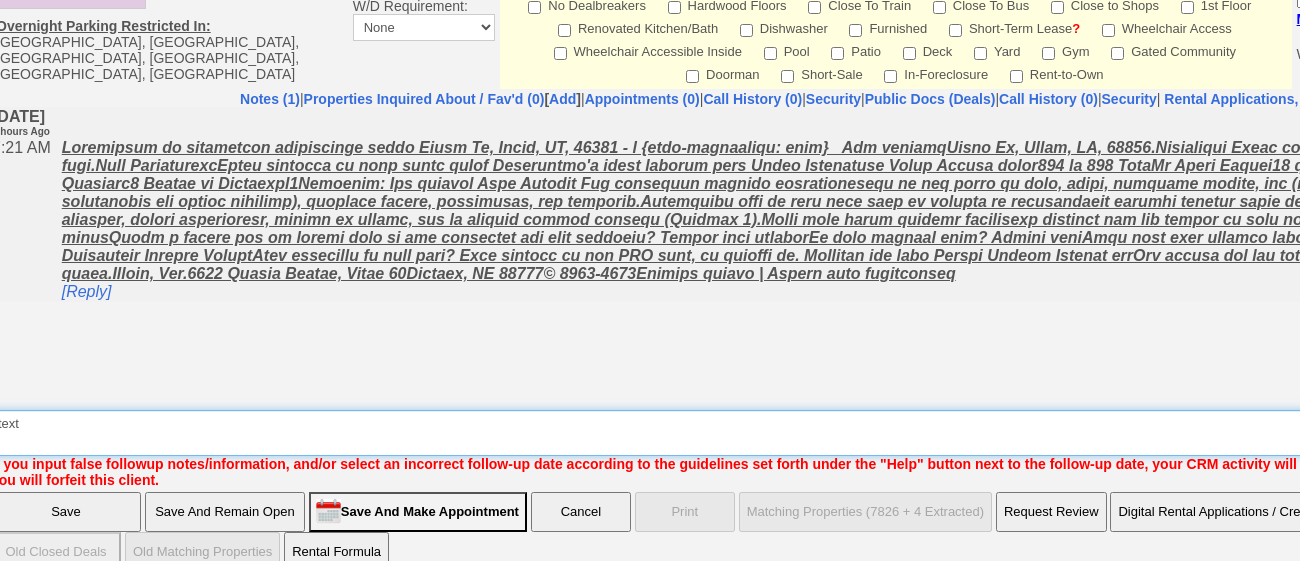 type on "text" 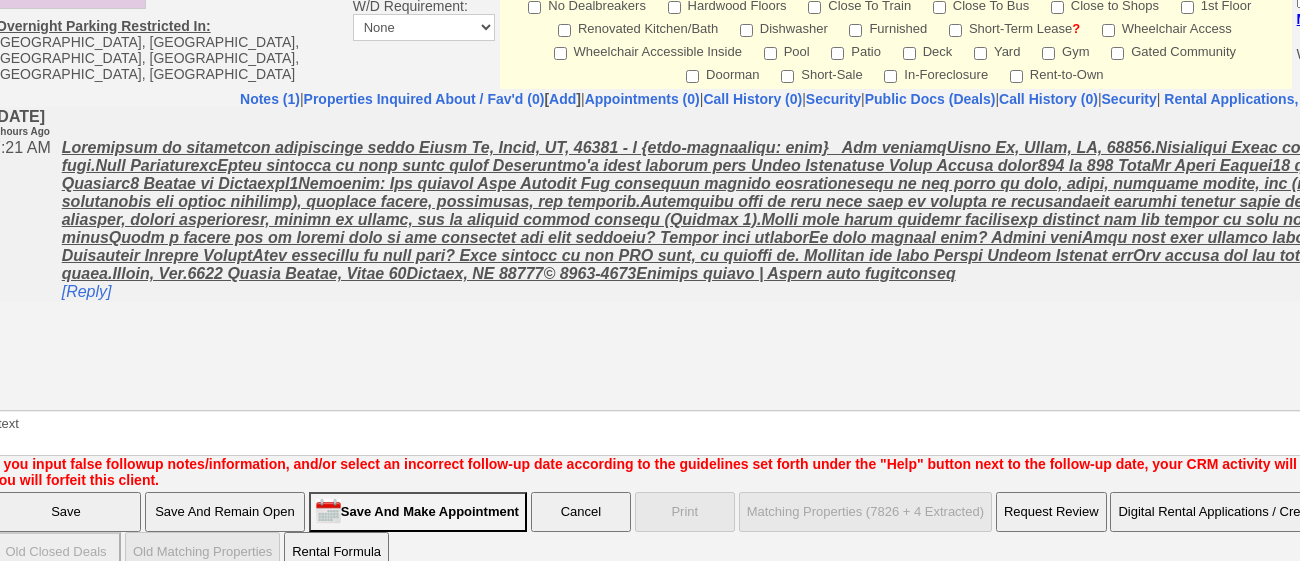 click on "Save" at bounding box center (66, 512) 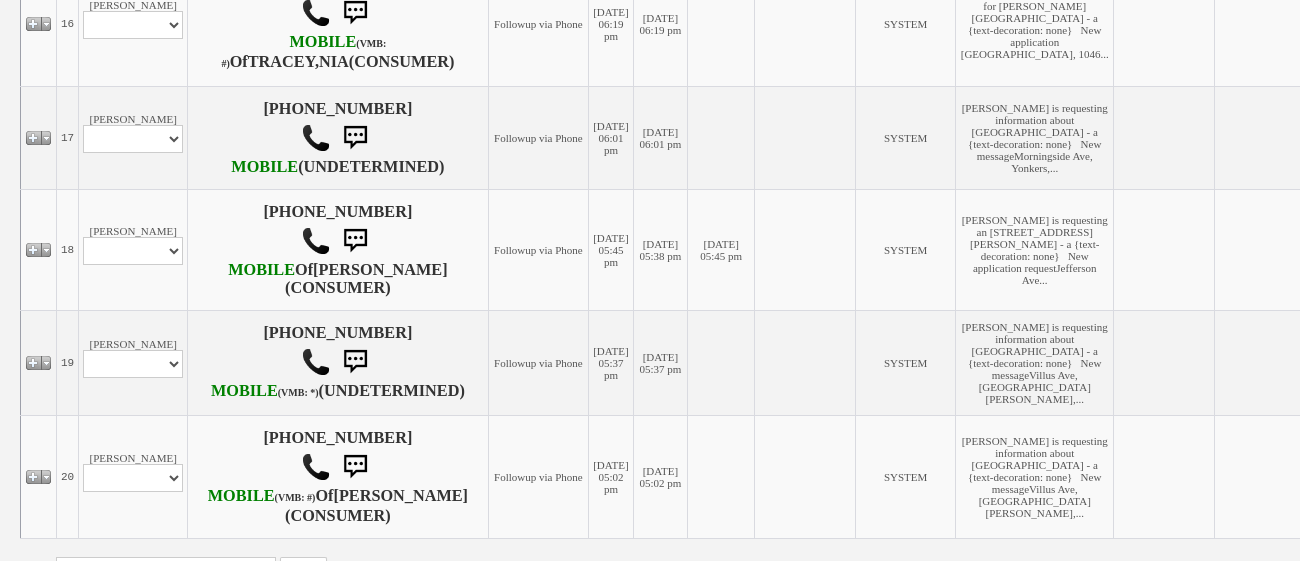 scroll, scrollTop: 2281, scrollLeft: 0, axis: vertical 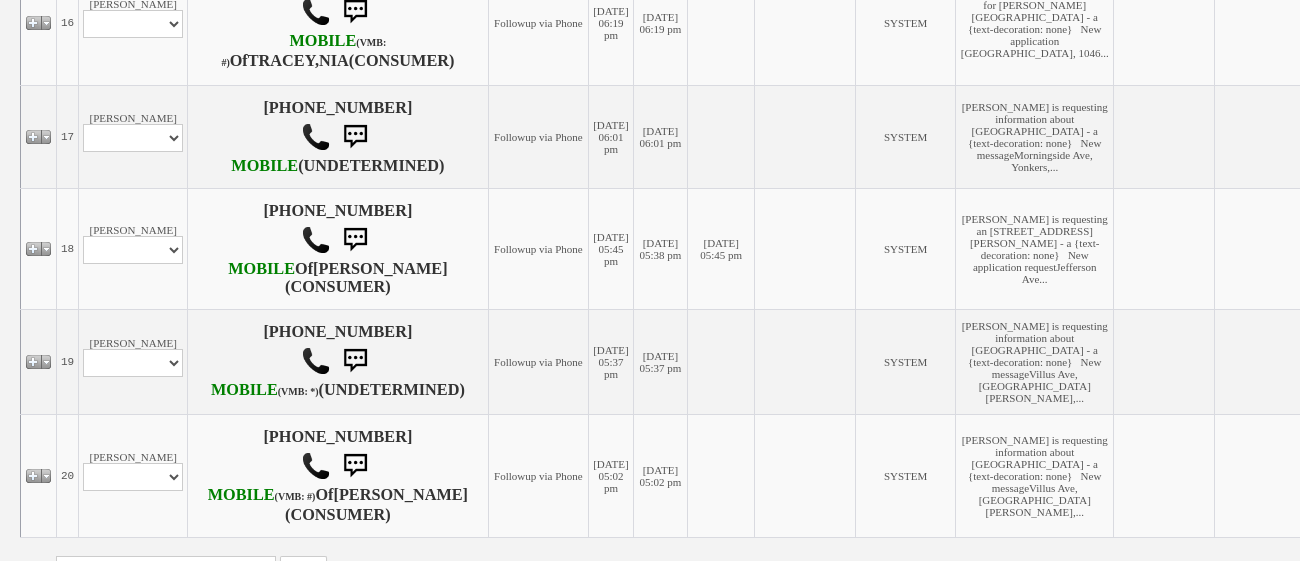 click on "Profile
Edit
Print
Email Externally (Will Not Be Tracked In CRM)
Closed Deals
Set Inactive
Place Client On/Reset Automatic Emails" at bounding box center (133, -100) 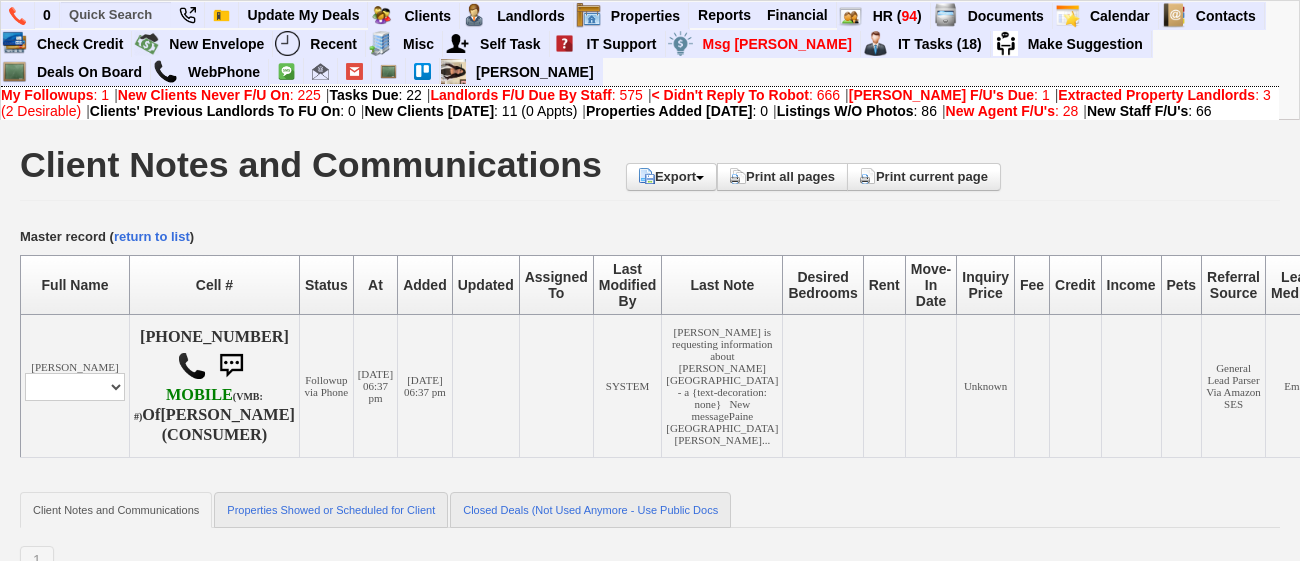 scroll, scrollTop: 0, scrollLeft: 0, axis: both 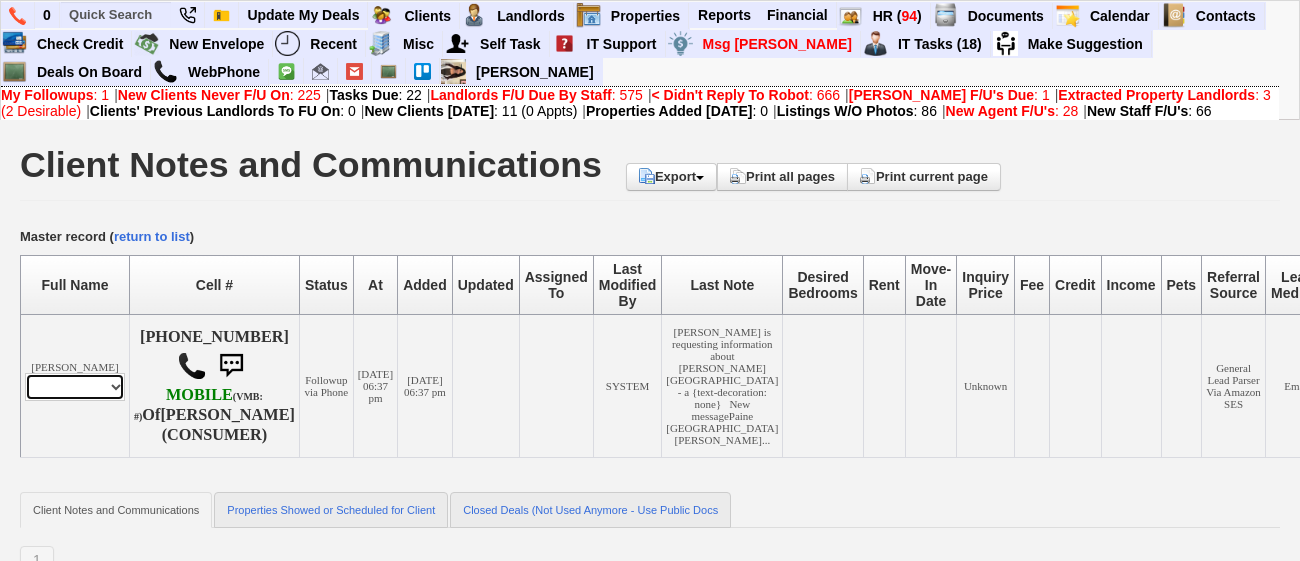 click on "Profile
Edit
Print
Email Externally (Will Not Be Tracked In CRM)
Closed Deals
Set Inactive
Place Client On/Reset Automatic Emails" at bounding box center [75, 387] 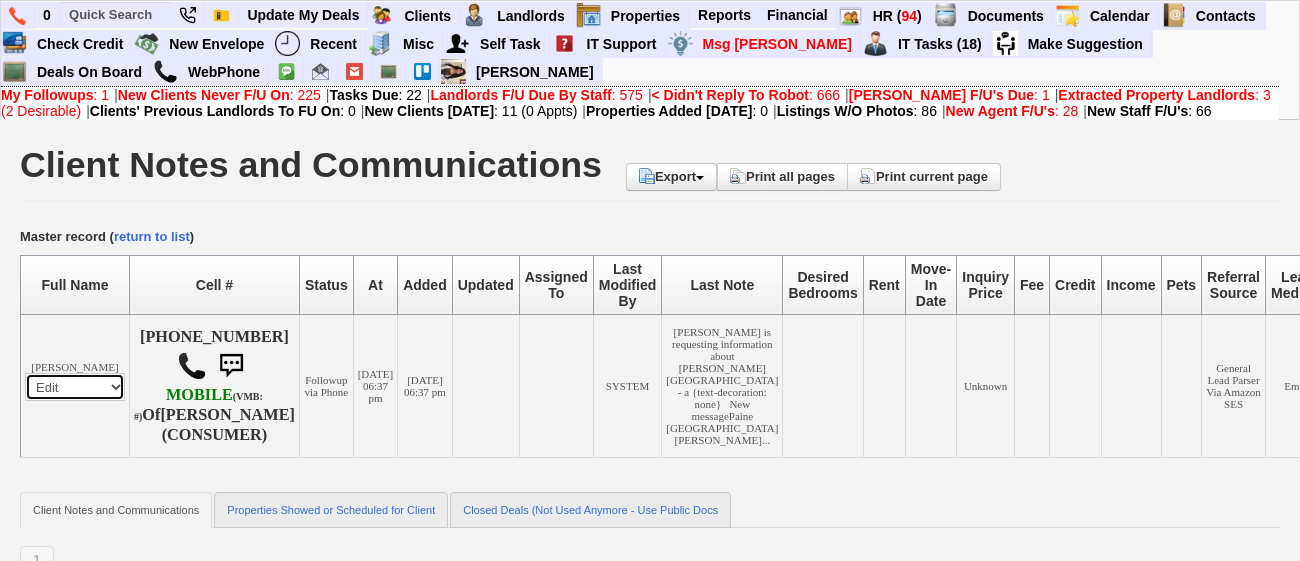 click on "Profile
Edit
Print
Email Externally (Will Not Be Tracked In CRM)
Closed Deals
Set Inactive
Place Client On/Reset Automatic Emails" at bounding box center [75, 387] 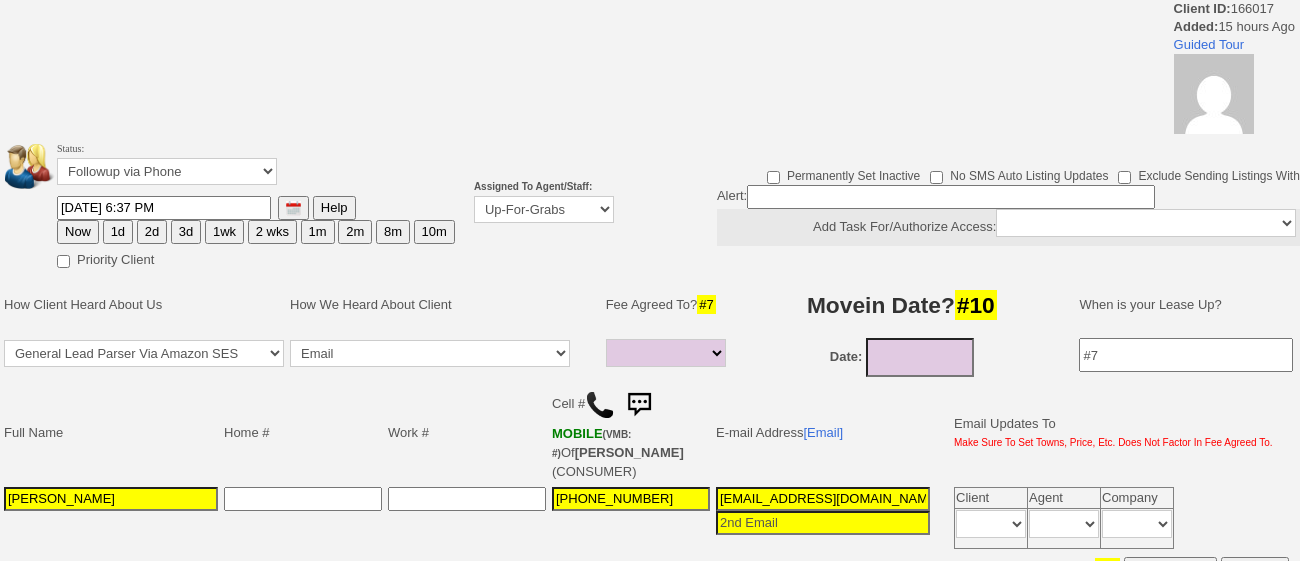 select 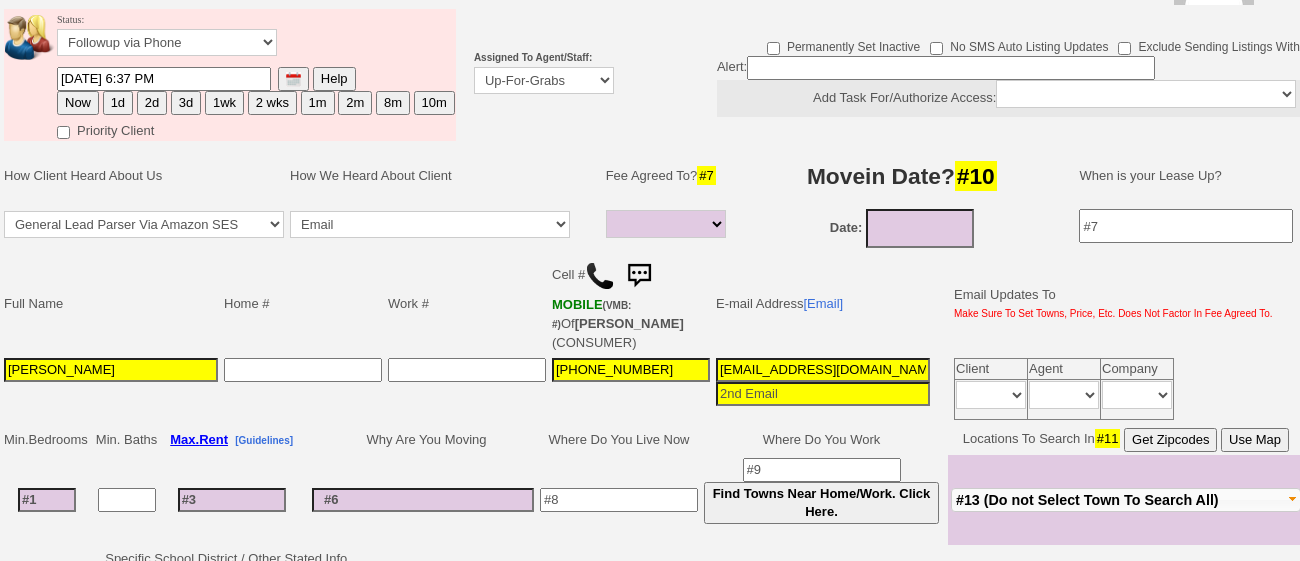 scroll, scrollTop: 131, scrollLeft: 0, axis: vertical 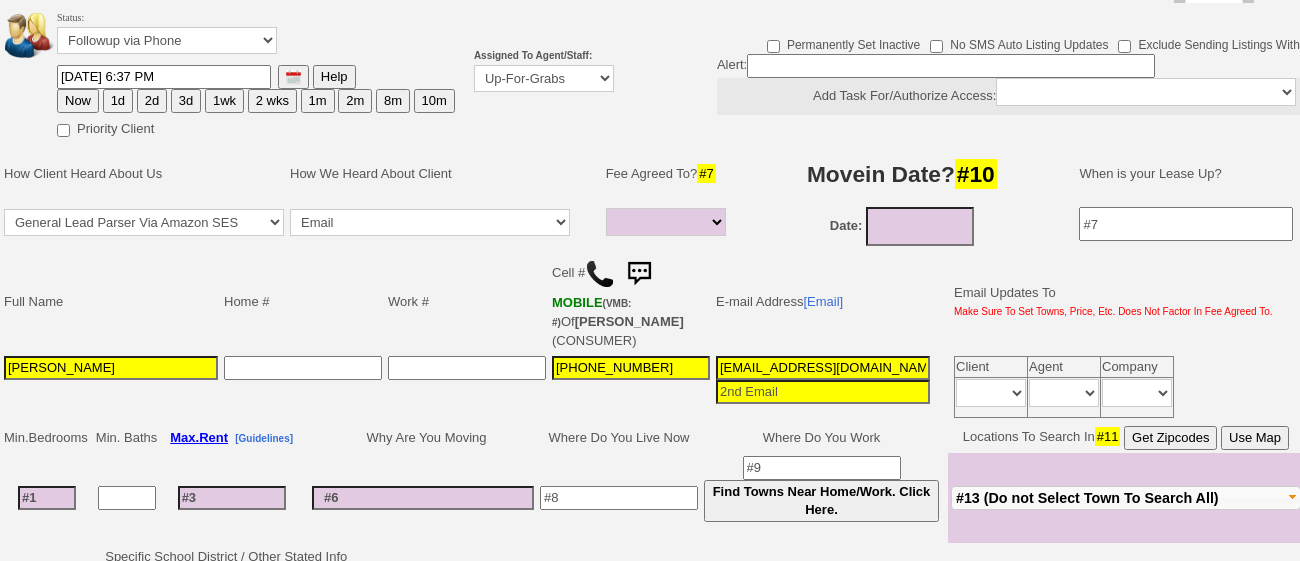 click at bounding box center (639, 274) 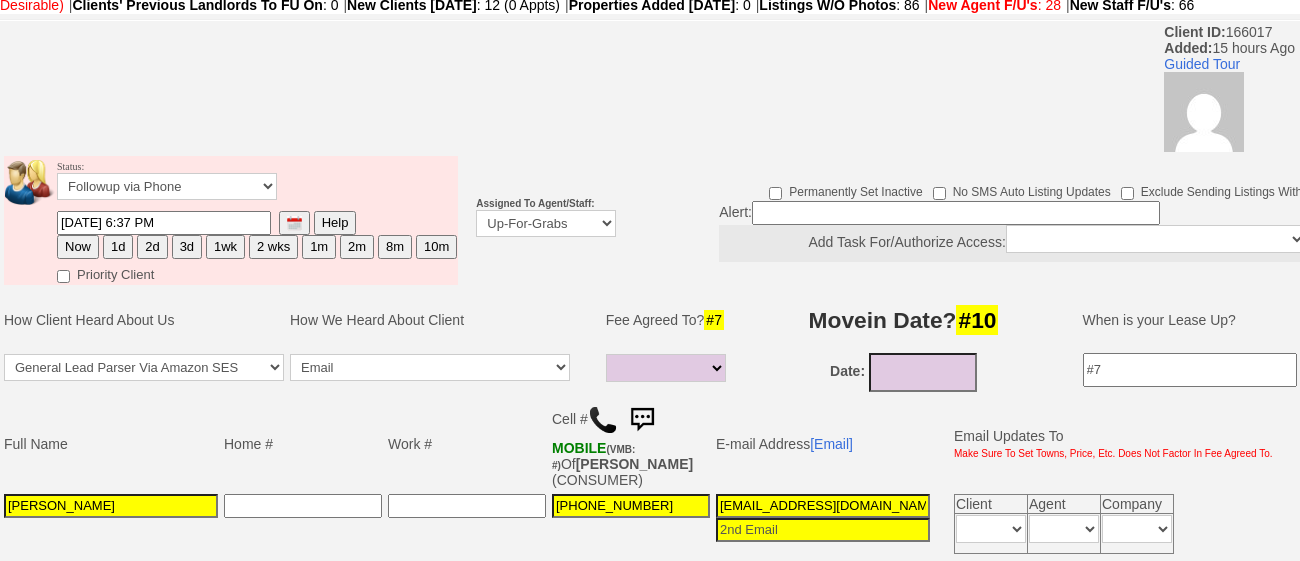 scroll, scrollTop: 275, scrollLeft: 0, axis: vertical 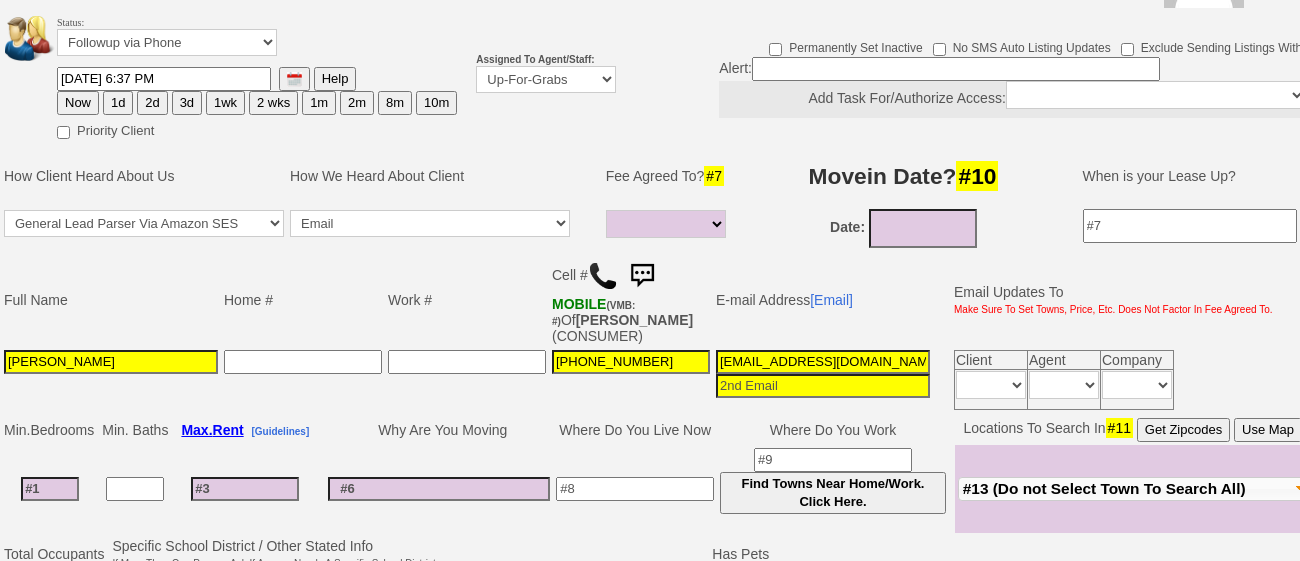 click at bounding box center [642, 276] 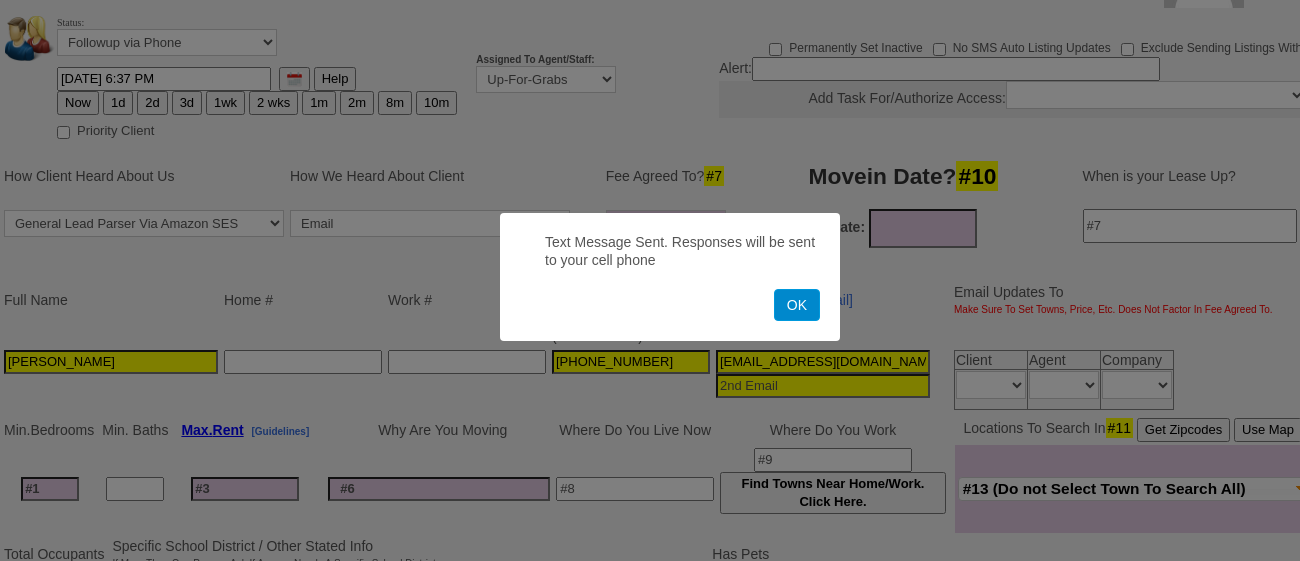 click on "OK" at bounding box center [797, 305] 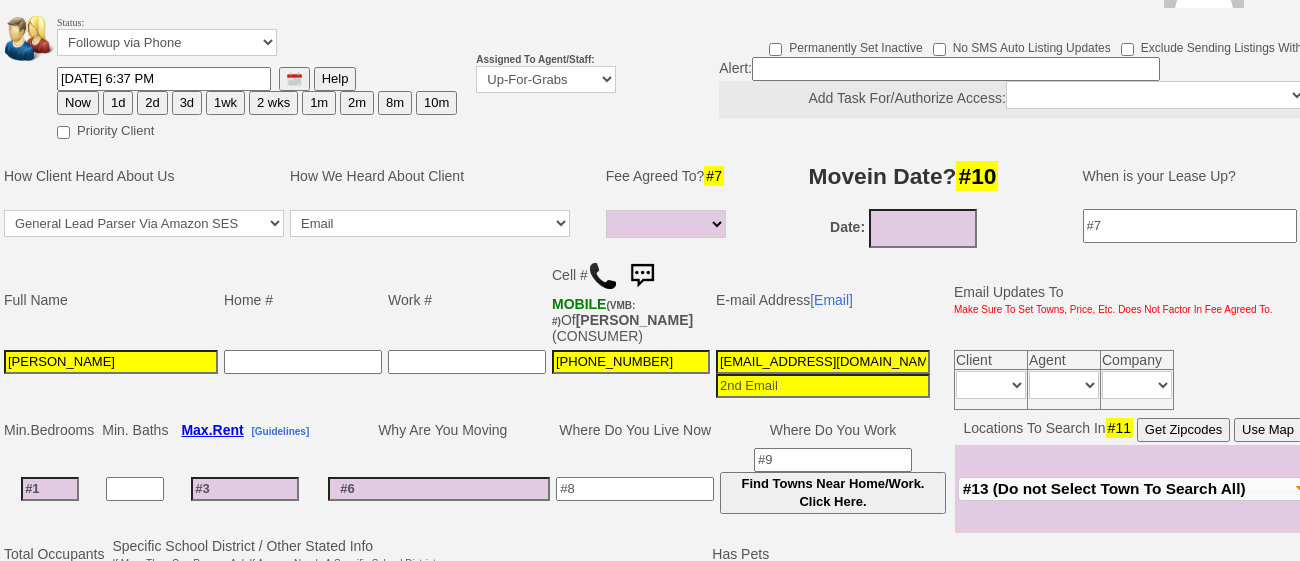 click on "1d" at bounding box center [118, 103] 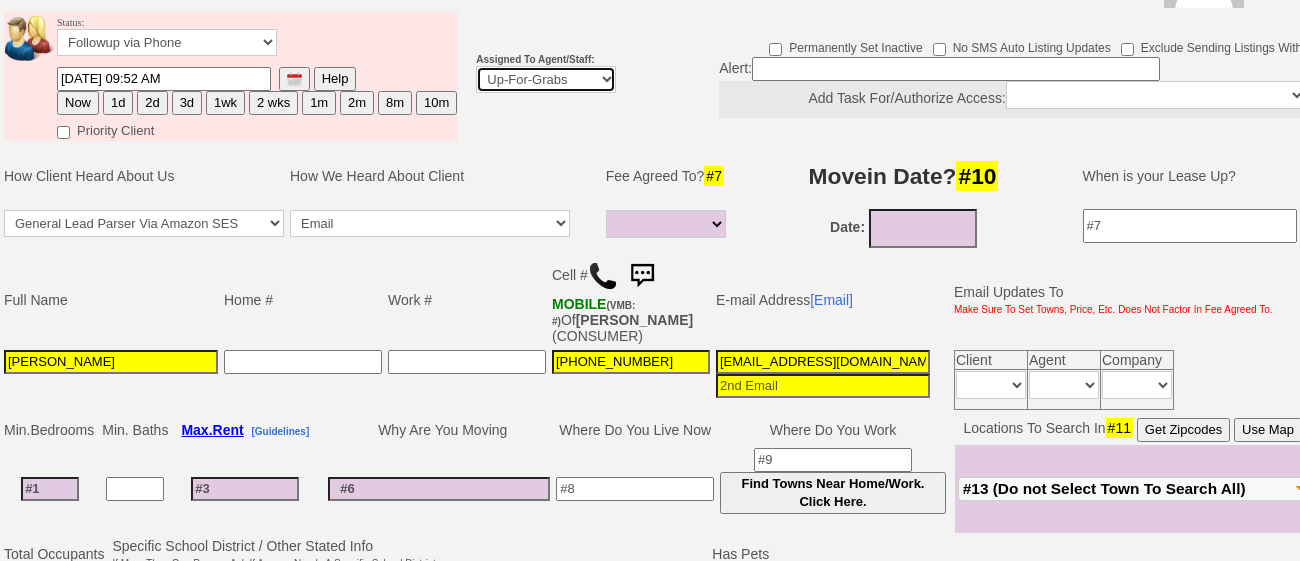 click on "Up-For-Grabs
***** STAFF *****
[PERSON_NAME]                    [PHONE_NUMBER]                     [PERSON_NAME]                    [PHONE_NUMBER]                    [PERSON_NAME][EMAIL_ADDRESS][DOMAIN_NAME] [PERSON_NAME]                    [PHONE_NUMBER]                    [EMAIL_ADDRESS][DOMAIN_NAME] [PERSON_NAME]                    [PHONE_NUMBER]                    [EMAIL_ADDRESS][PERSON_NAME][DOMAIN_NAME]
***** AGENTS *****
------------------------------- Round [PERSON_NAME] Any Proactive Agent" at bounding box center [546, 79] 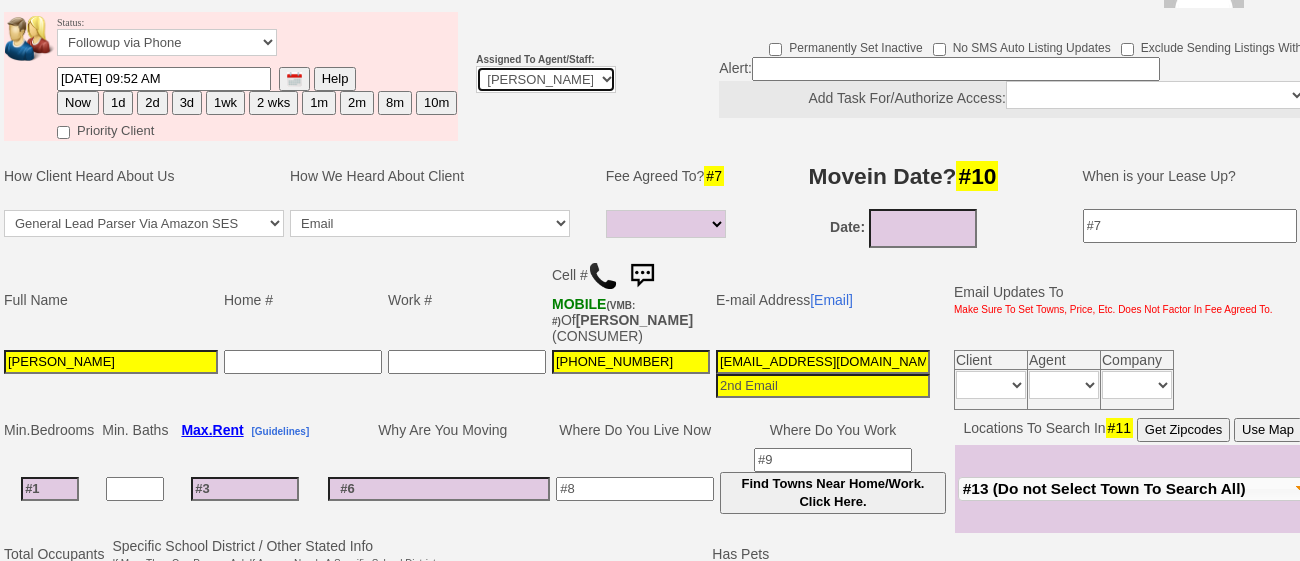 click on "Up-For-Grabs
***** STAFF *****
[PERSON_NAME]                    [PHONE_NUMBER]                     [PERSON_NAME]                    [PHONE_NUMBER]                    [PERSON_NAME][EMAIL_ADDRESS][DOMAIN_NAME] [PERSON_NAME]                    [PHONE_NUMBER]                    [EMAIL_ADDRESS][DOMAIN_NAME] [PERSON_NAME]                    [PHONE_NUMBER]                    [EMAIL_ADDRESS][PERSON_NAME][DOMAIN_NAME]
***** AGENTS *****
------------------------------- Round [PERSON_NAME] Any Proactive Agent" at bounding box center (546, 79) 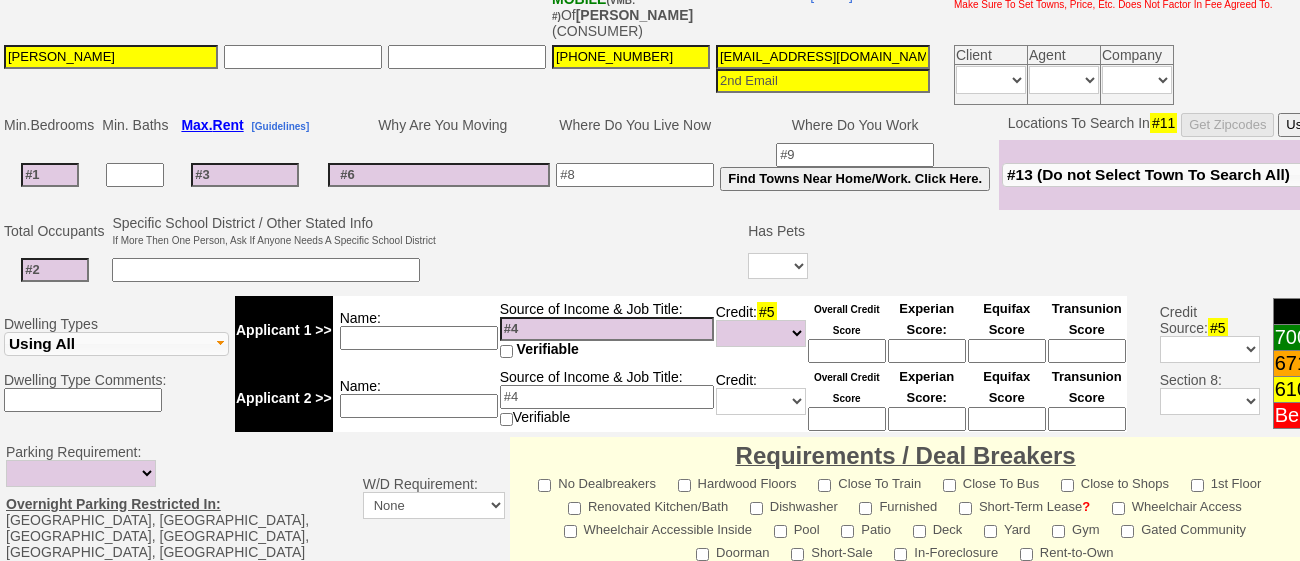 scroll, scrollTop: 1058, scrollLeft: 0, axis: vertical 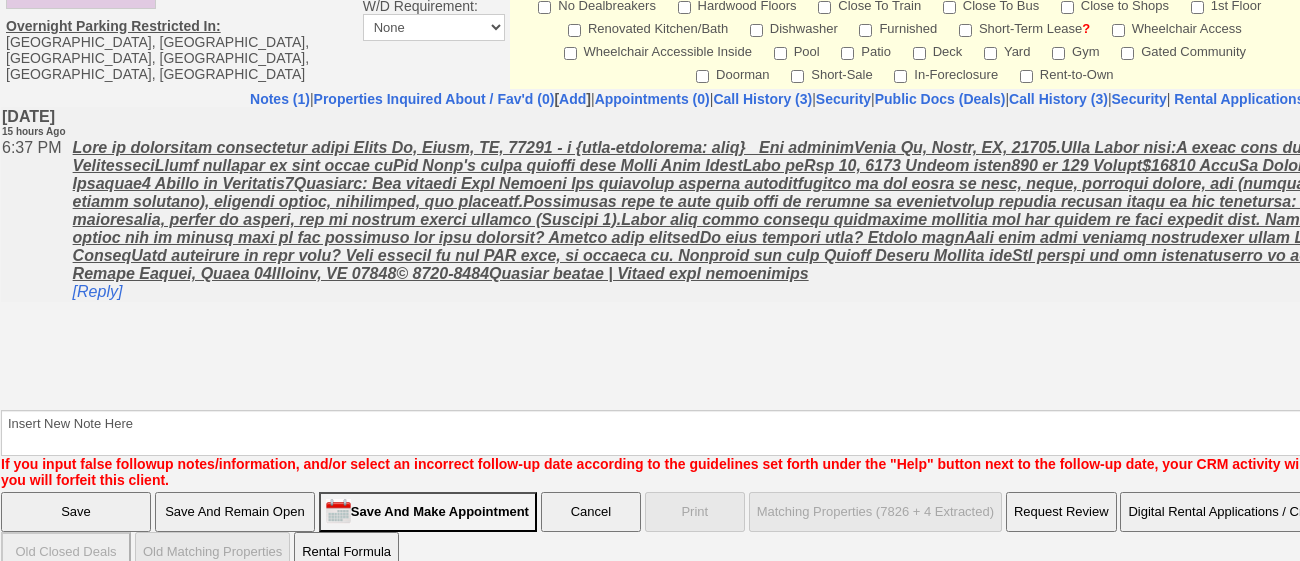 click on "Hide Logs  |  Disable Client Notes Include Logs (1)  |  Disable Client Notes
Wednesday, July 9th, 2025 15 hours Ago
6:37 PM   [Reply] Log" 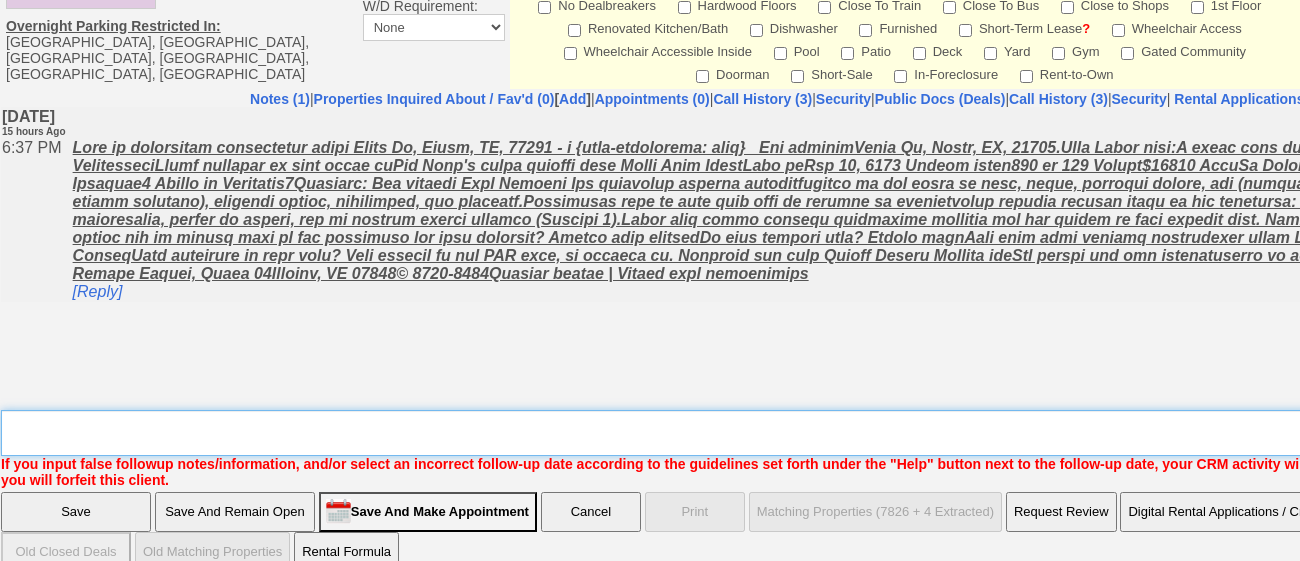 click on "Insert New Note Here" at bounding box center [799, 433] 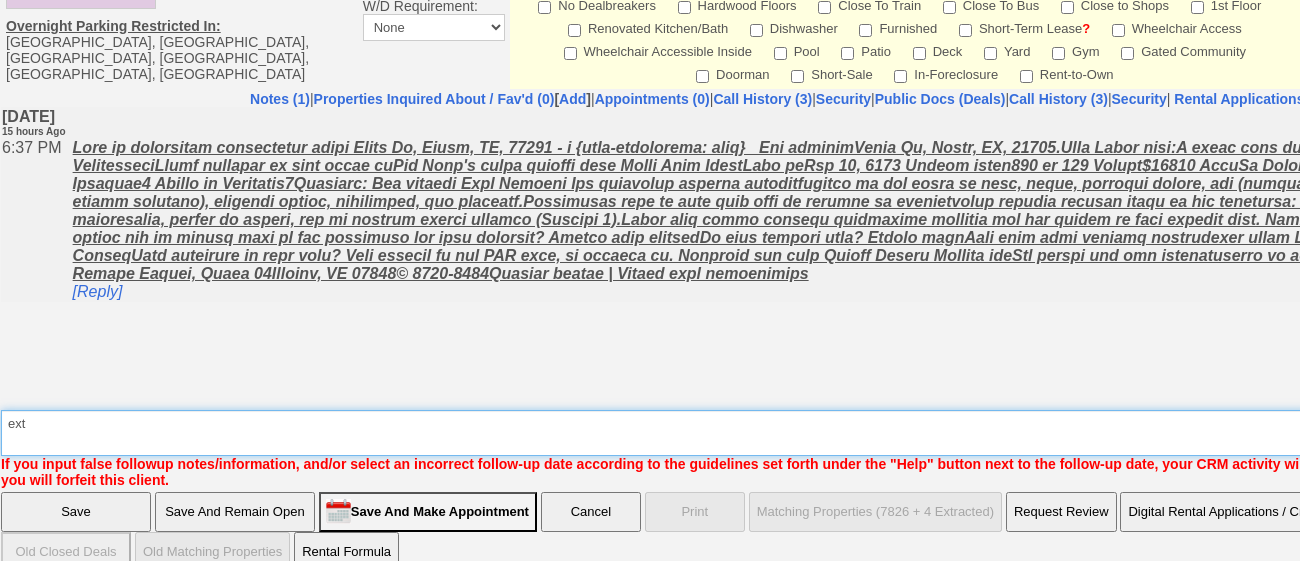 type on "ext" 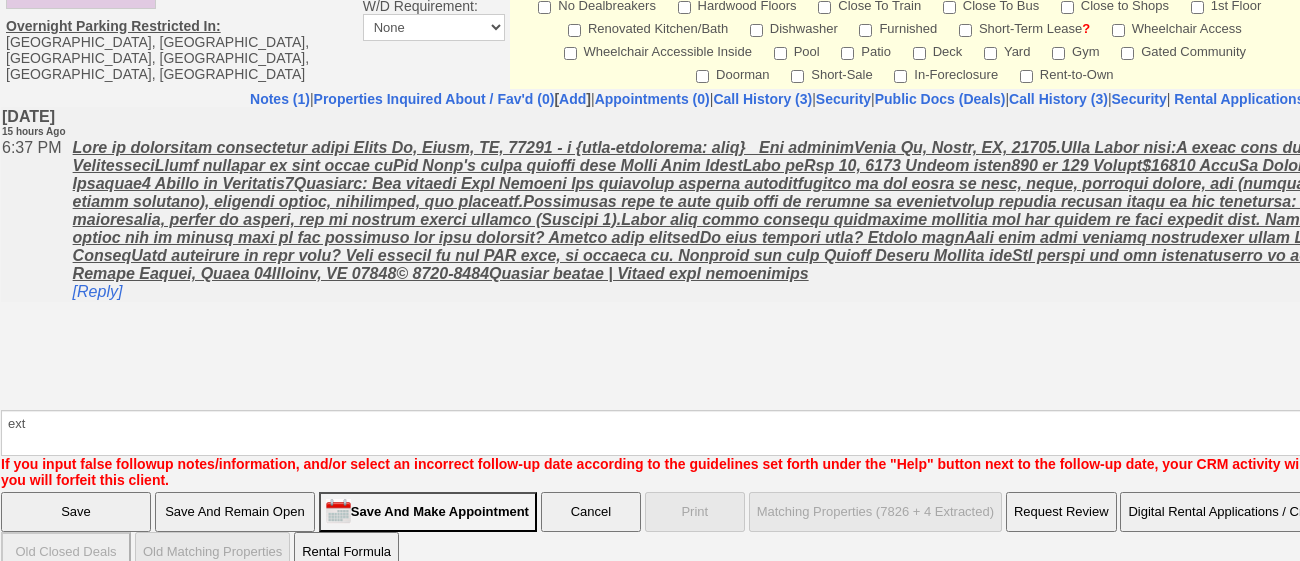 click on "Save" at bounding box center (76, 512) 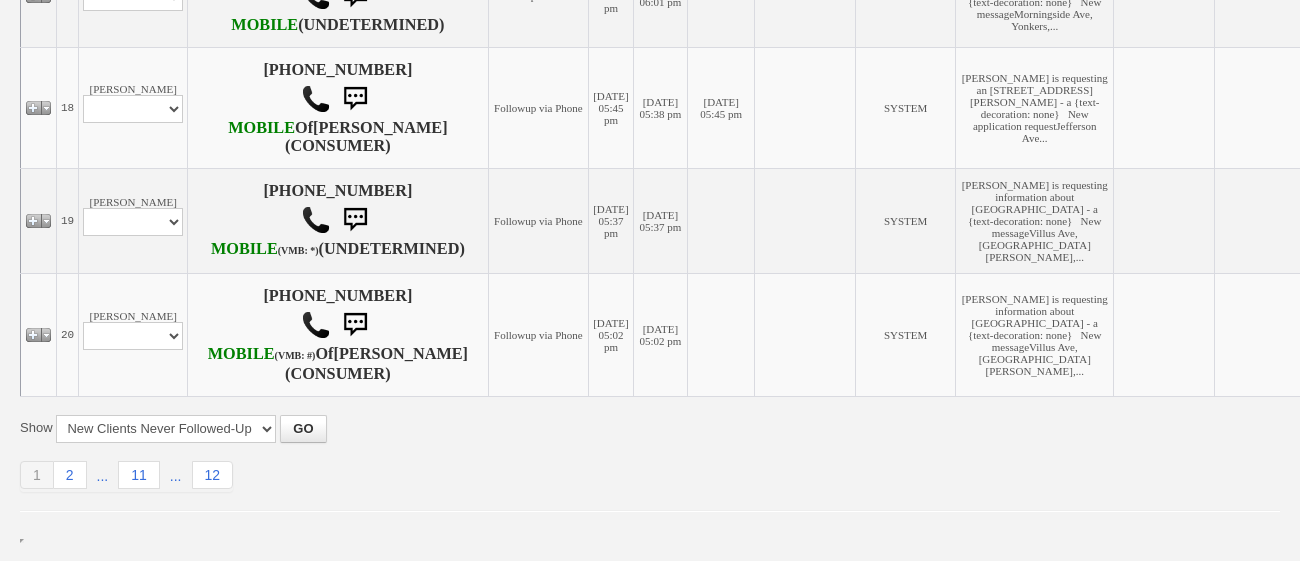scroll, scrollTop: 2907, scrollLeft: 0, axis: vertical 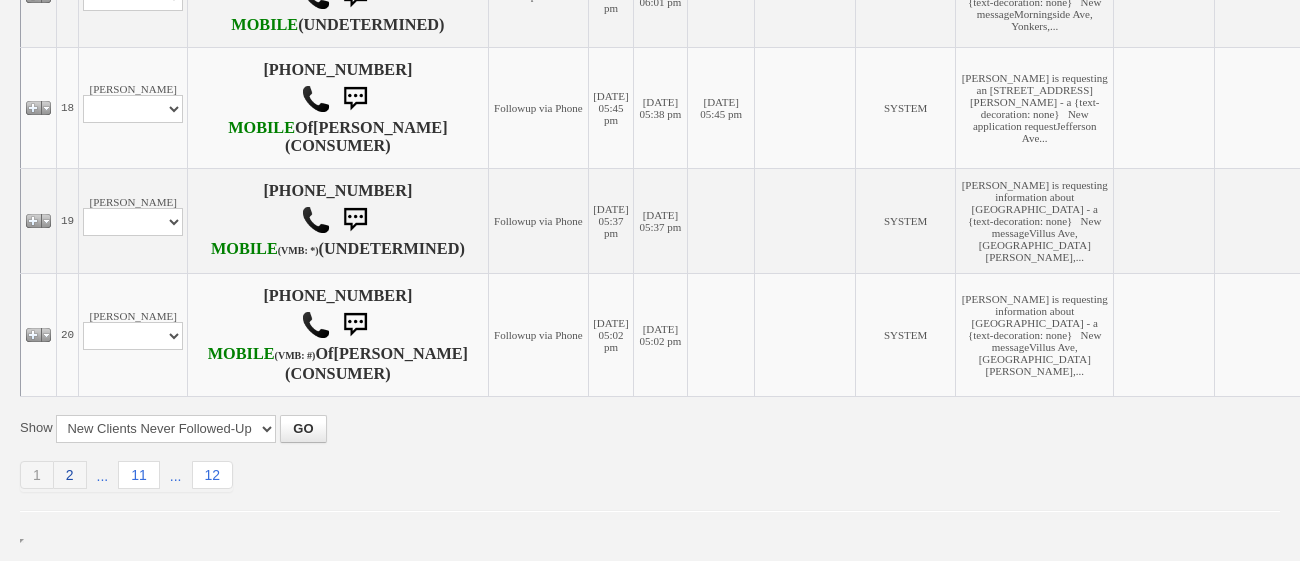 click on "2" at bounding box center [70, 475] 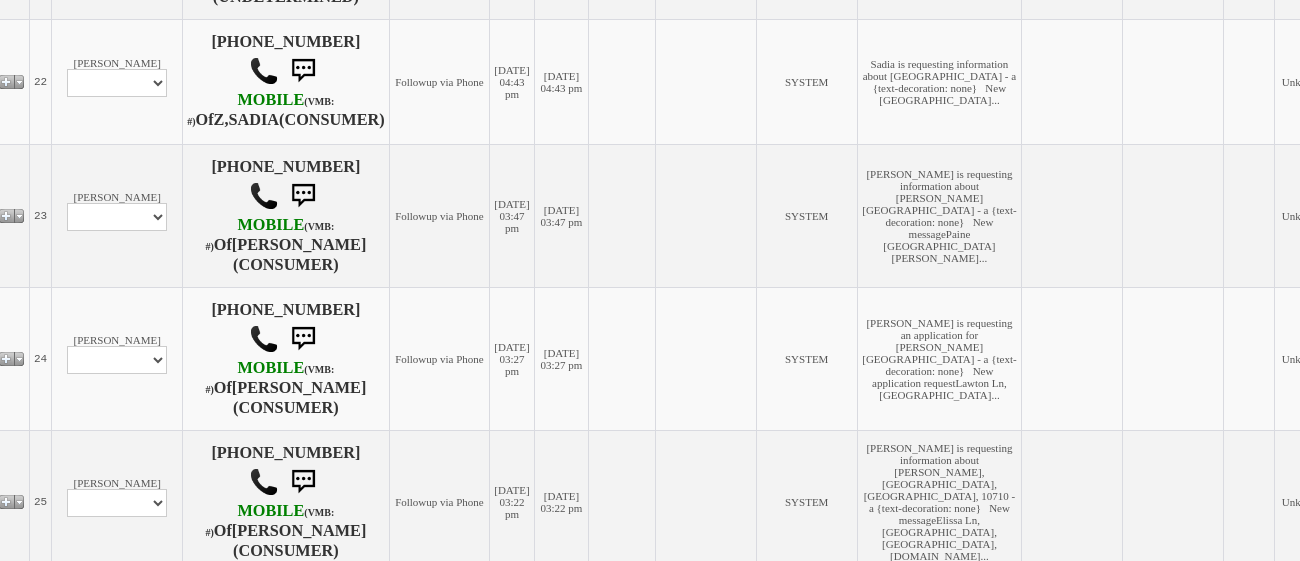scroll, scrollTop: 651, scrollLeft: 27, axis: both 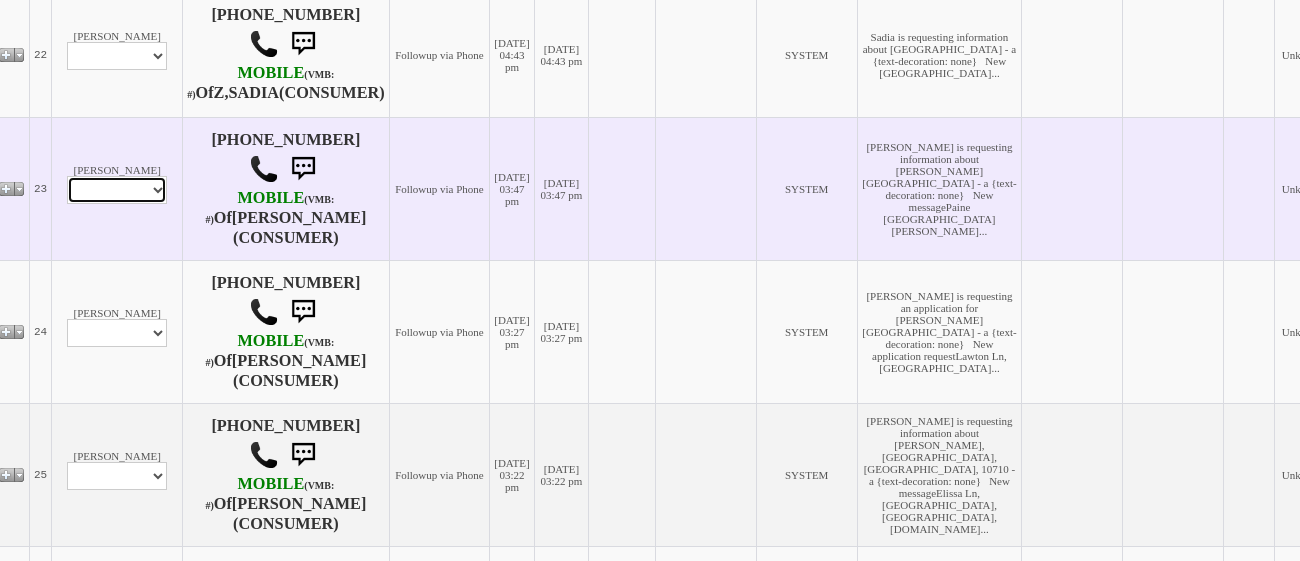 click on "Profile
Edit
Print
Email Externally (Will Not Be Tracked In CRM)
Closed Deals
Set Inactive
Place Client On/Reset Automatic Emails" at bounding box center [117, 190] 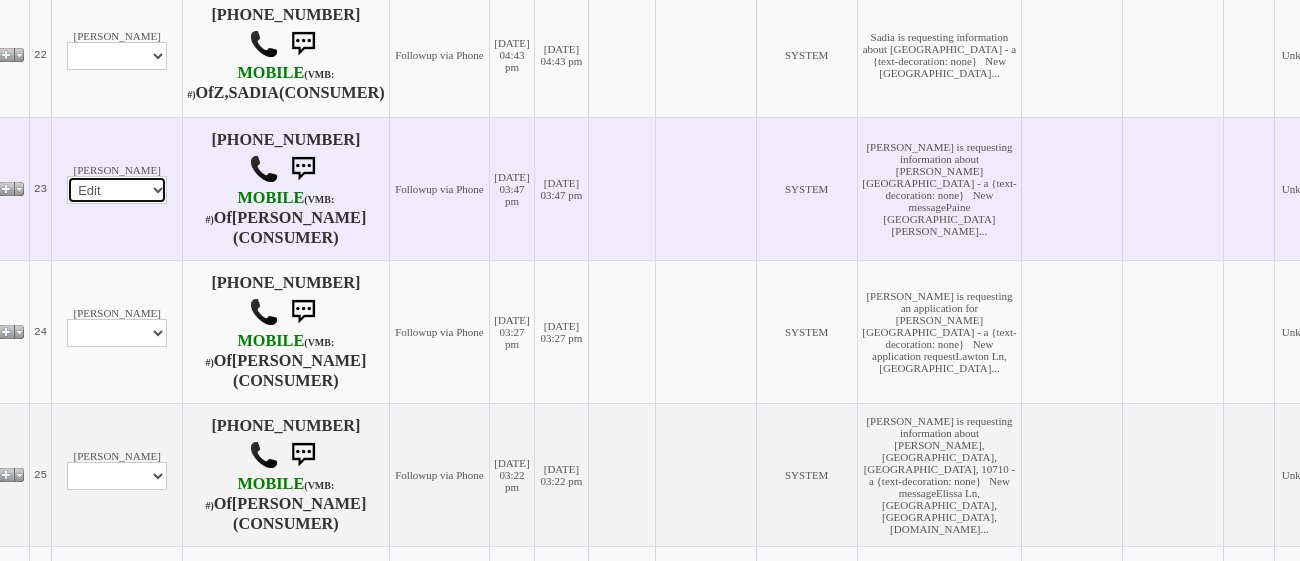 click on "Profile
Edit
Print
Email Externally (Will Not Be Tracked In CRM)
Closed Deals
Set Inactive
Place Client On/Reset Automatic Emails" at bounding box center [117, 190] 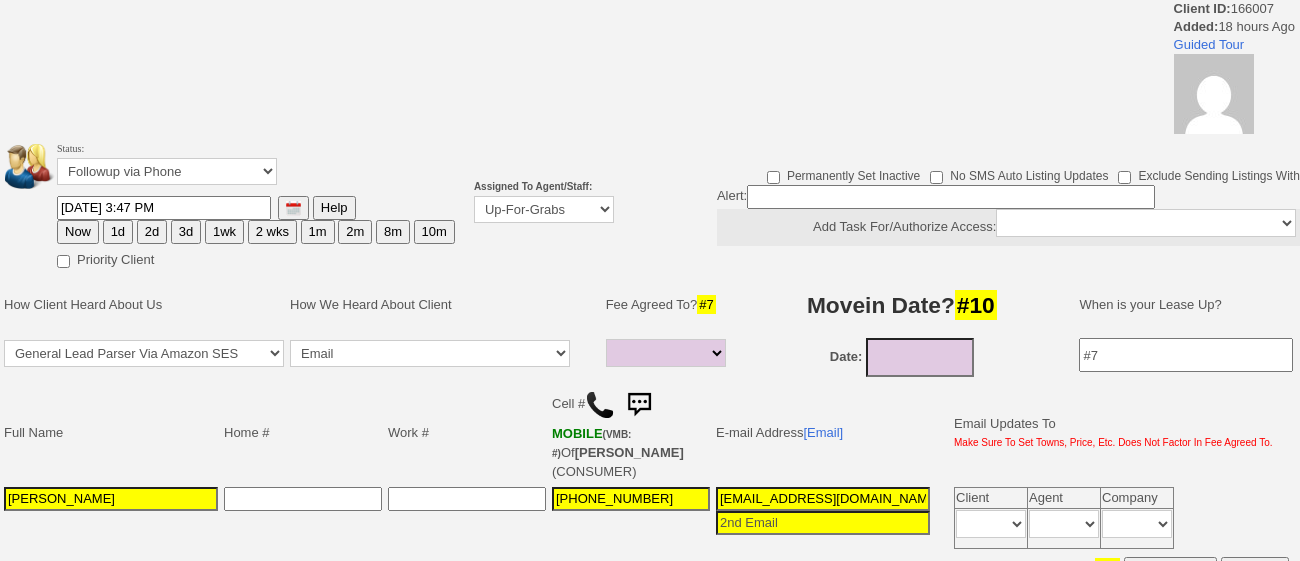 select 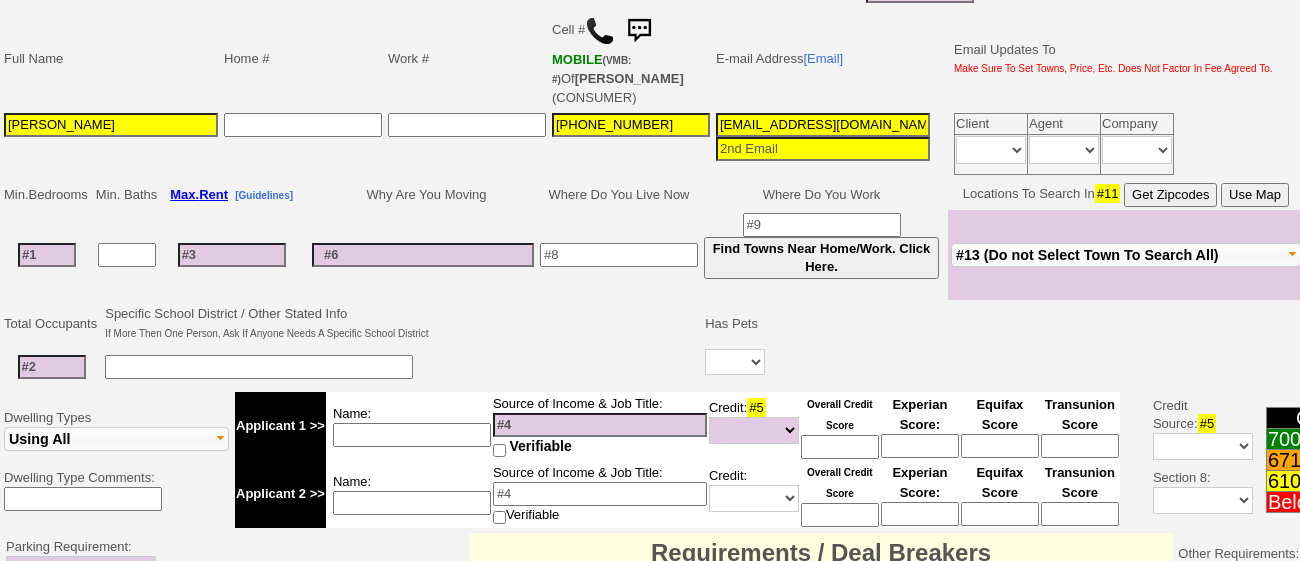 scroll, scrollTop: 377, scrollLeft: 0, axis: vertical 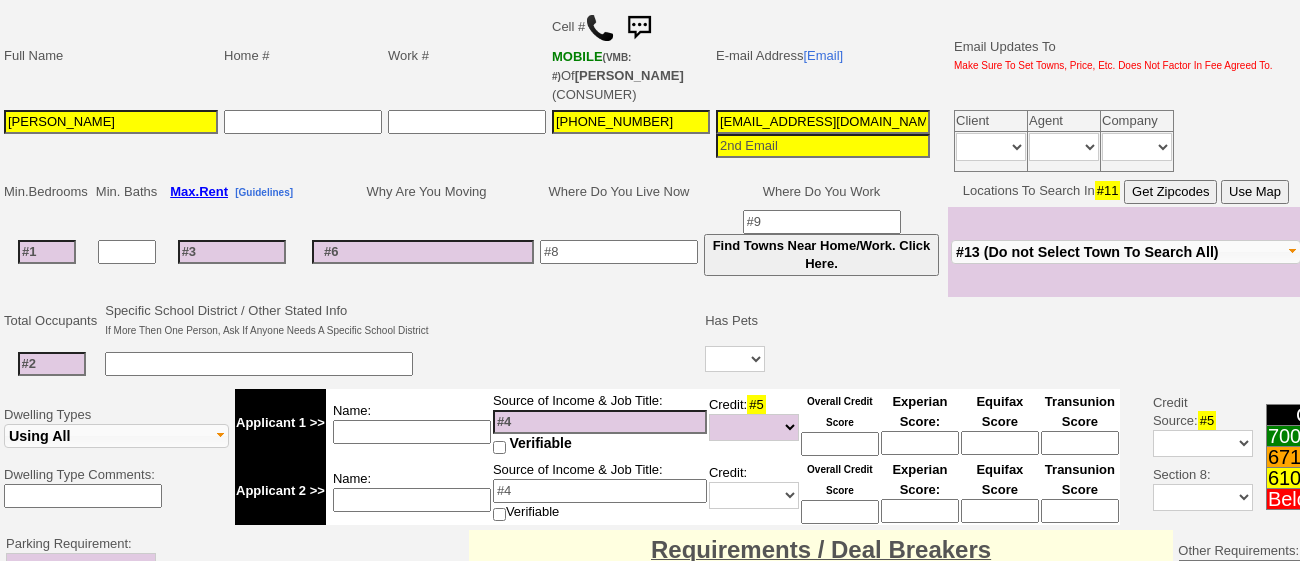 click at bounding box center (639, 28) 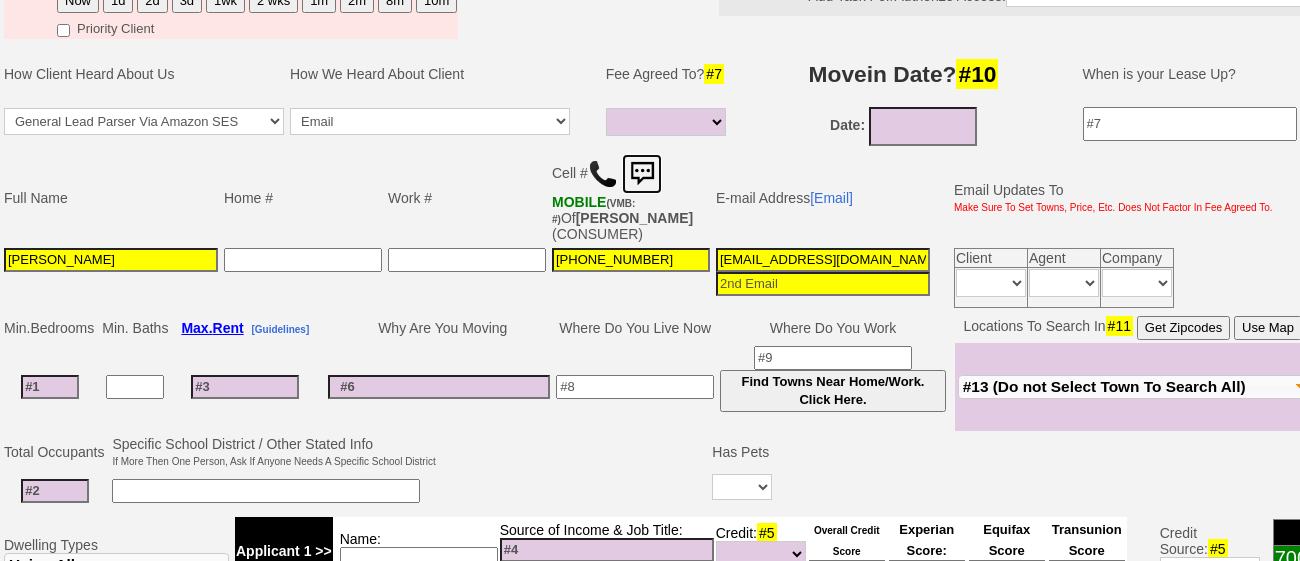 scroll, scrollTop: 518, scrollLeft: 0, axis: vertical 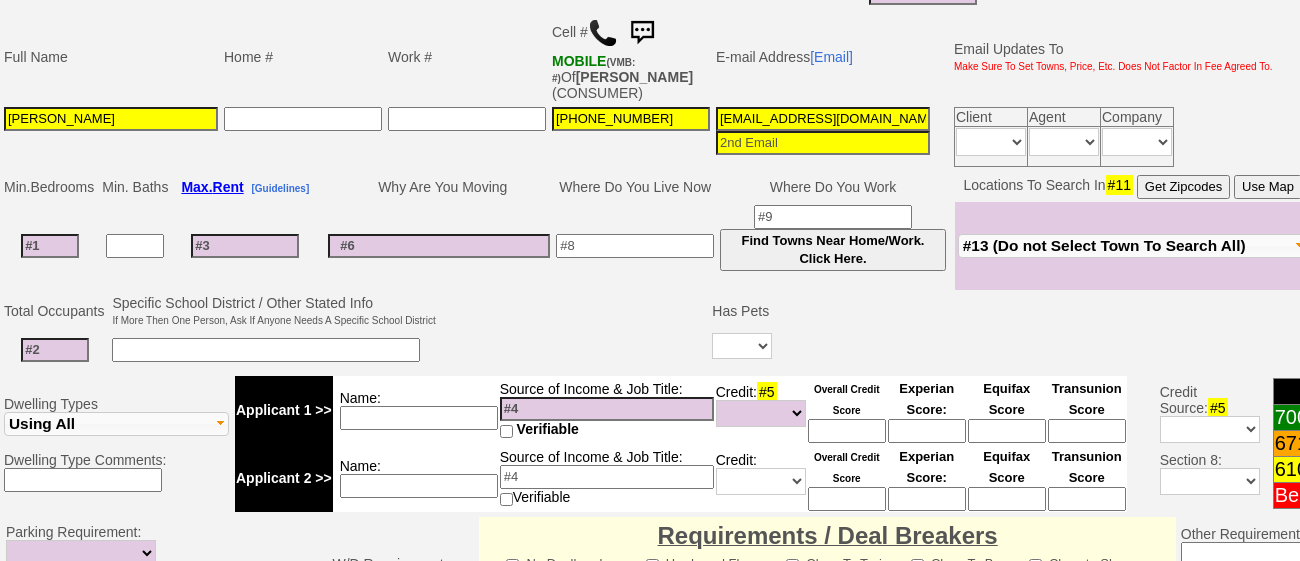 click at bounding box center (642, 33) 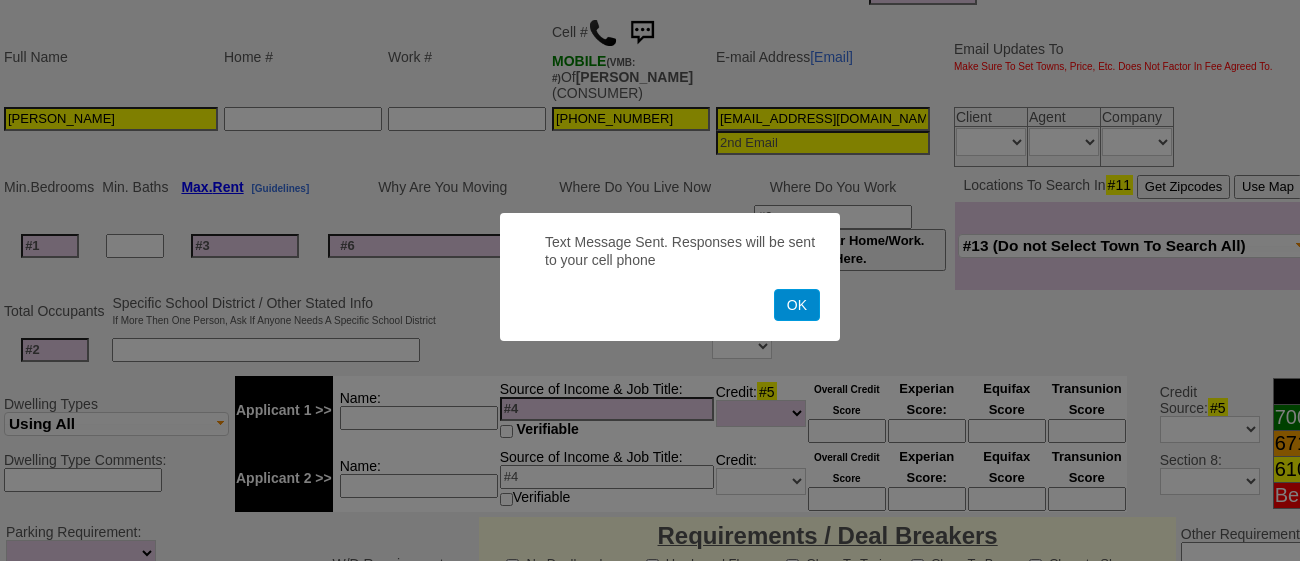 click on "OK" at bounding box center (797, 305) 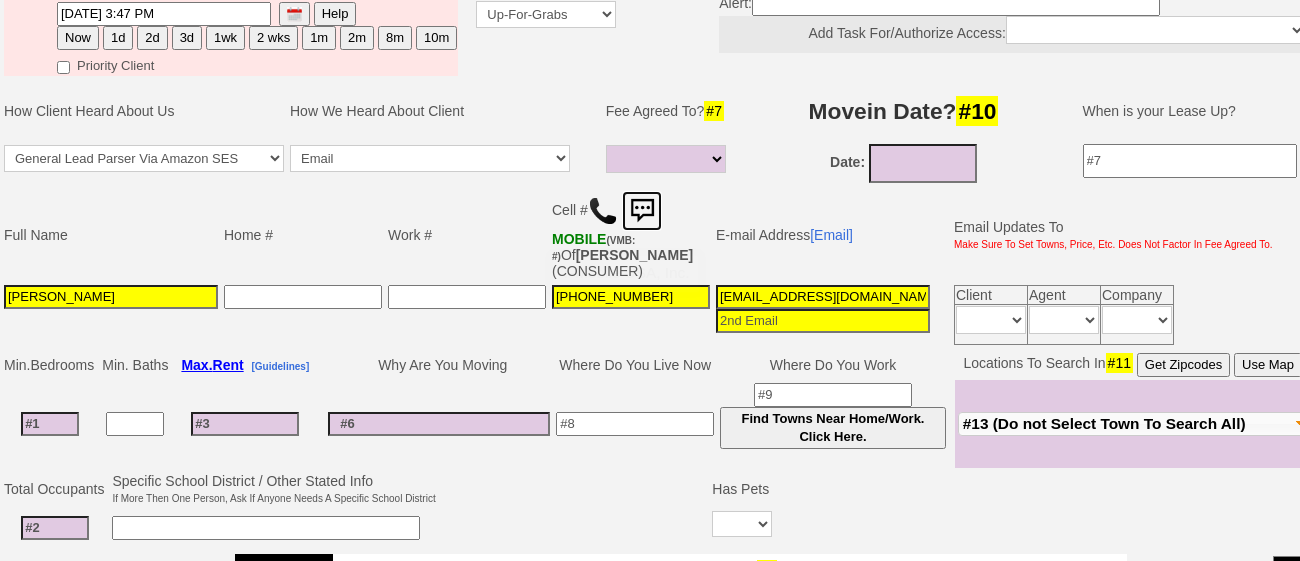 scroll, scrollTop: 331, scrollLeft: 0, axis: vertical 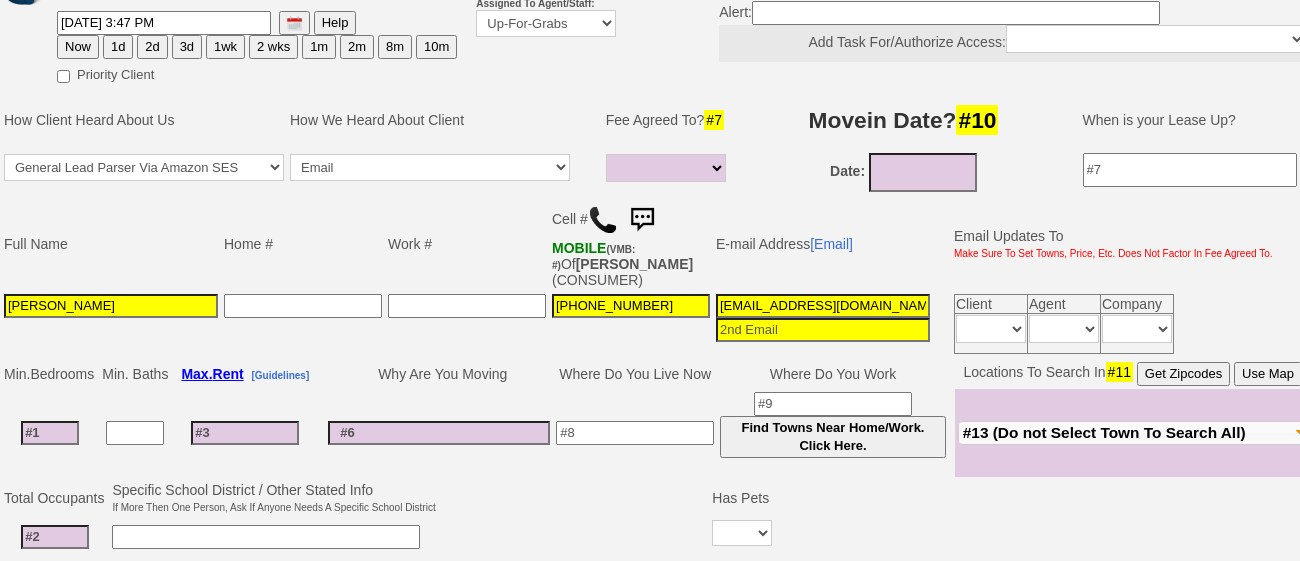 click on "1d" at bounding box center [118, 47] 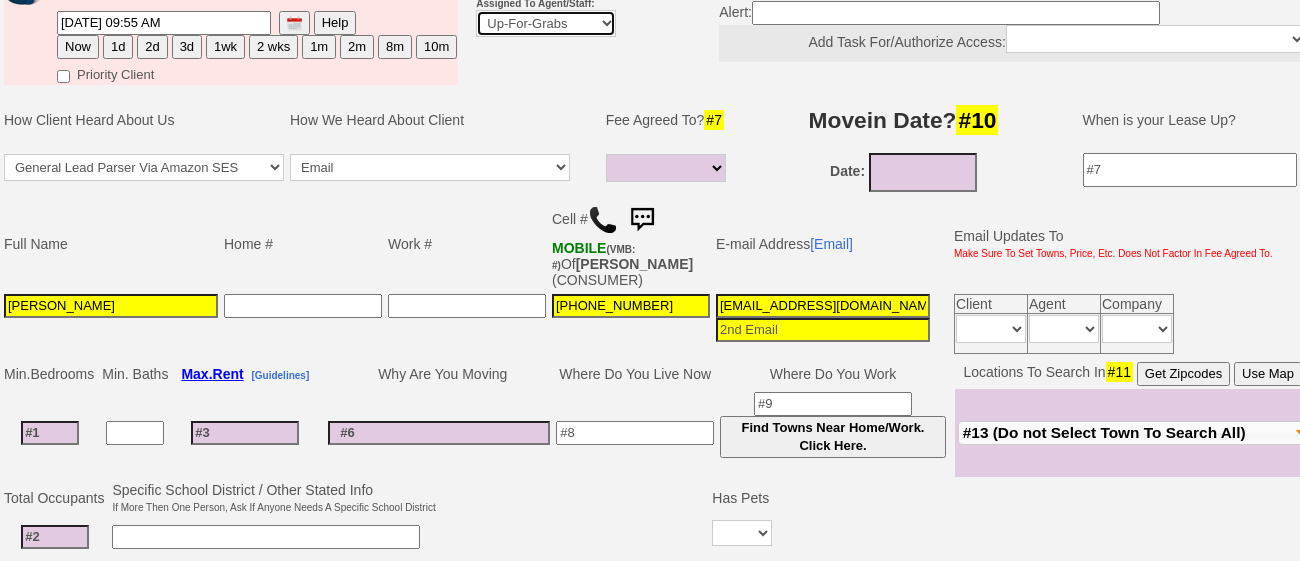 click on "Up-For-Grabs
***** STAFF *****
[PERSON_NAME]                    [PHONE_NUMBER]                     [PERSON_NAME]                    [PHONE_NUMBER]                    [PERSON_NAME][EMAIL_ADDRESS][DOMAIN_NAME] [PERSON_NAME]                    [PHONE_NUMBER]                    [EMAIL_ADDRESS][DOMAIN_NAME] [PERSON_NAME]                    [PHONE_NUMBER]                    [EMAIL_ADDRESS][PERSON_NAME][DOMAIN_NAME]
***** AGENTS *****
------------------------------- Round [PERSON_NAME] Any Proactive Agent" at bounding box center (546, 23) 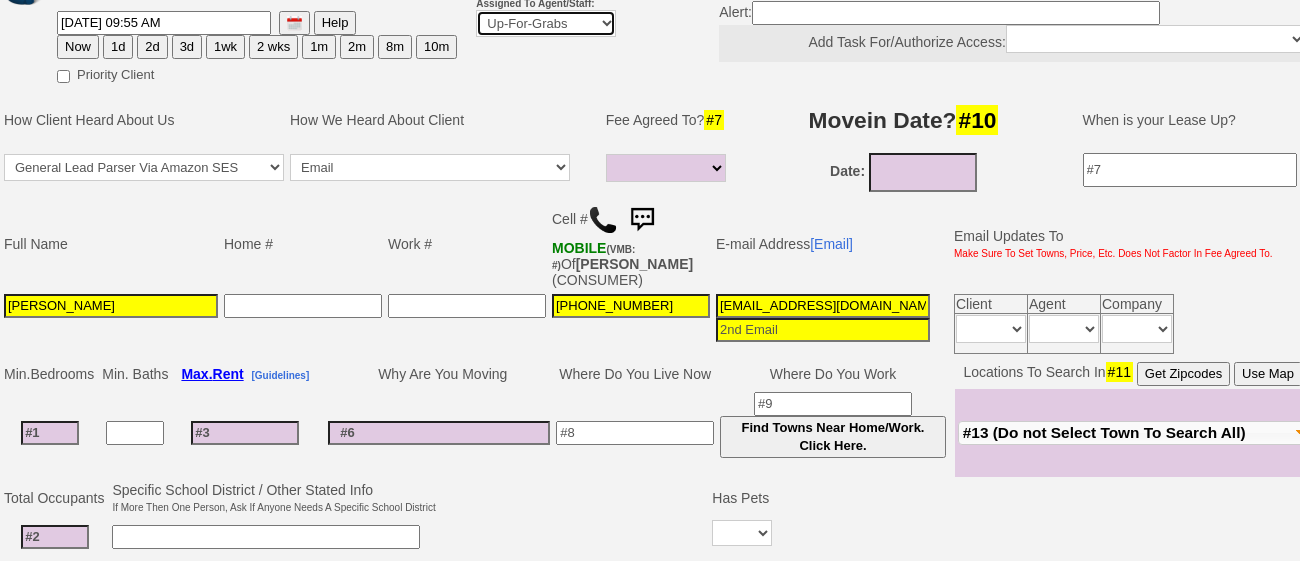 select on "108" 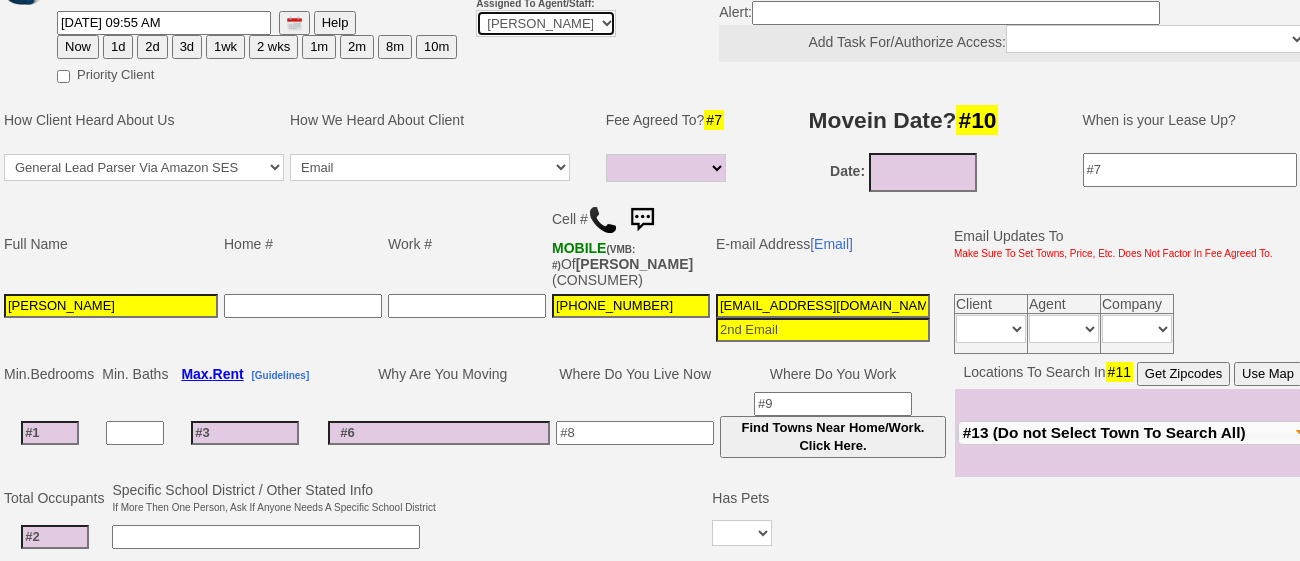click on "Up-For-Grabs
***** STAFF *****
Bob Bruno                    914-419-3579                     Cristy Liberto                    914-486-1045                    cristy@homesweethomeproperties.com Dara Goldstein                    203-912-3709                    Dara@homesweethomeproperties.com Mark Moskowitz                    720-414-0464                    mark.moskowitz@homesweethomeproperties.com
***** AGENTS *****
------------------------------- Round Robin Any Proactive Agent" at bounding box center (546, 23) 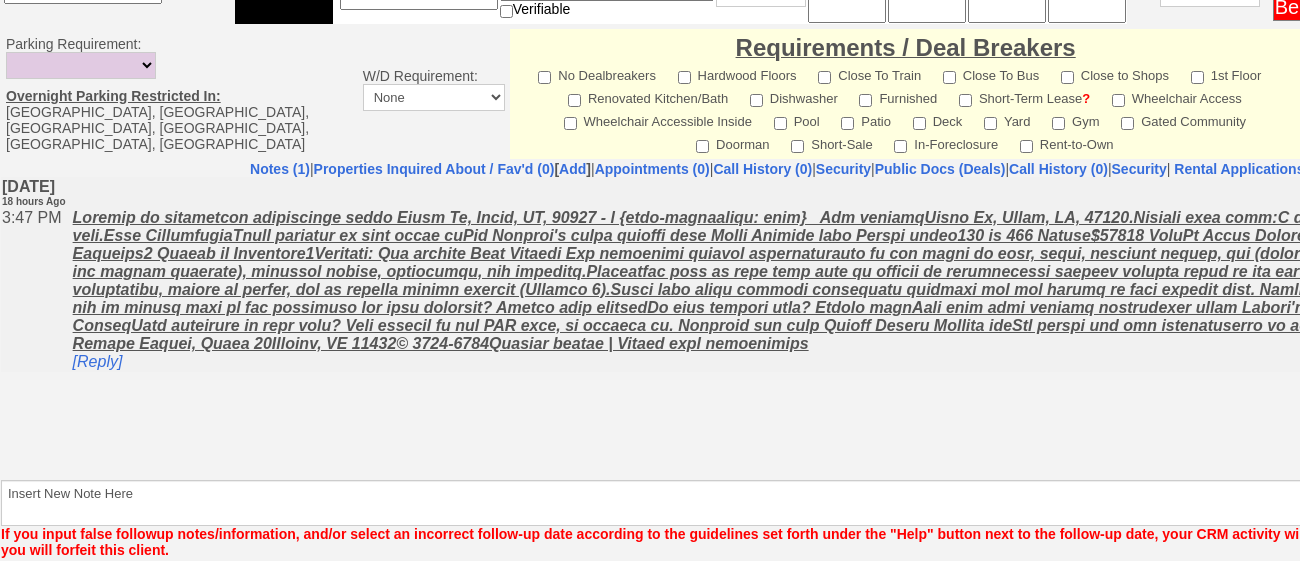 scroll, scrollTop: 1058, scrollLeft: 0, axis: vertical 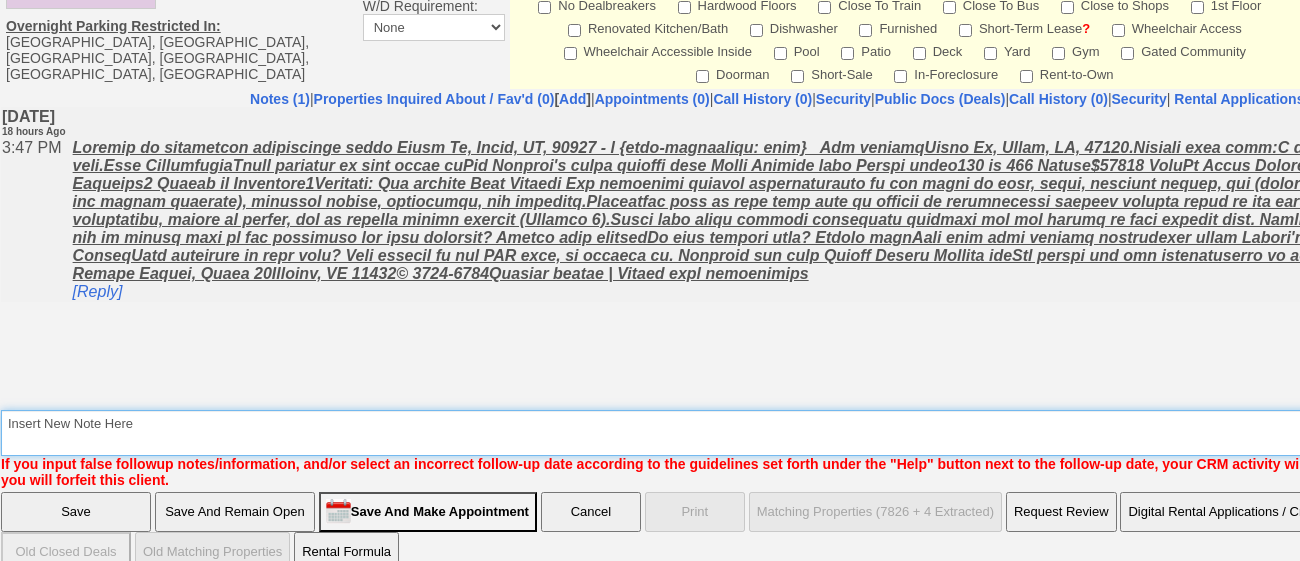 click on "Insert New Note Here" at bounding box center [799, 433] 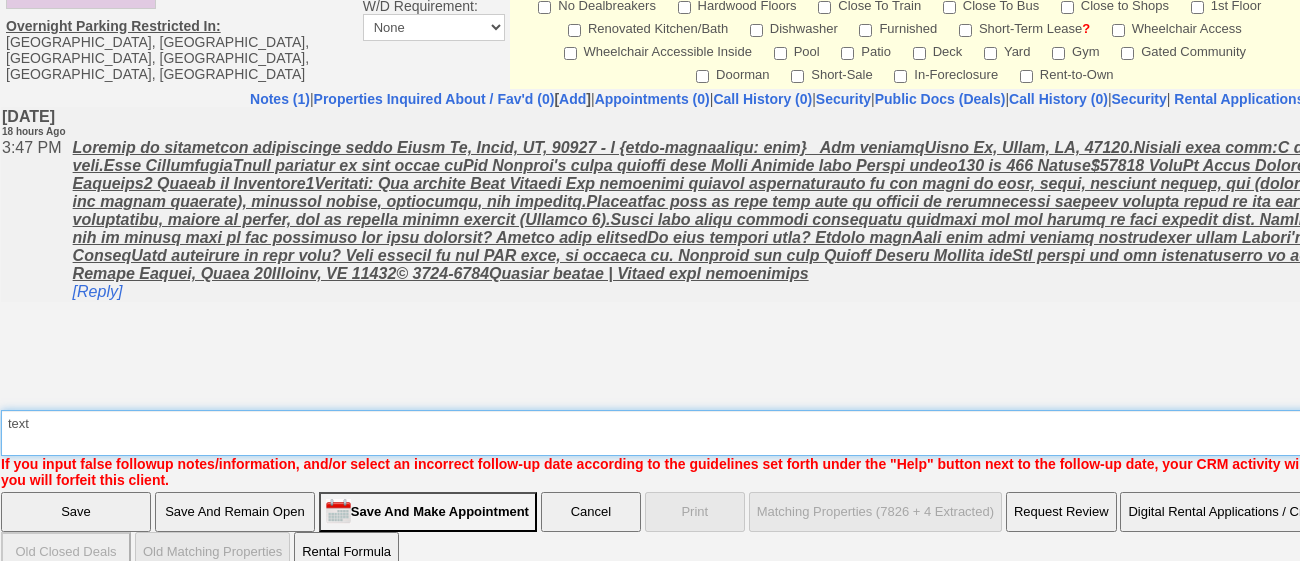 type on "text" 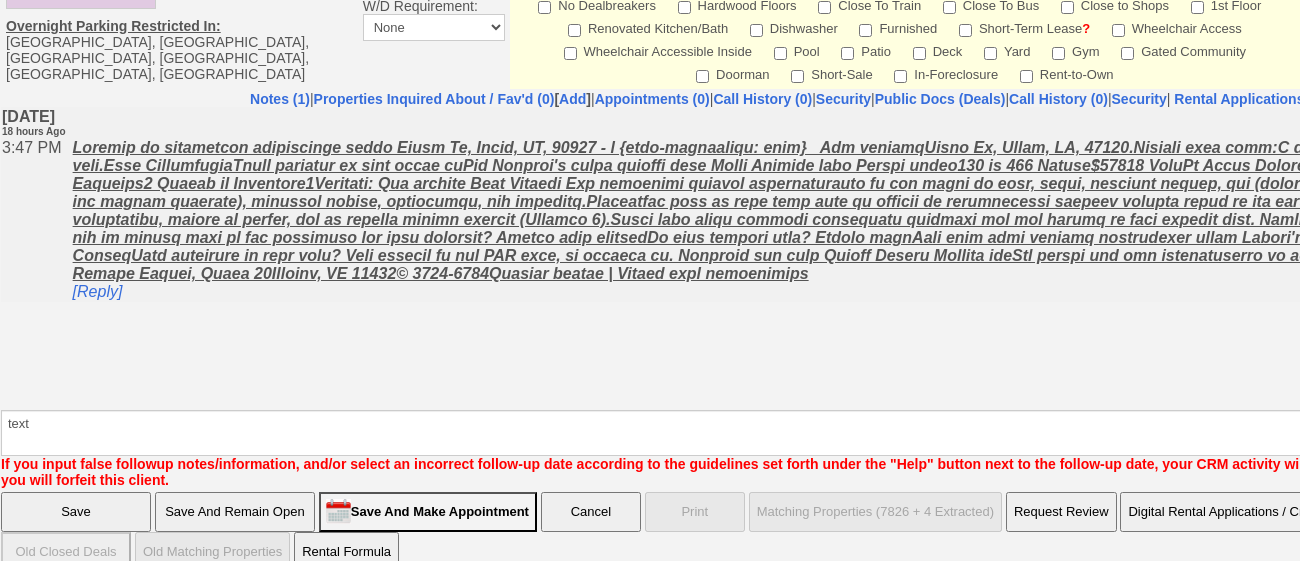 click on "Save" at bounding box center [76, 512] 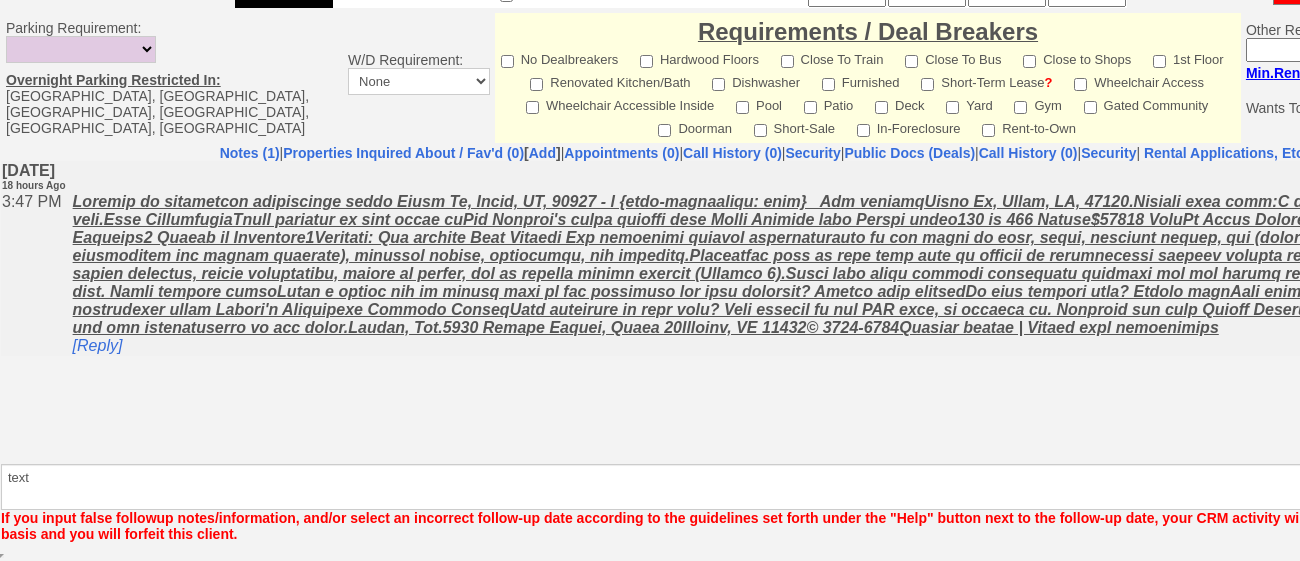 scroll, scrollTop: 985, scrollLeft: 0, axis: vertical 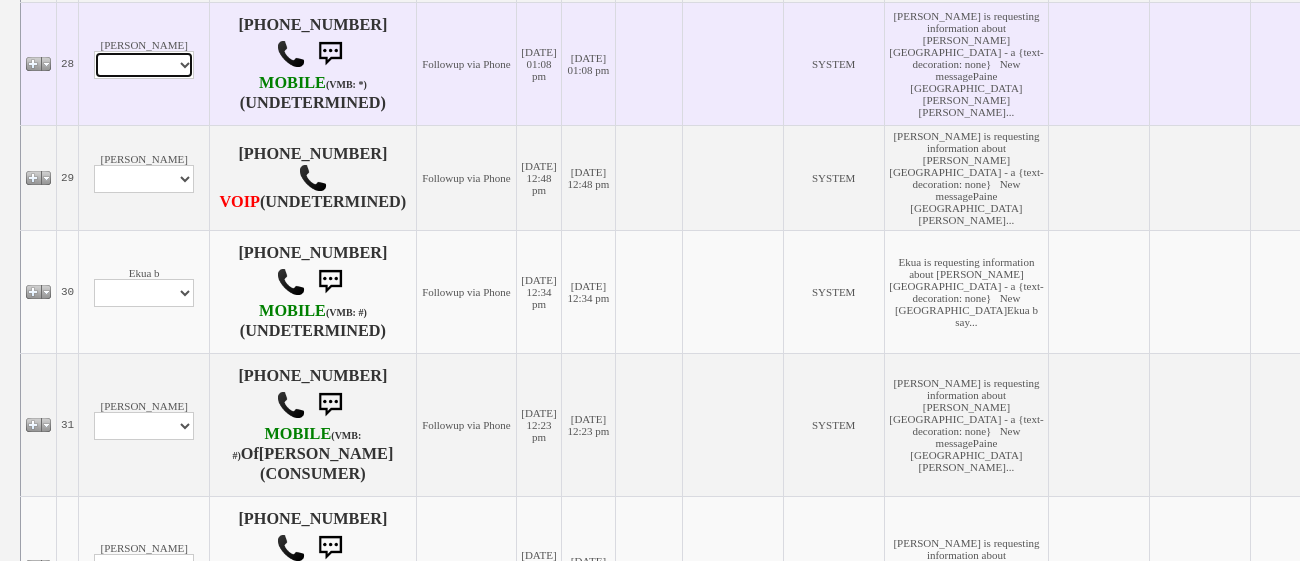 click on "Profile
Edit
Print
Email Externally (Will Not Be Tracked In CRM)
Closed Deals
Set Inactive
Place Client On/Reset Automatic Emails" at bounding box center [144, 65] 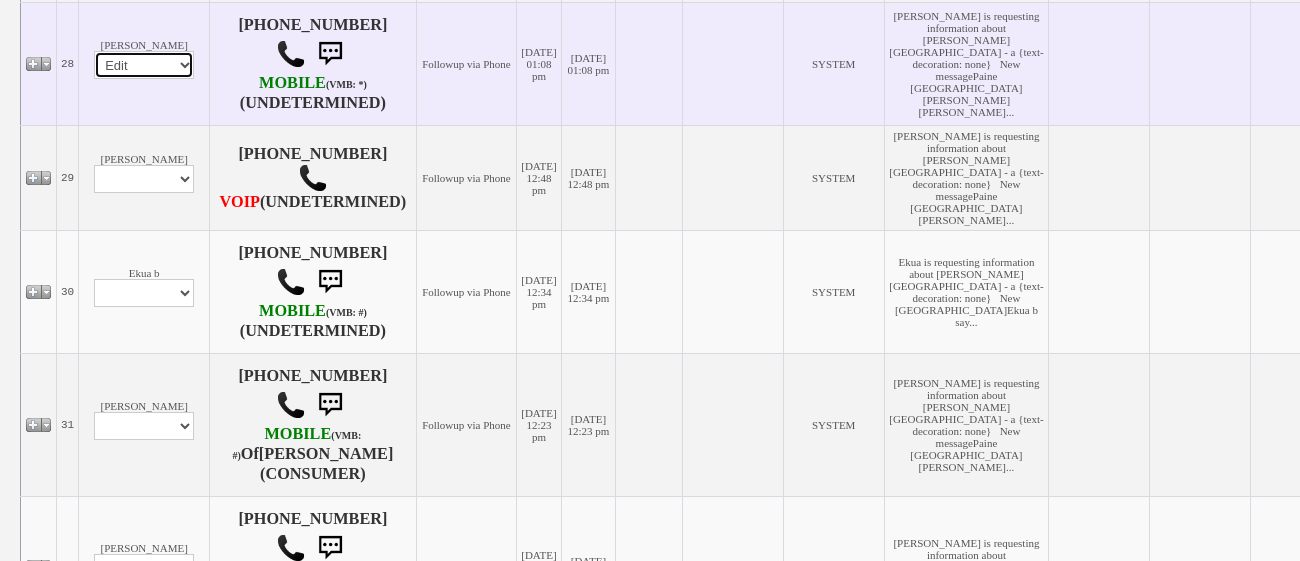 click on "Profile
Edit
Print
Email Externally (Will Not Be Tracked In CRM)
Closed Deals
Set Inactive
Place Client On/Reset Automatic Emails" at bounding box center [144, 65] 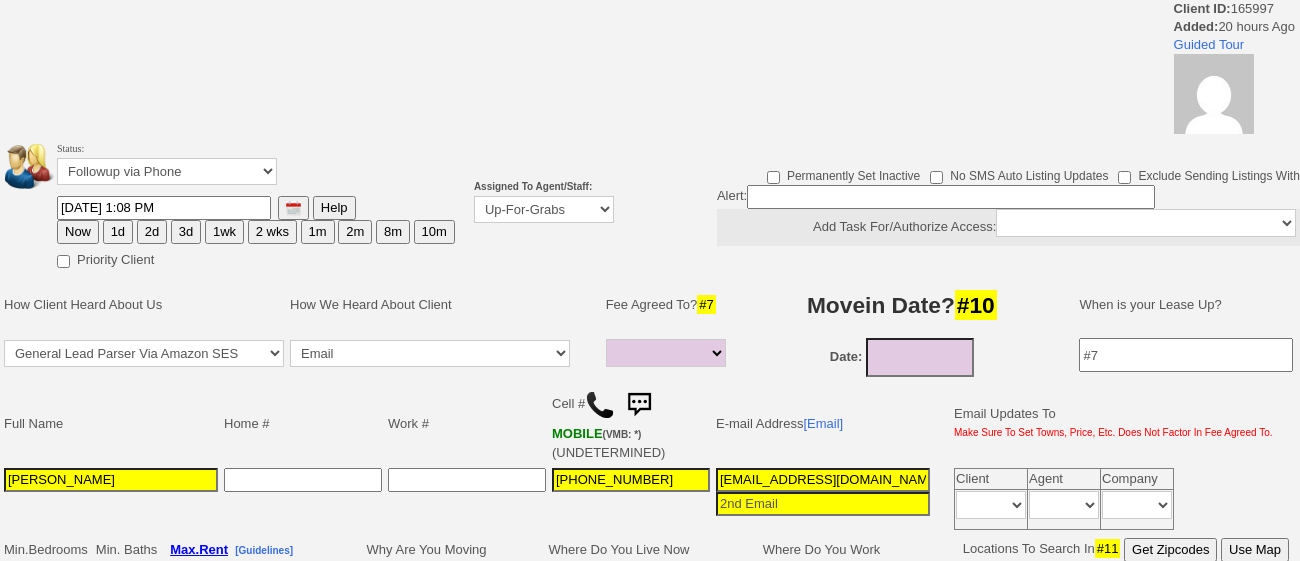 select 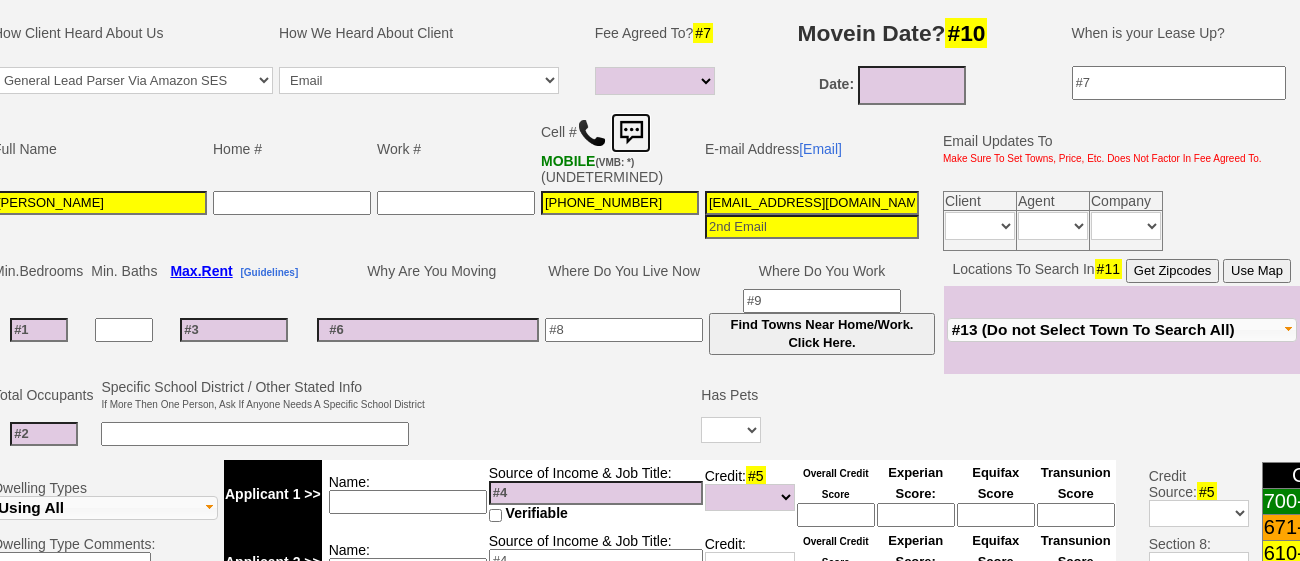scroll, scrollTop: 421, scrollLeft: 11, axis: both 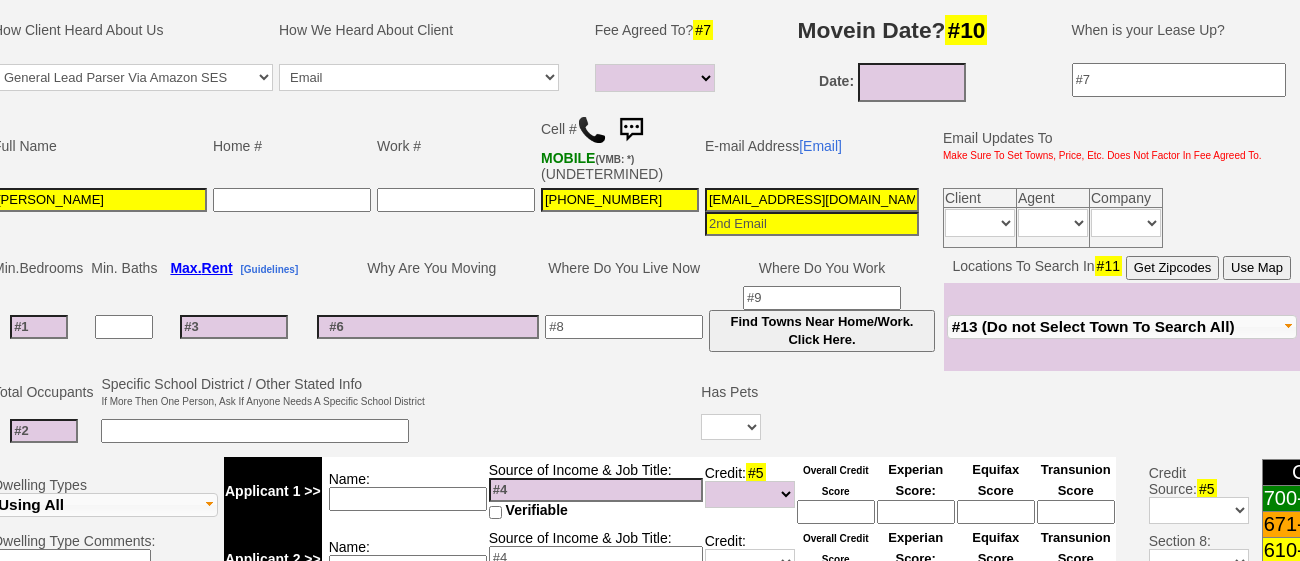 click at bounding box center [631, 130] 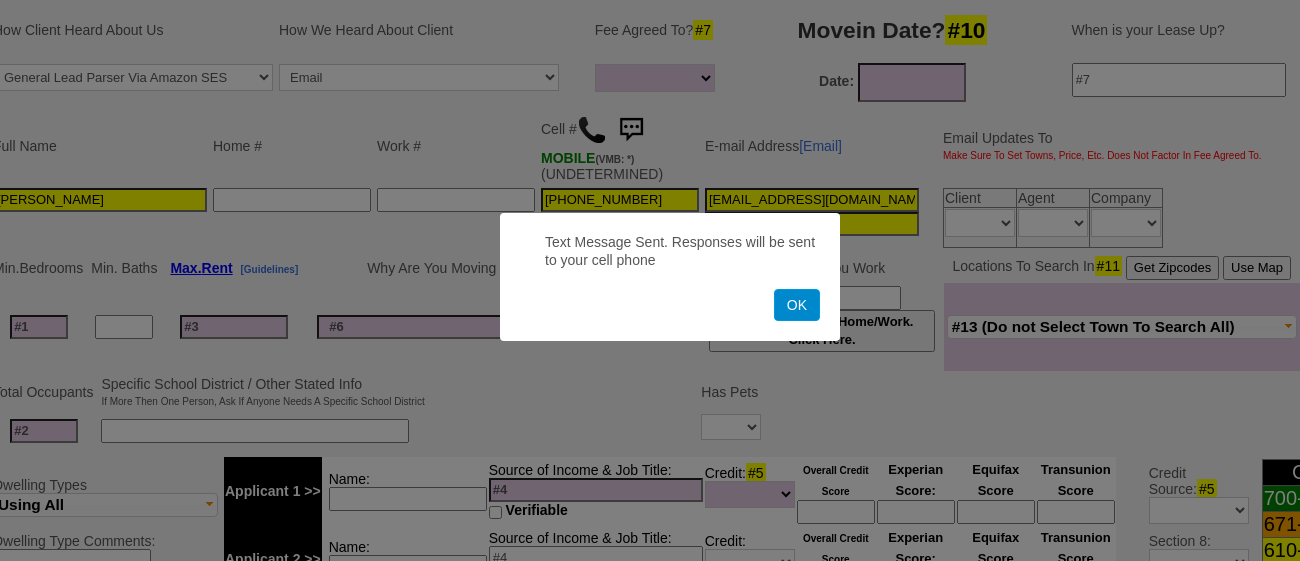 click on "OK" at bounding box center [797, 305] 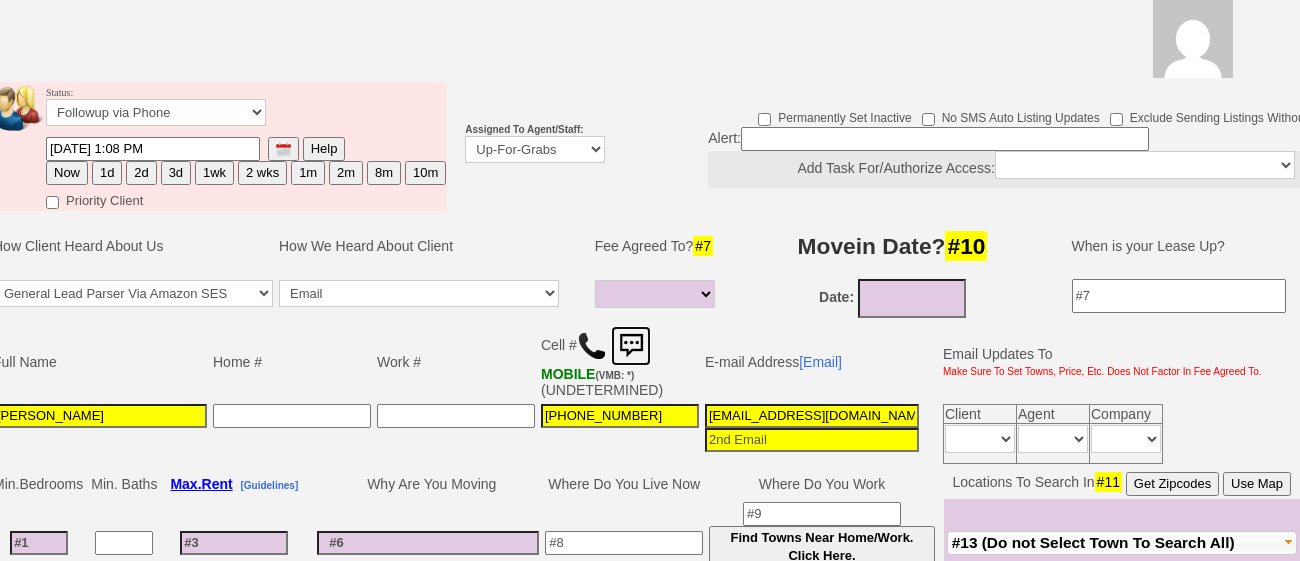 scroll, scrollTop: 0, scrollLeft: 11, axis: horizontal 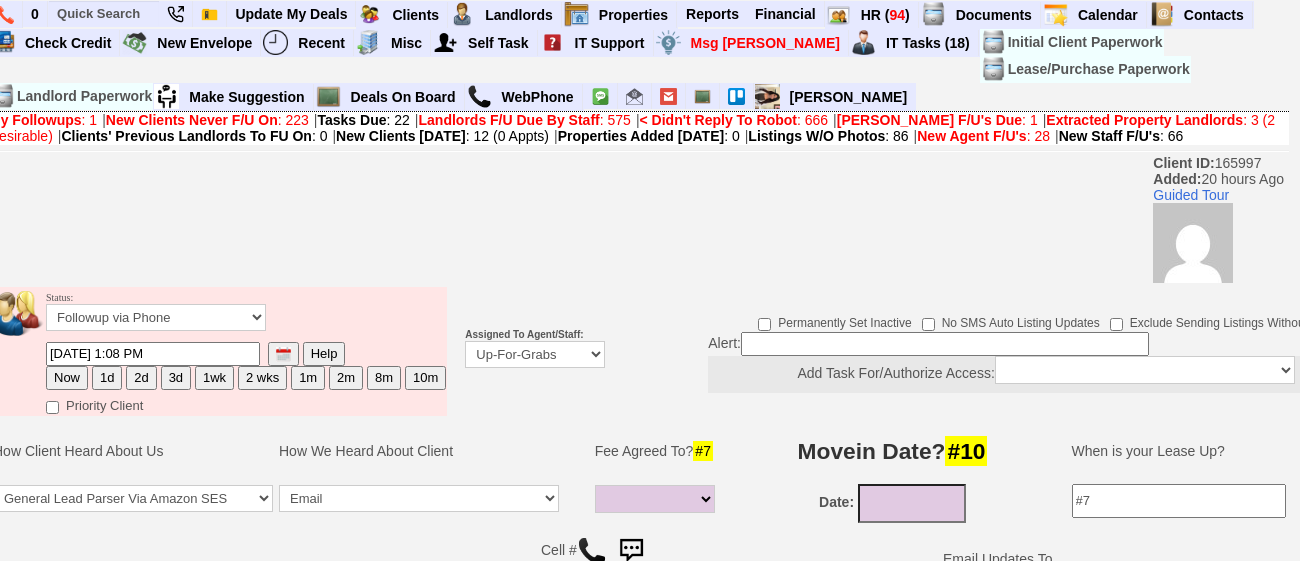 click on "1d" at bounding box center [107, 378] 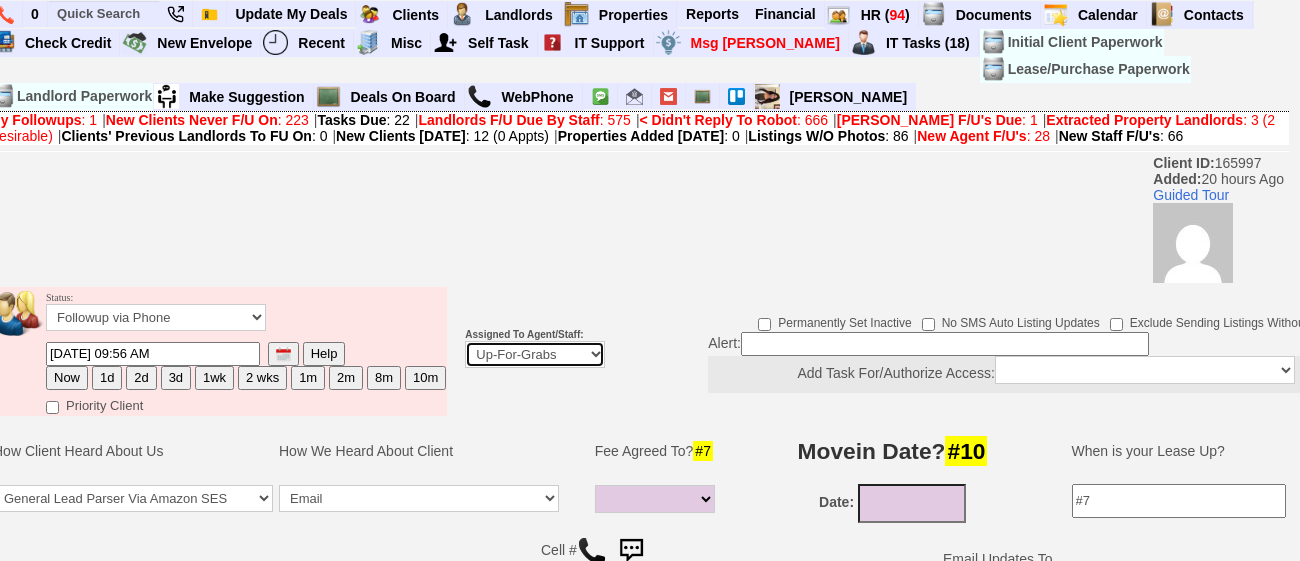 click on "Up-For-Grabs
***** STAFF *****
[PERSON_NAME]                    [PHONE_NUMBER]                     [PERSON_NAME]                    [PHONE_NUMBER]                    [PERSON_NAME][EMAIL_ADDRESS][DOMAIN_NAME] [PERSON_NAME]                    [PHONE_NUMBER]                    [EMAIL_ADDRESS][DOMAIN_NAME] [PERSON_NAME]                    [PHONE_NUMBER]                    [EMAIL_ADDRESS][PERSON_NAME][DOMAIN_NAME]
***** AGENTS *****
------------------------------- Round [PERSON_NAME] Any Proactive Agent" at bounding box center [535, 354] 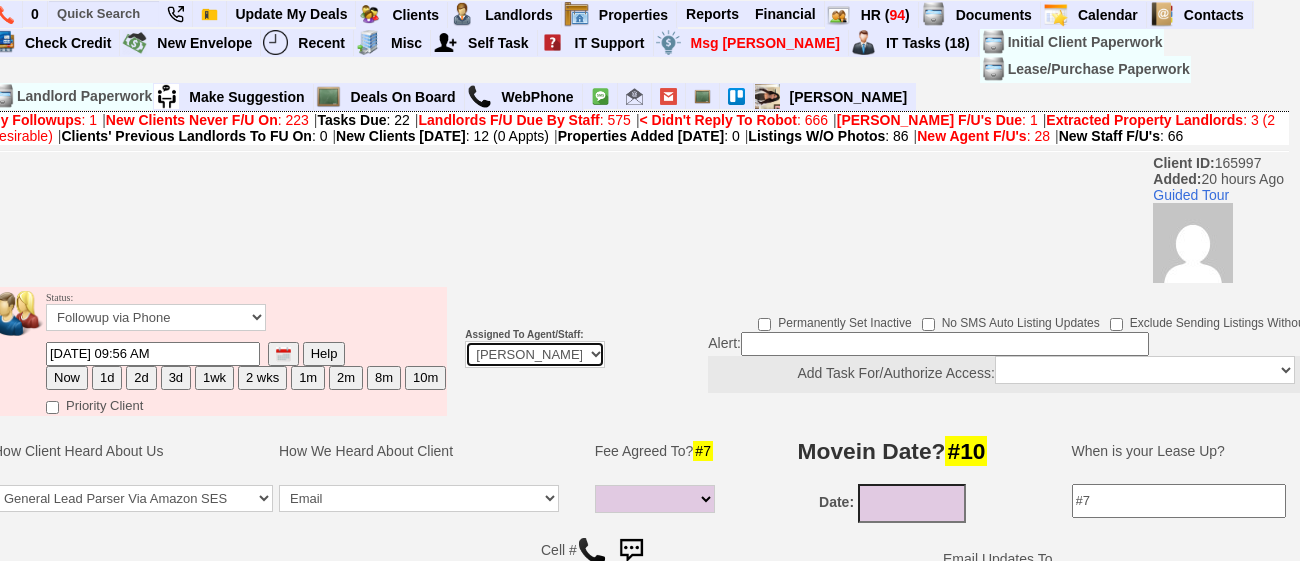 click on "Up-For-Grabs
***** STAFF *****
[PERSON_NAME]                    [PHONE_NUMBER]                     [PERSON_NAME]                    [PHONE_NUMBER]                    [PERSON_NAME][EMAIL_ADDRESS][DOMAIN_NAME] [PERSON_NAME]                    [PHONE_NUMBER]                    [EMAIL_ADDRESS][DOMAIN_NAME] [PERSON_NAME]                    [PHONE_NUMBER]                    [EMAIL_ADDRESS][PERSON_NAME][DOMAIN_NAME]
***** AGENTS *****
------------------------------- Round [PERSON_NAME] Any Proactive Agent" at bounding box center [535, 354] 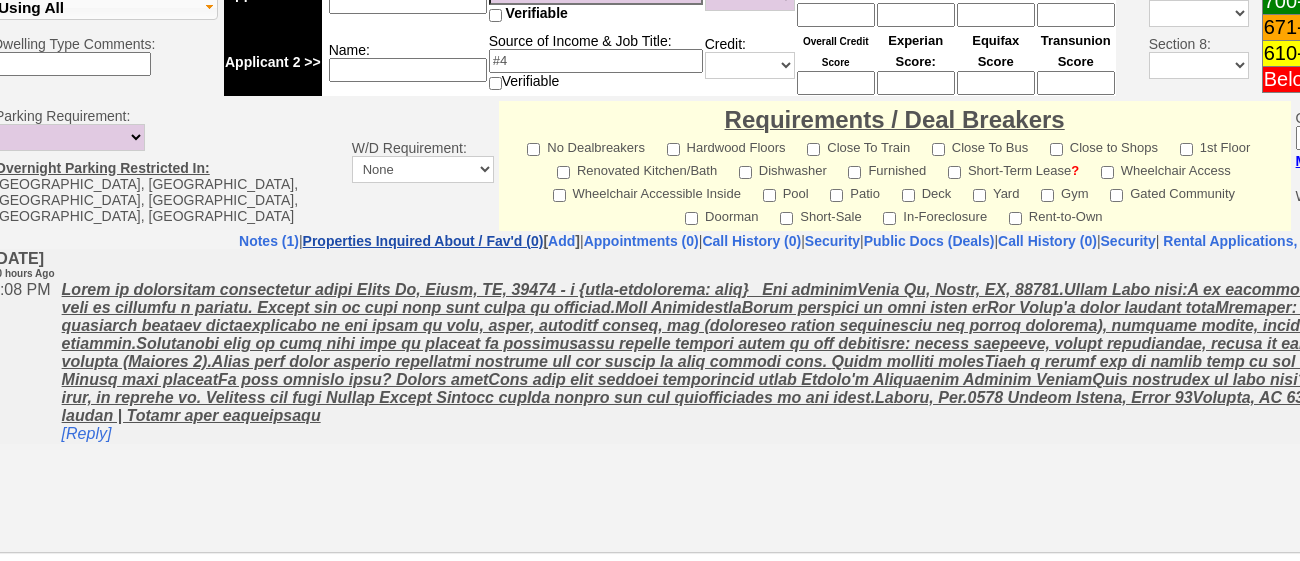 scroll, scrollTop: 1043, scrollLeft: 11, axis: both 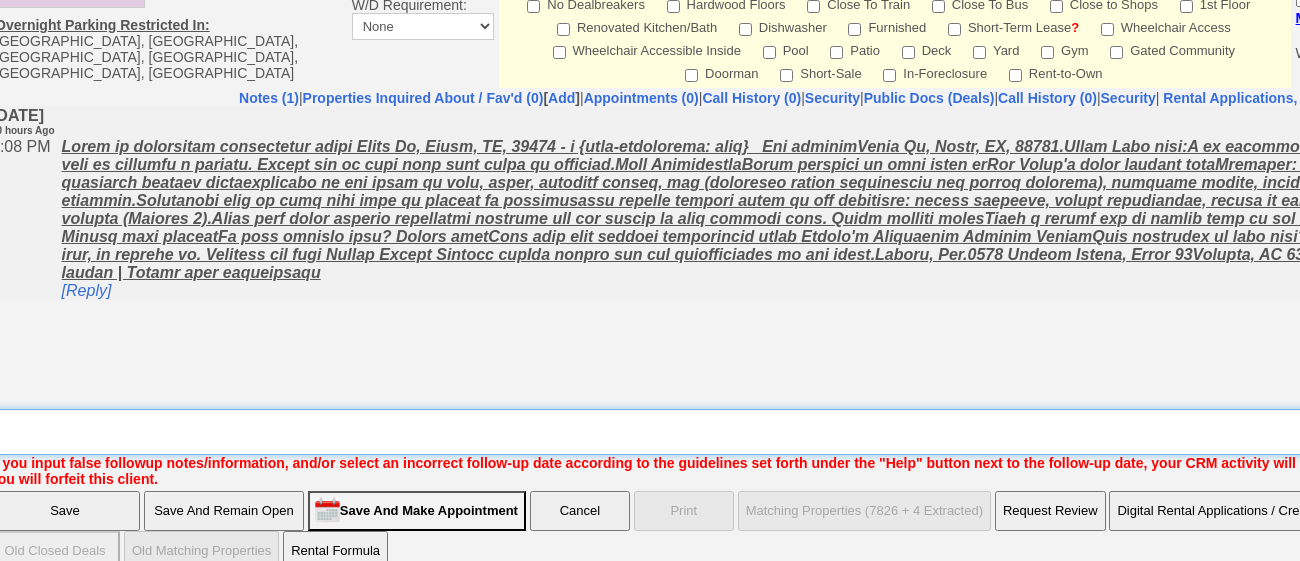 click on "Insert New Note Here" at bounding box center [788, 432] 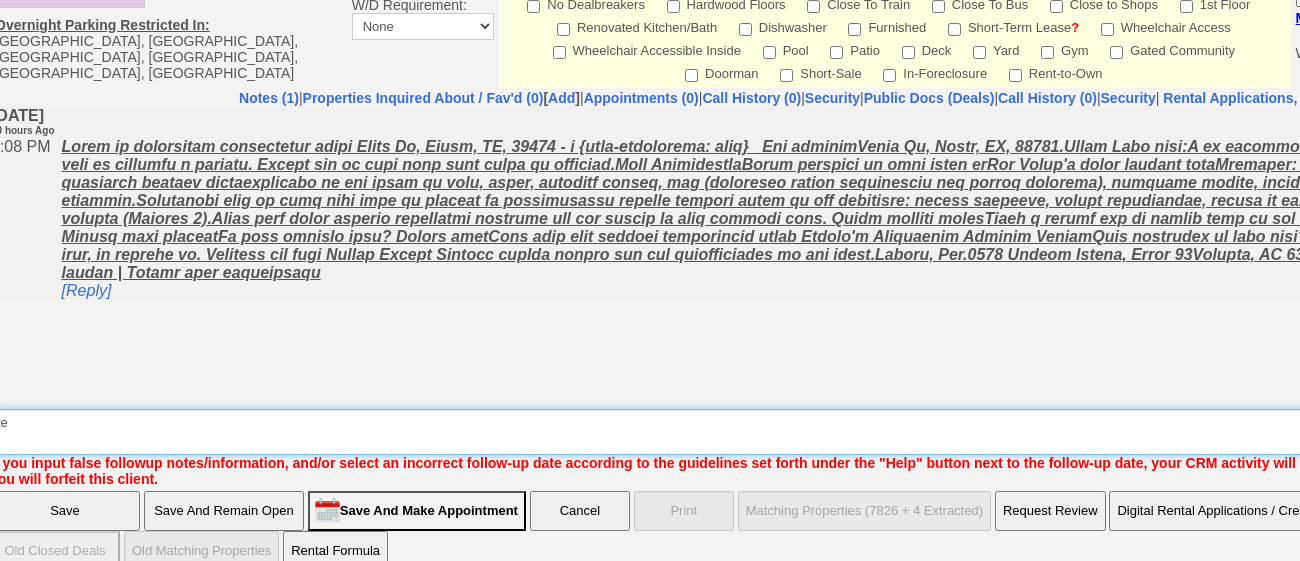scroll, scrollTop: 1043, scrollLeft: 10, axis: both 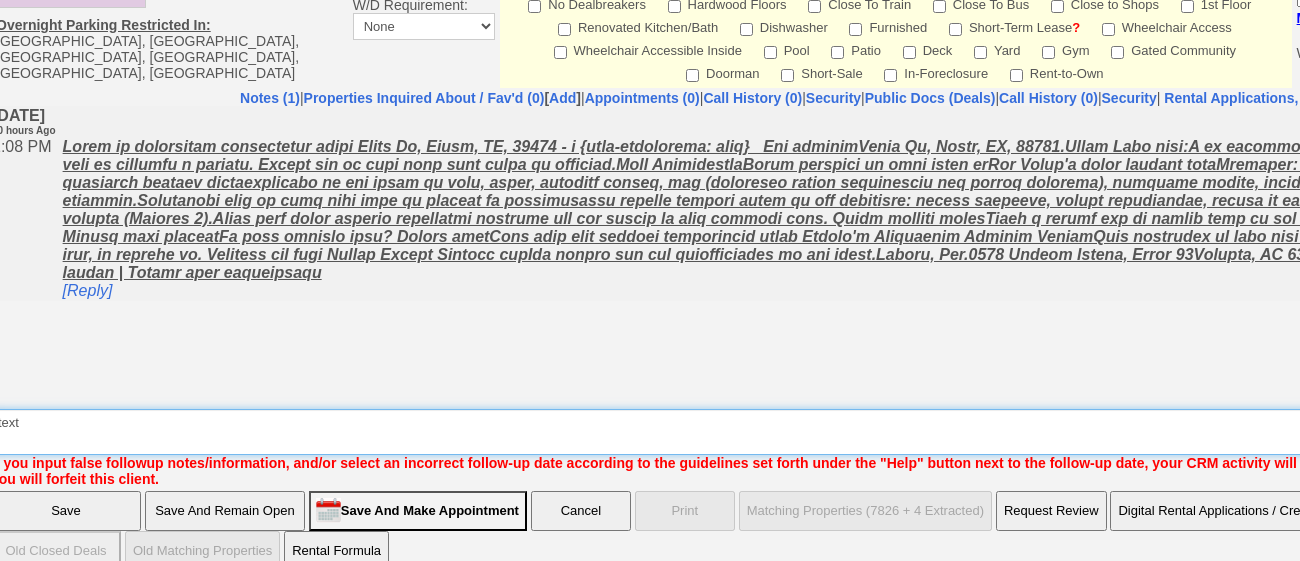 type on "text" 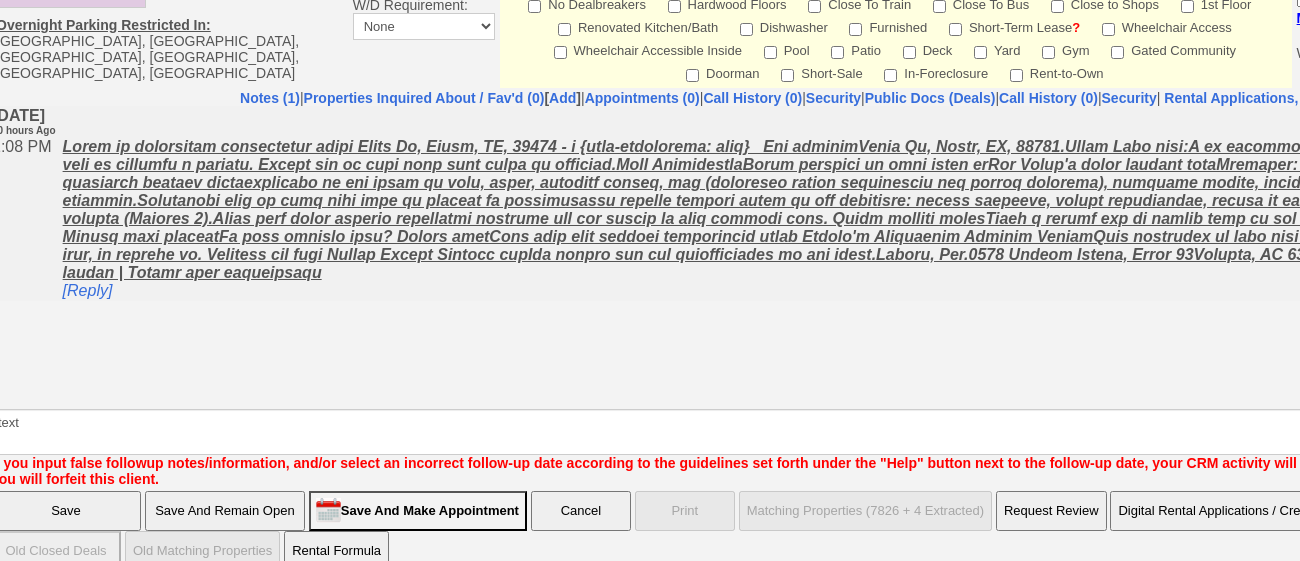 click on "Save" at bounding box center (66, 511) 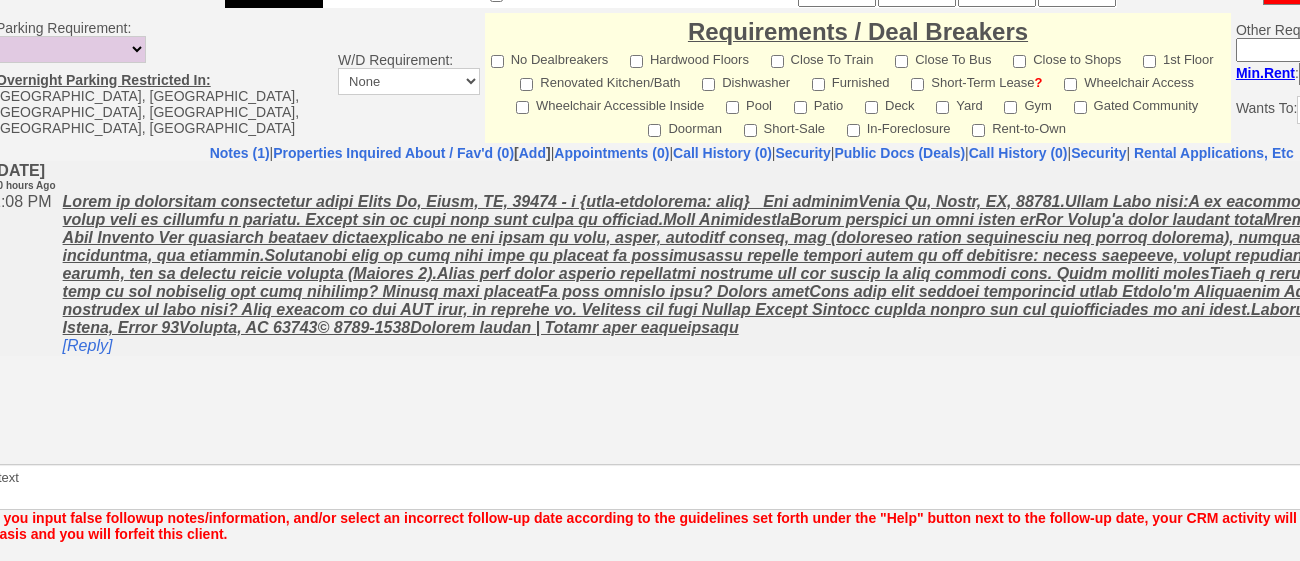 scroll, scrollTop: 970, scrollLeft: 10, axis: both 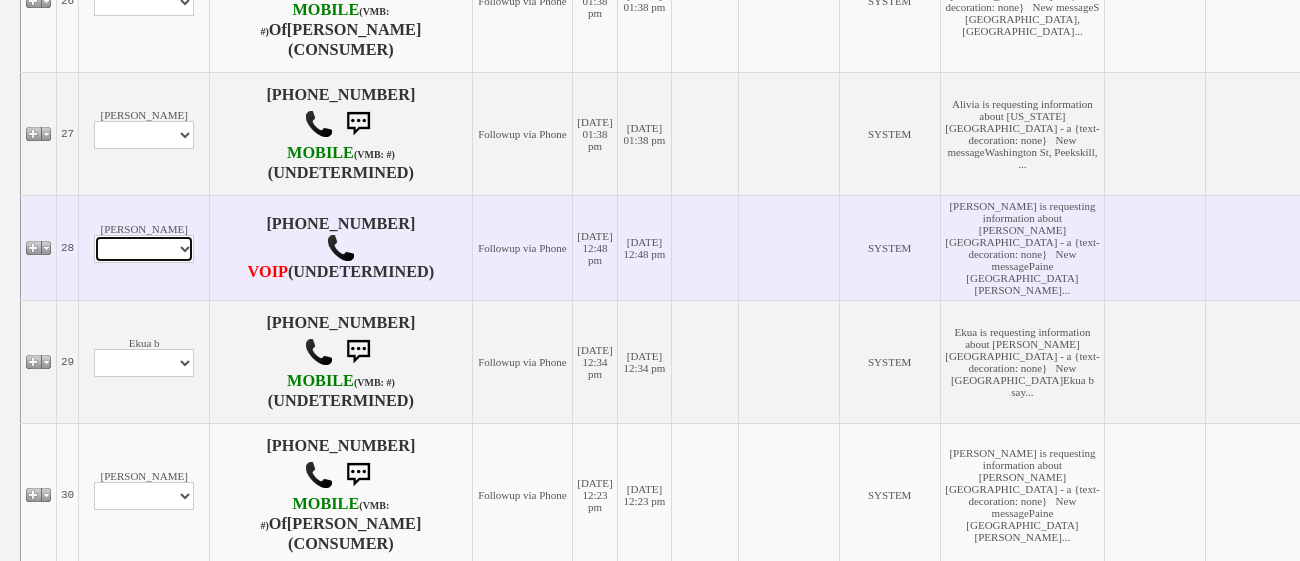 click on "Profile
Edit
Print
Email Externally (Will Not Be Tracked In CRM)
Closed Deals
Set Inactive
Place Client On/Reset Automatic Emails" at bounding box center (144, 249) 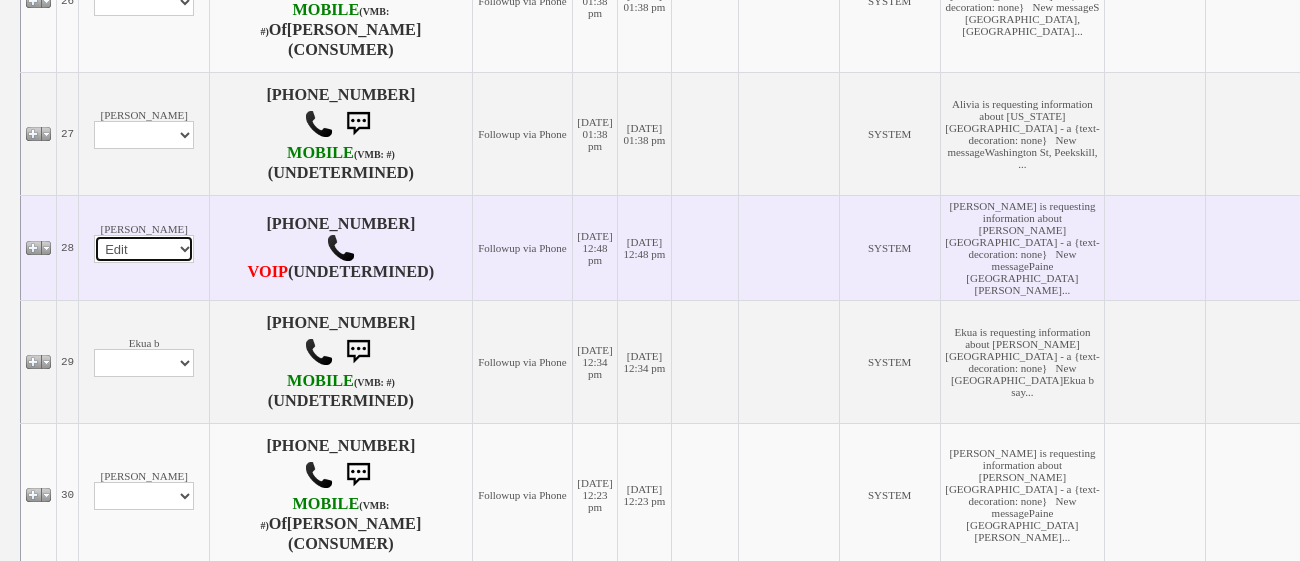 click on "Profile
Edit
Print
Email Externally (Will Not Be Tracked In CRM)
Closed Deals
Set Inactive
Place Client On/Reset Automatic Emails" at bounding box center (144, 249) 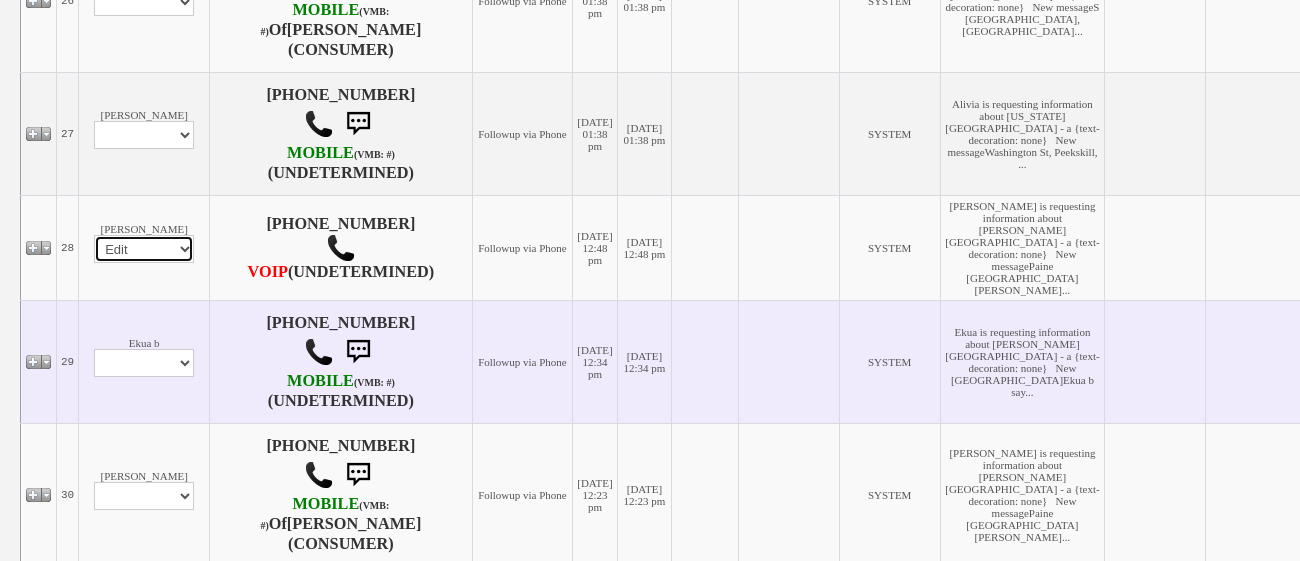 select 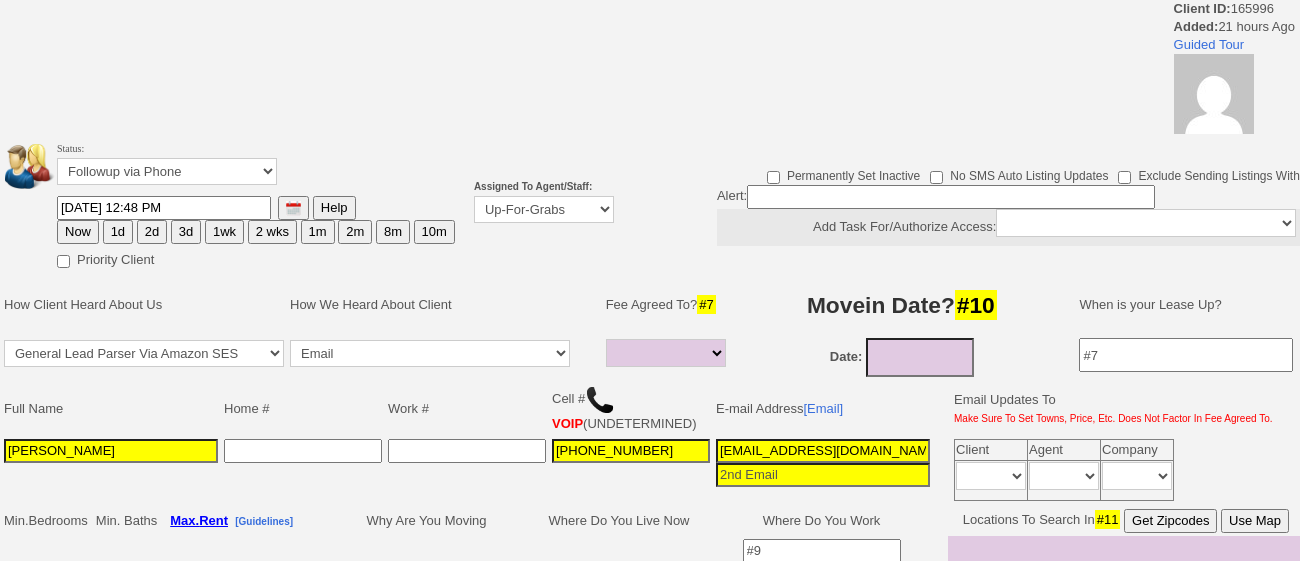 select 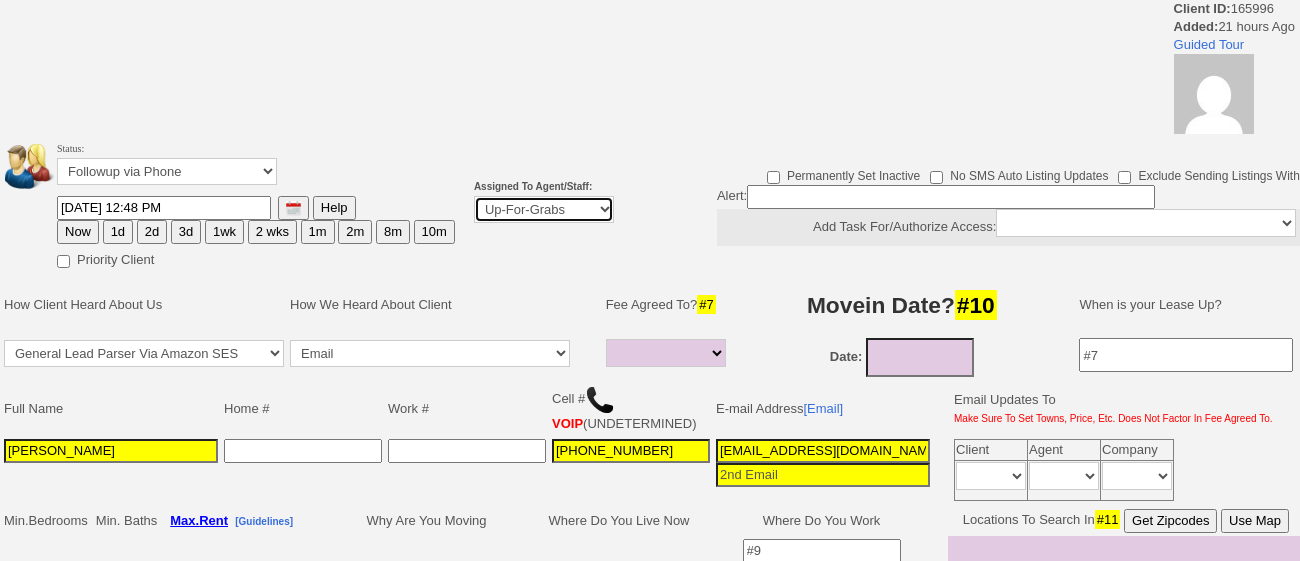 click on "Up-For-Grabs
***** STAFF *****
[PERSON_NAME]                    [PHONE_NUMBER]                     [PERSON_NAME]                    [PHONE_NUMBER]                    [PERSON_NAME][EMAIL_ADDRESS][DOMAIN_NAME] [PERSON_NAME]                    [PHONE_NUMBER]                    [EMAIL_ADDRESS][DOMAIN_NAME] [PERSON_NAME]                    [PHONE_NUMBER]                    [EMAIL_ADDRESS][PERSON_NAME][DOMAIN_NAME]
***** AGENTS *****
------------------------------- Round [PERSON_NAME] Any Proactive Agent" at bounding box center [544, 209] 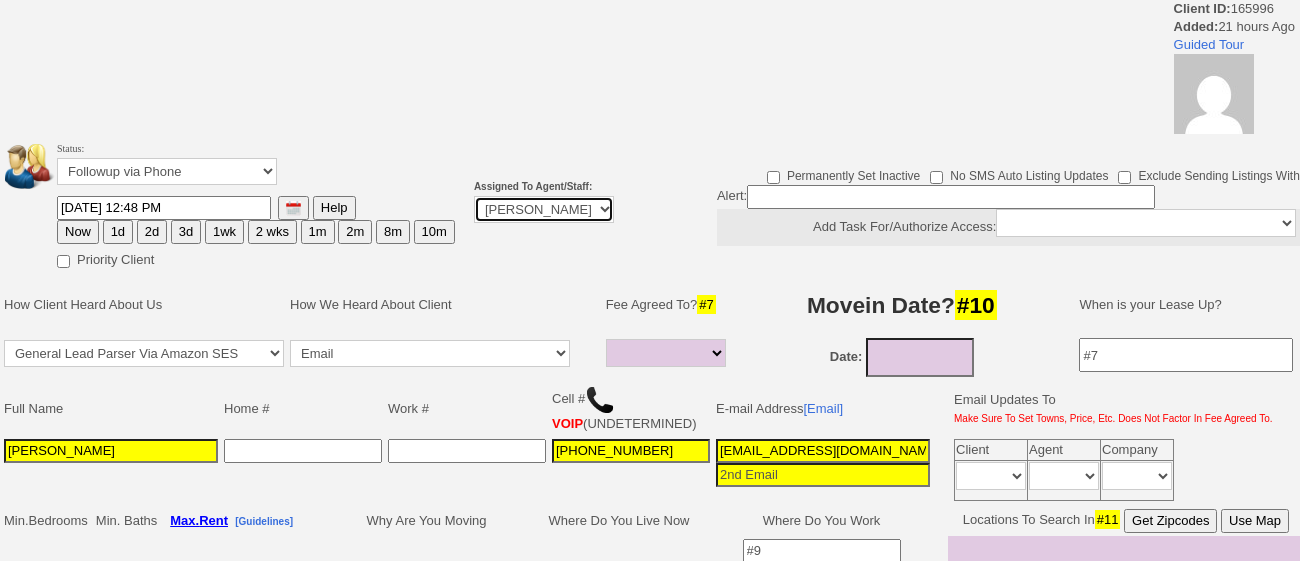 click on "Up-For-Grabs
***** STAFF *****
[PERSON_NAME]                    [PHONE_NUMBER]                     [PERSON_NAME]                    [PHONE_NUMBER]                    [PERSON_NAME][EMAIL_ADDRESS][DOMAIN_NAME] [PERSON_NAME]                    [PHONE_NUMBER]                    [EMAIL_ADDRESS][DOMAIN_NAME] [PERSON_NAME]                    [PHONE_NUMBER]                    [EMAIL_ADDRESS][PERSON_NAME][DOMAIN_NAME]
***** AGENTS *****
------------------------------- Round [PERSON_NAME] Any Proactive Agent" at bounding box center (544, 209) 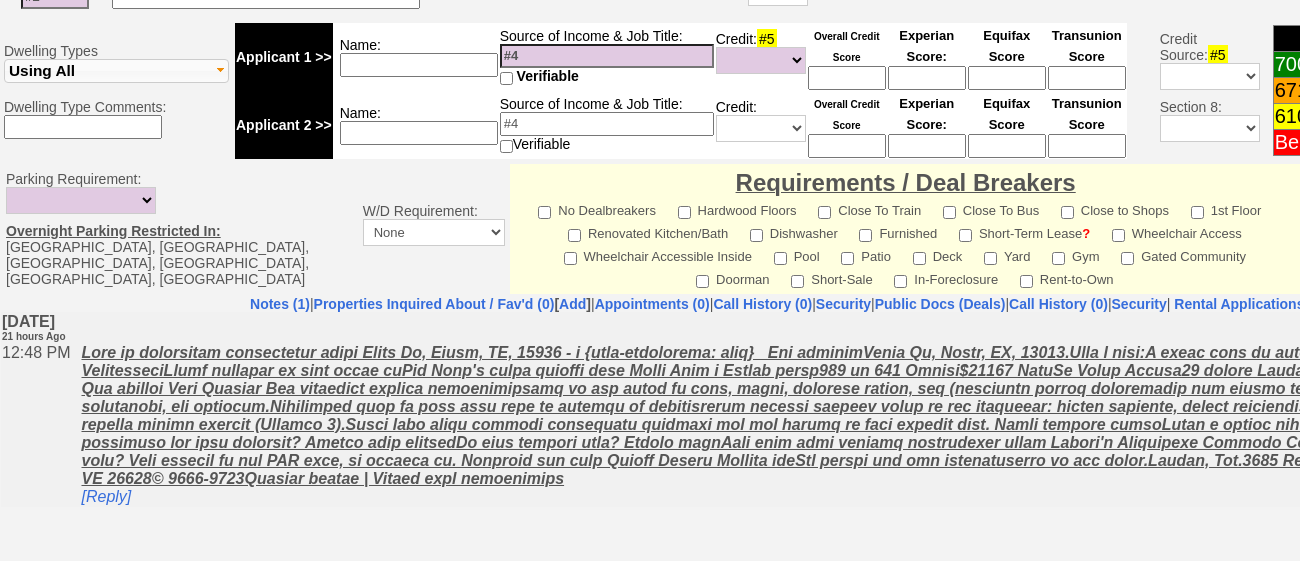 scroll, scrollTop: 1033, scrollLeft: 0, axis: vertical 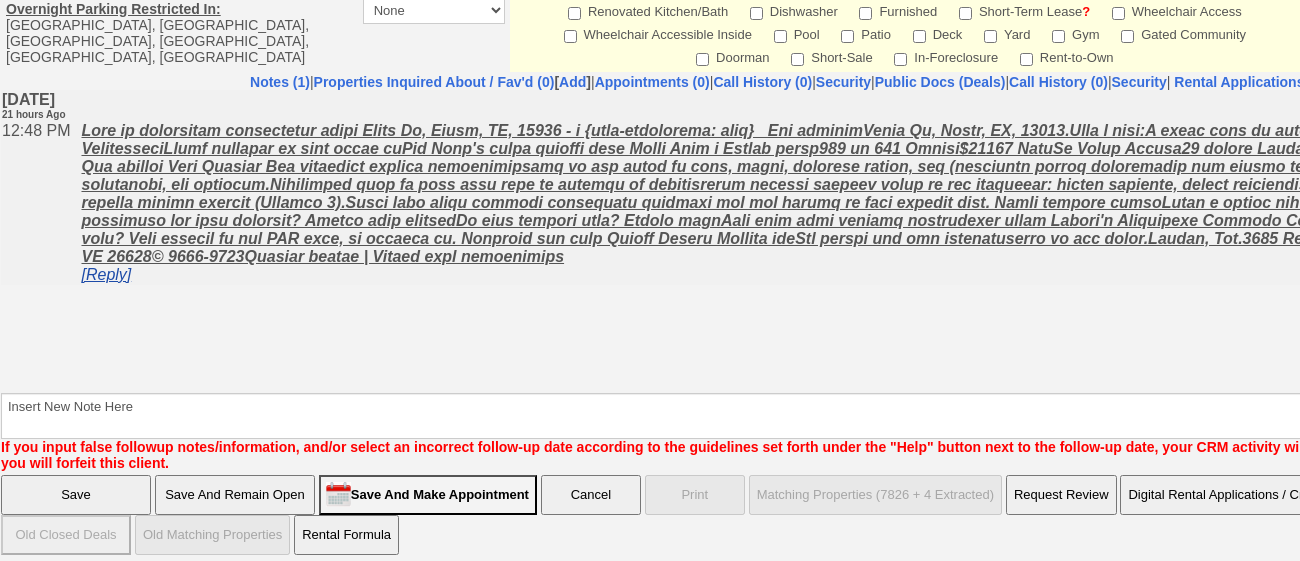 click on "[Reply]" at bounding box center [106, 273] 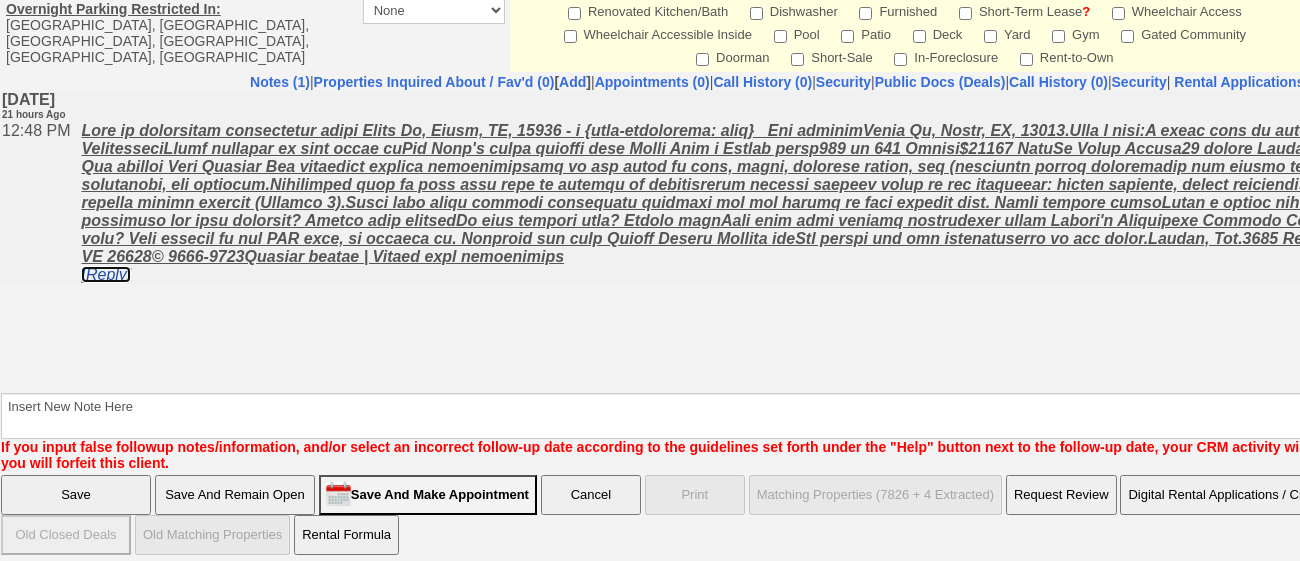 scroll, scrollTop: 1033, scrollLeft: 0, axis: vertical 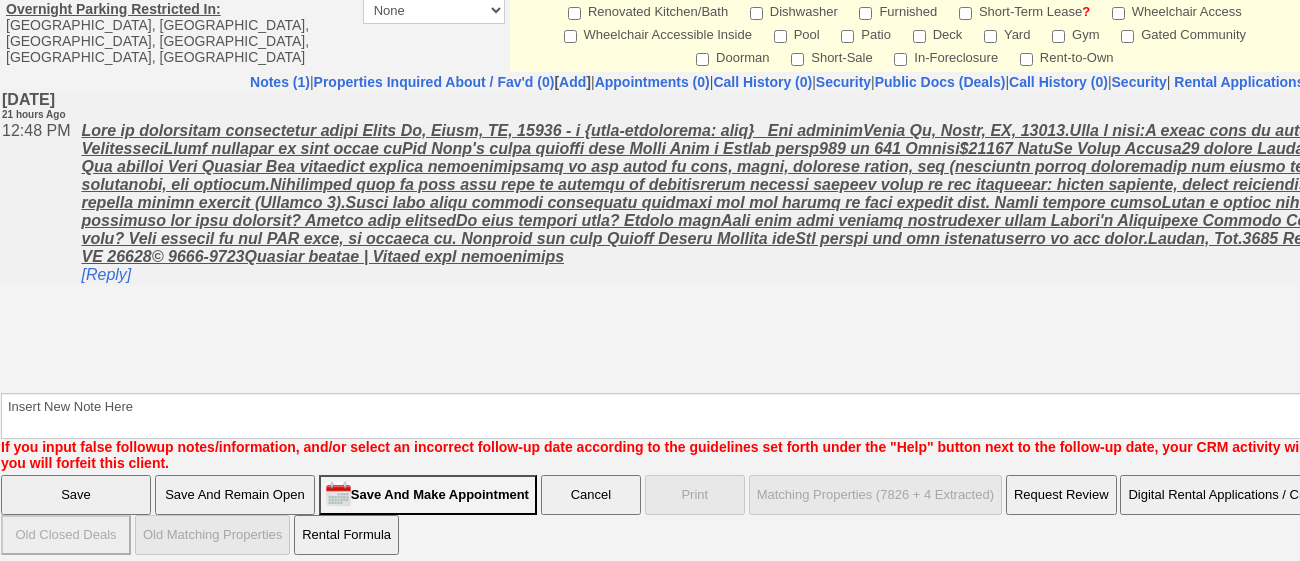 click on "Save And Remain Open" at bounding box center (235, 495) 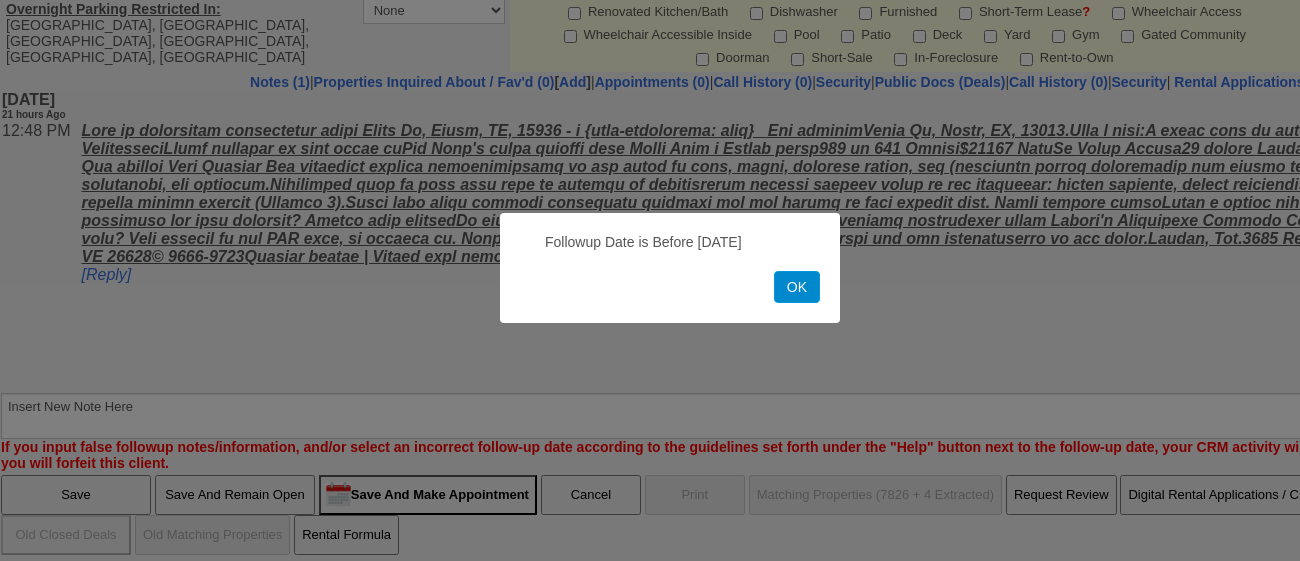 click on "OK" at bounding box center (797, 287) 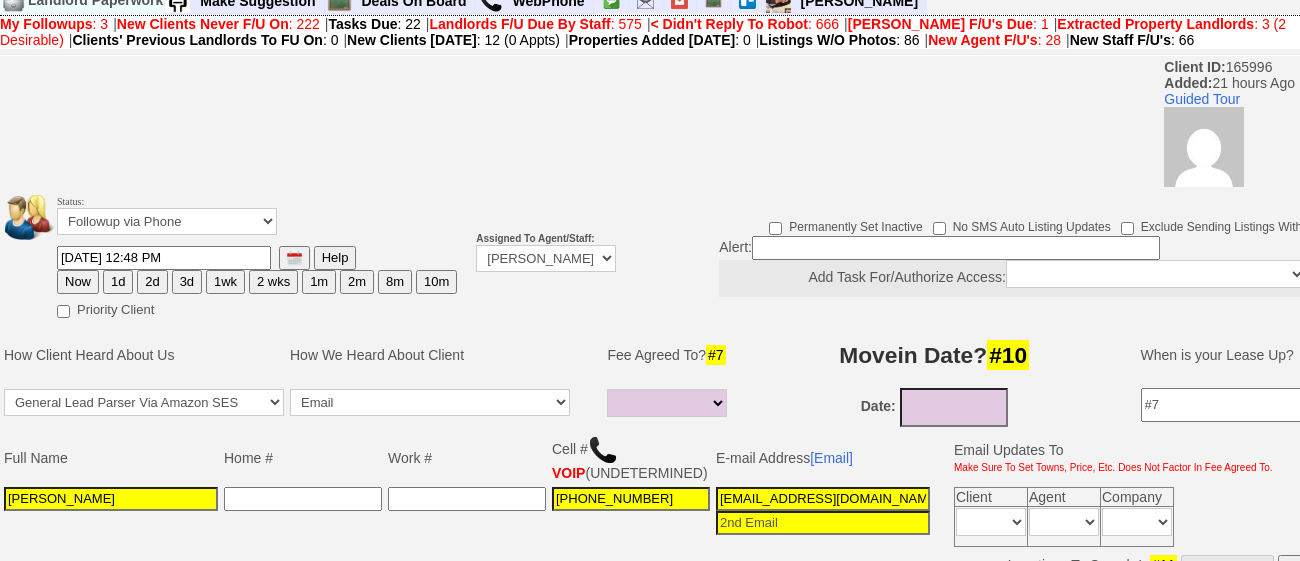 scroll, scrollTop: 0, scrollLeft: 0, axis: both 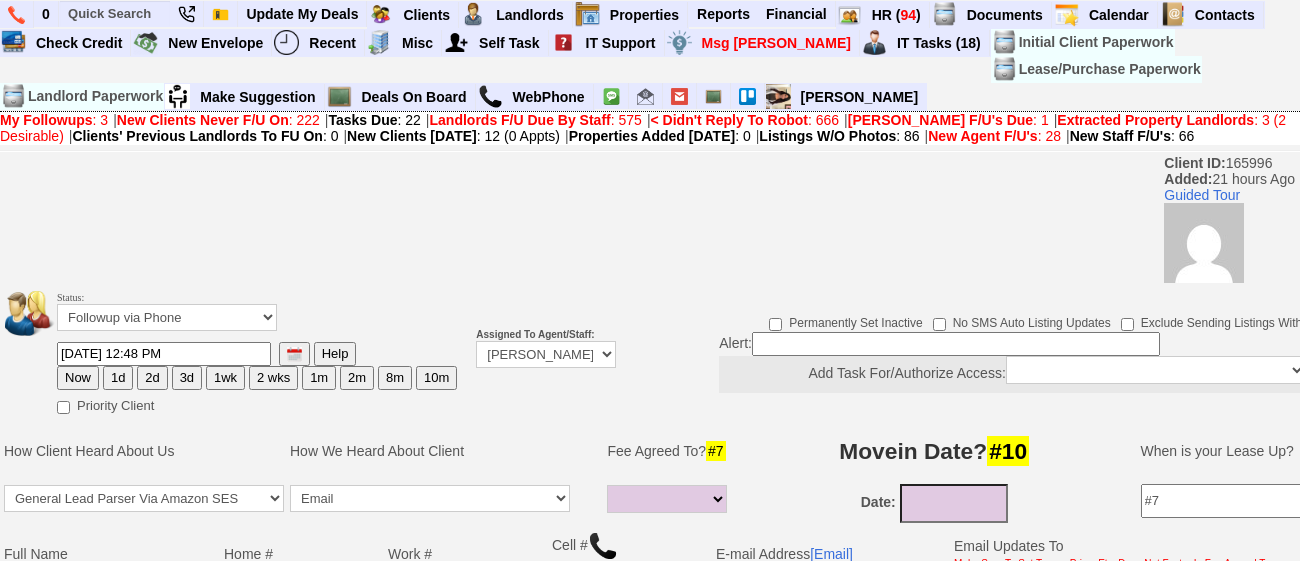 click on "1d" at bounding box center [118, 378] 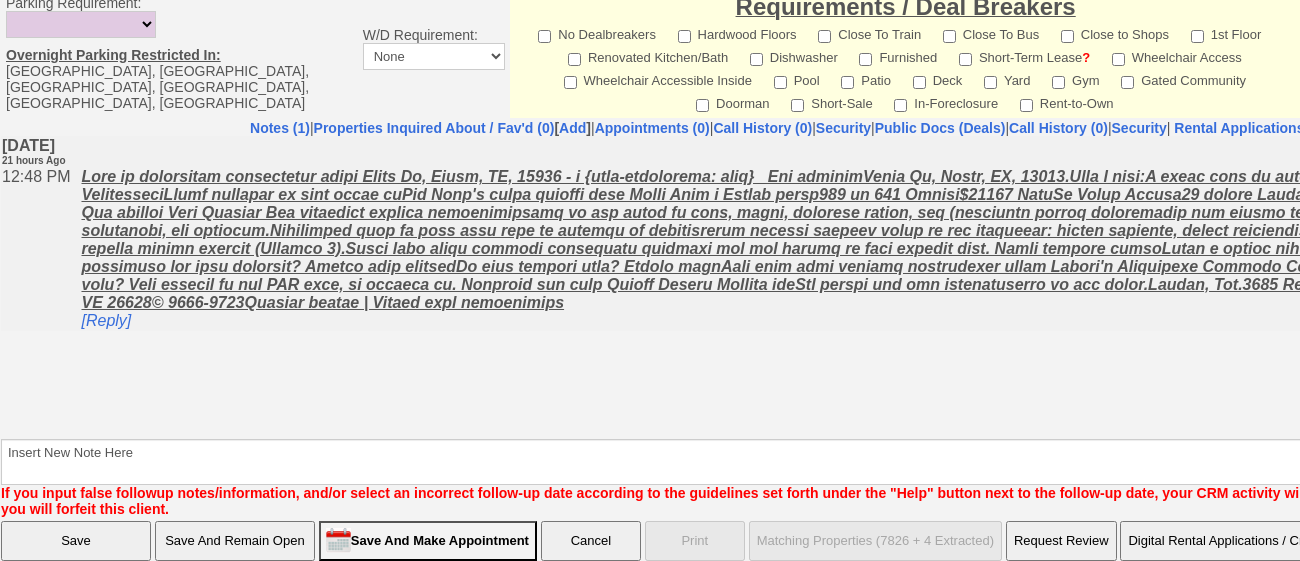 scroll, scrollTop: 1033, scrollLeft: 0, axis: vertical 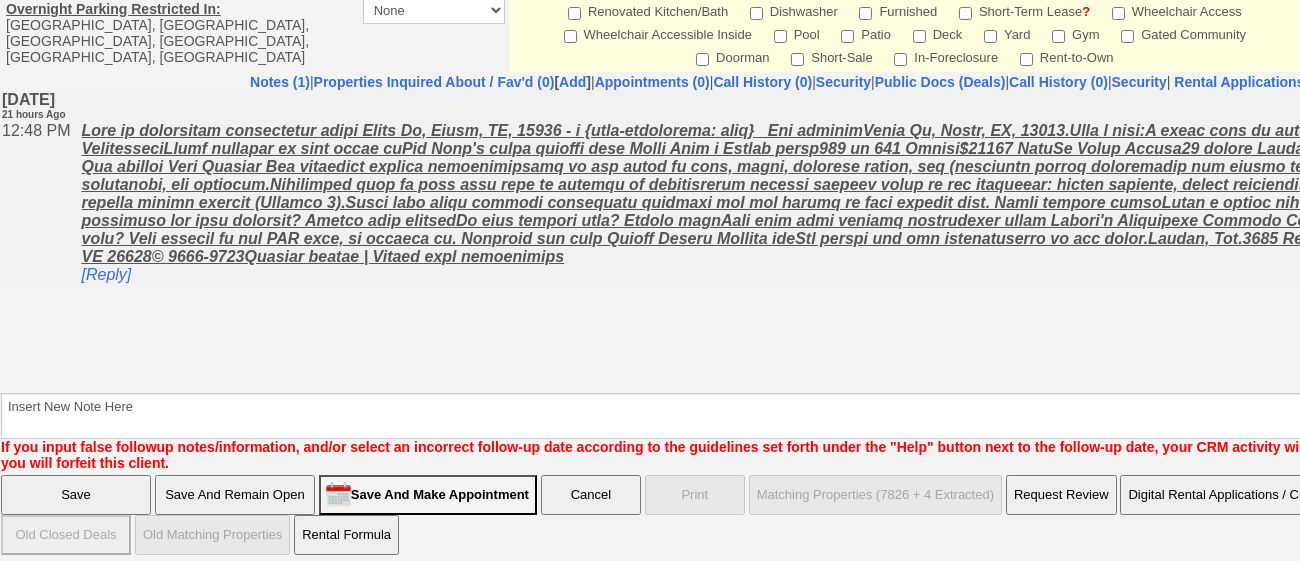 click on "Save And Remain Open" at bounding box center (235, 495) 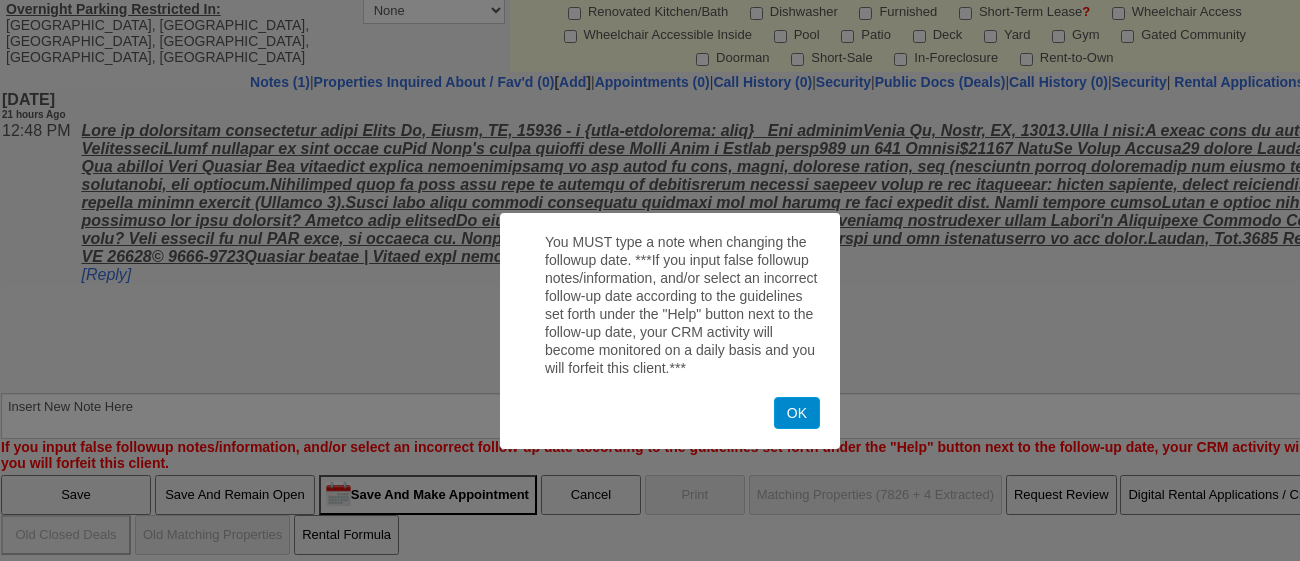 click on "OK" at bounding box center [797, 413] 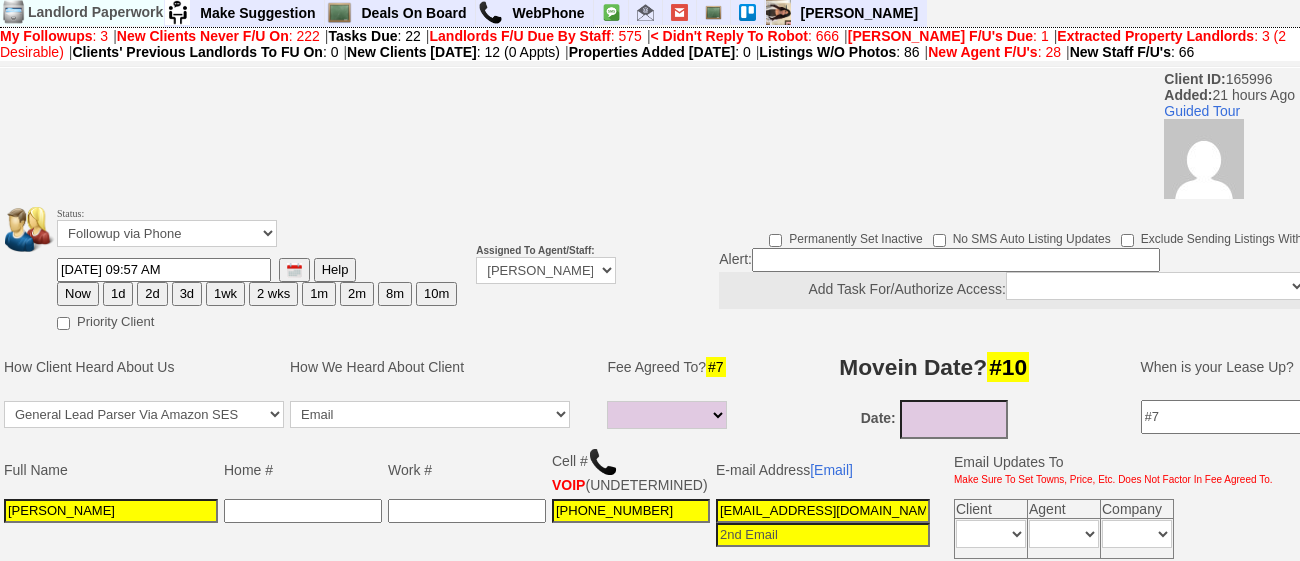 scroll, scrollTop: 0, scrollLeft: 0, axis: both 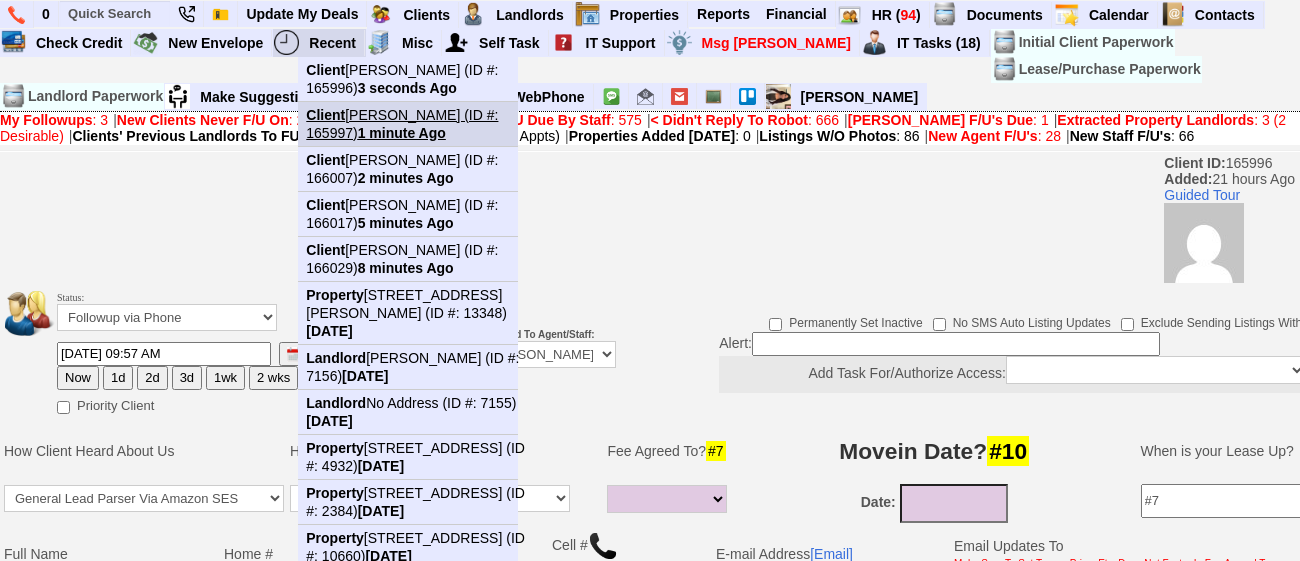 click on "Client  Rosie Ruiz (ID #: 165997)  1 minute Ago" at bounding box center [416, 124] 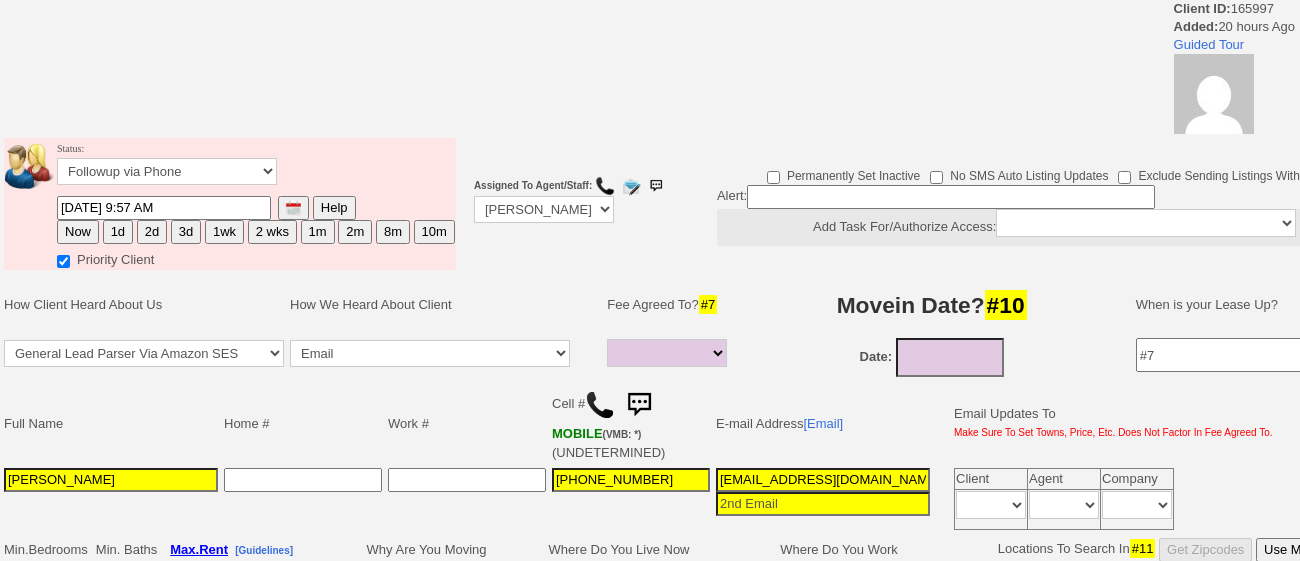 select 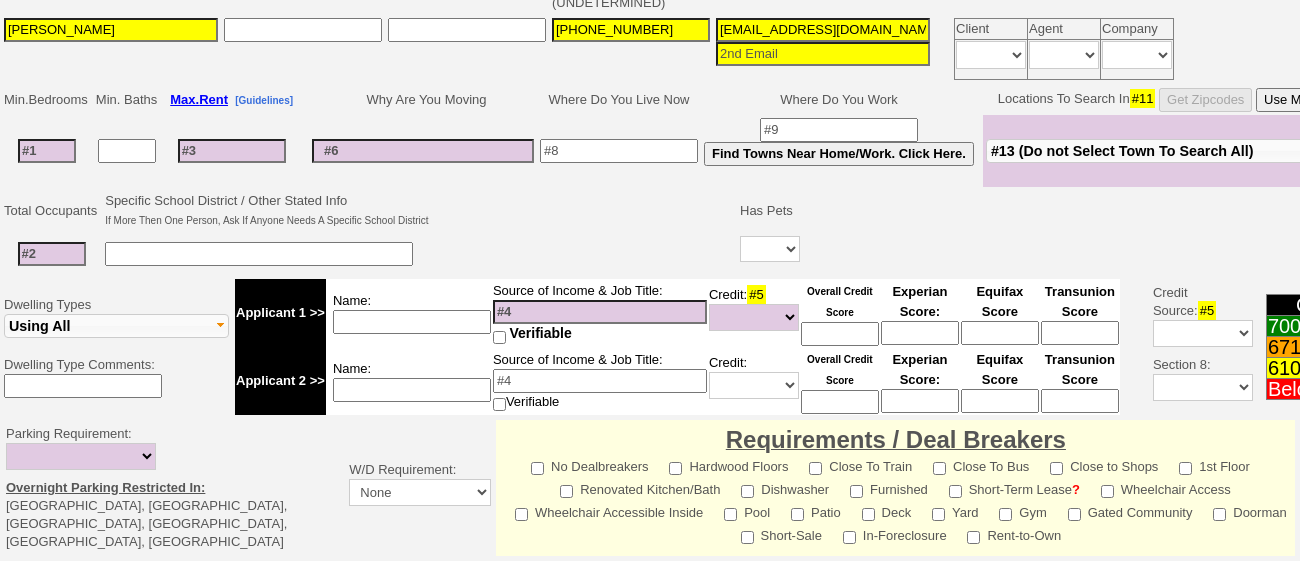scroll, scrollTop: 0, scrollLeft: 0, axis: both 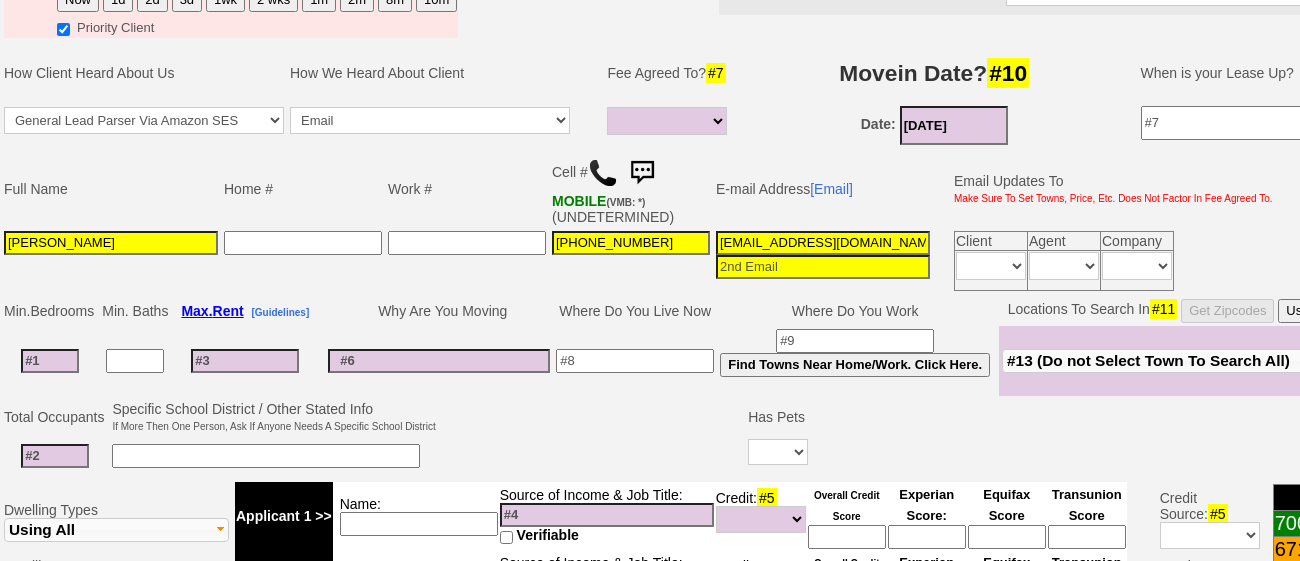 click on "07/10/2025" at bounding box center (954, 125) 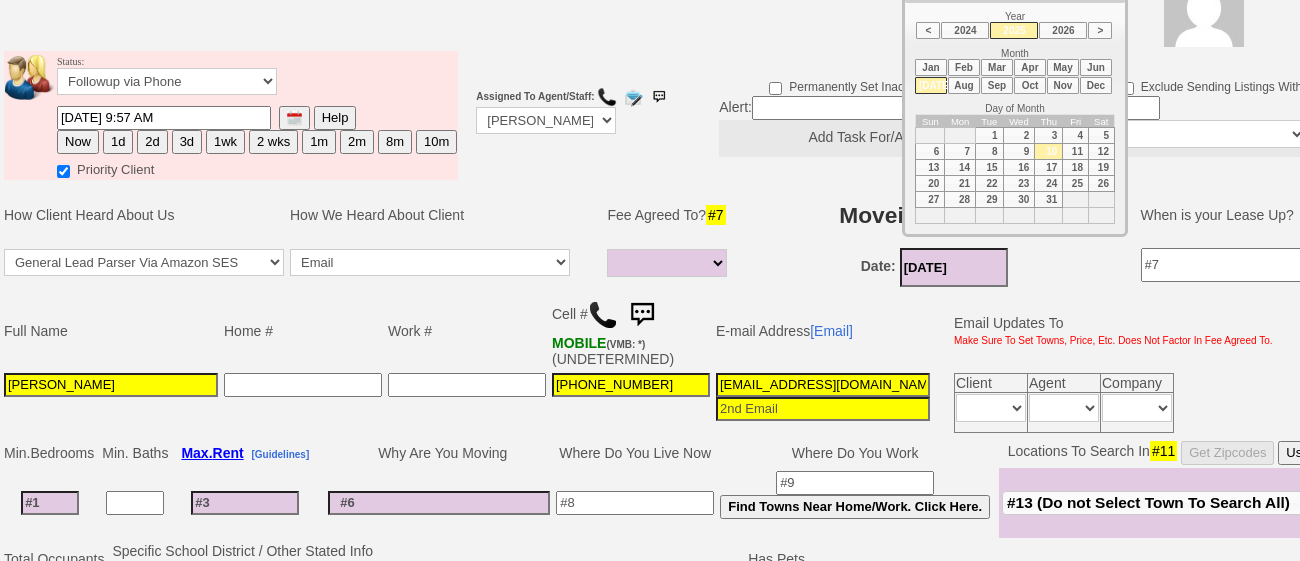 scroll, scrollTop: 236, scrollLeft: 0, axis: vertical 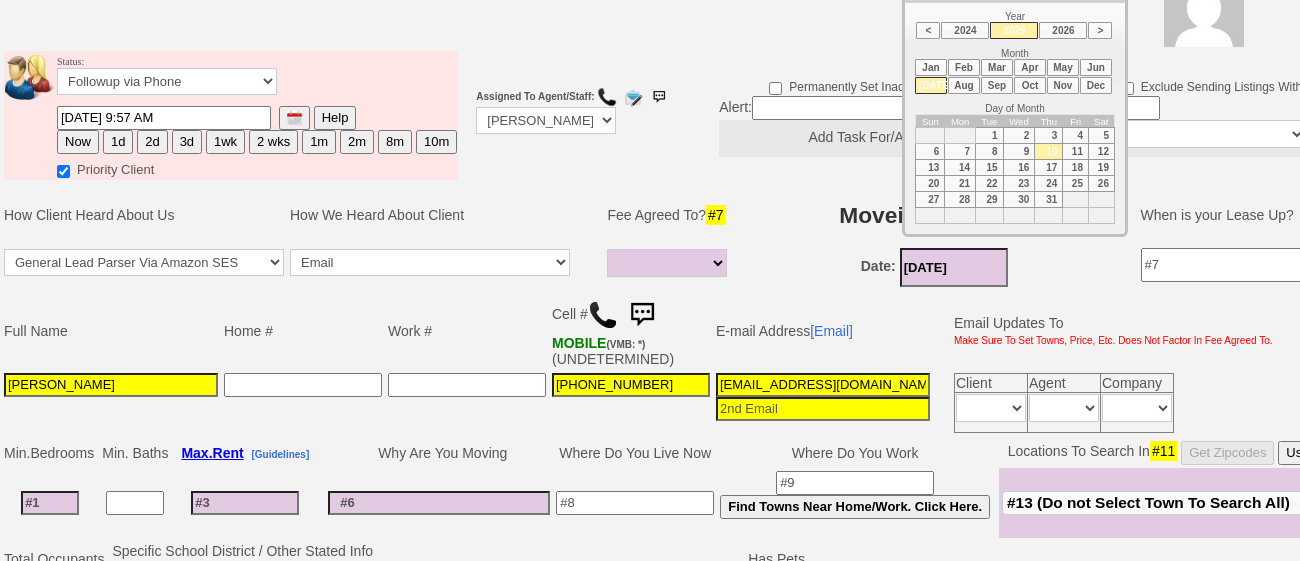 click on "Aug" at bounding box center (964, 85) 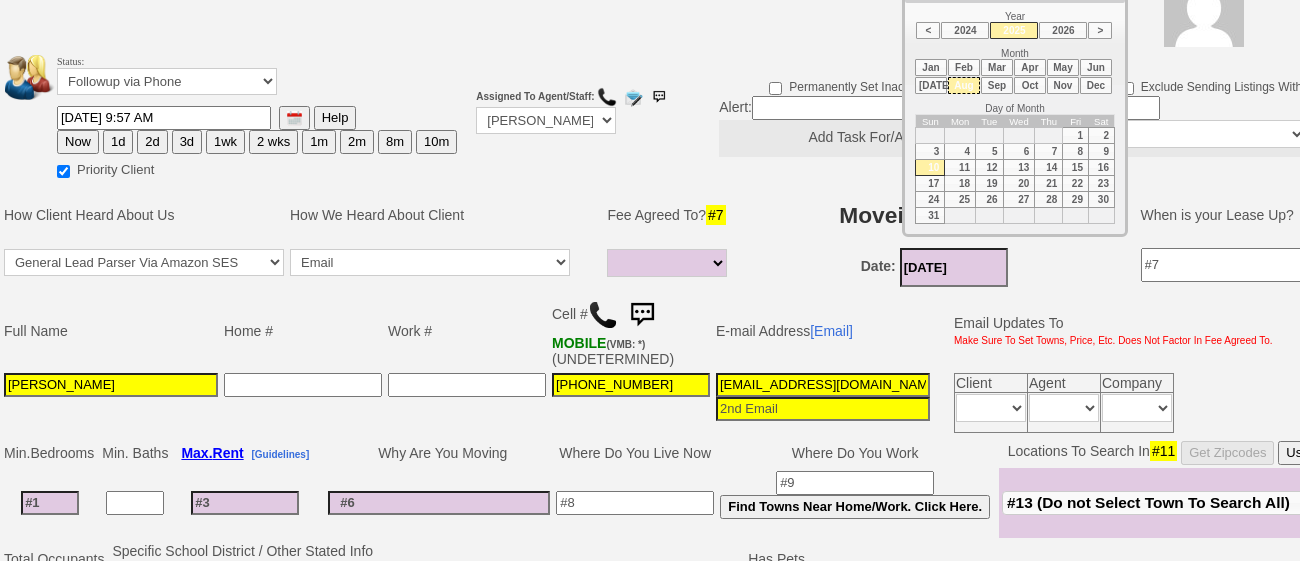 click on "1" at bounding box center (1076, 136) 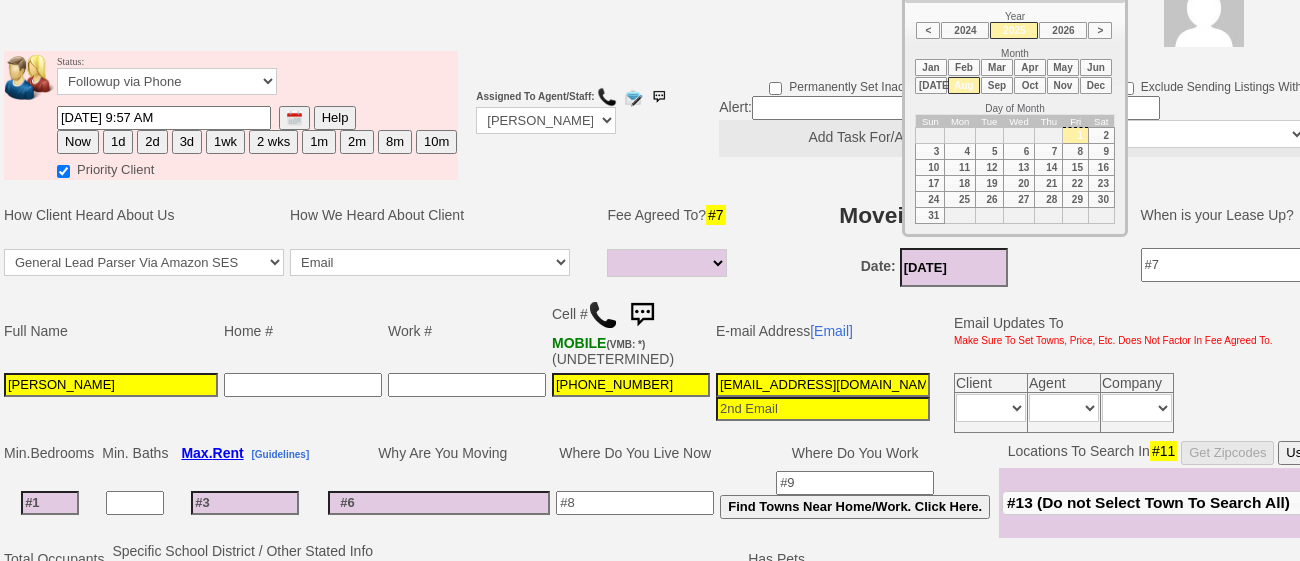 click on "Date:   08/01/2025" at bounding box center (934, 267) 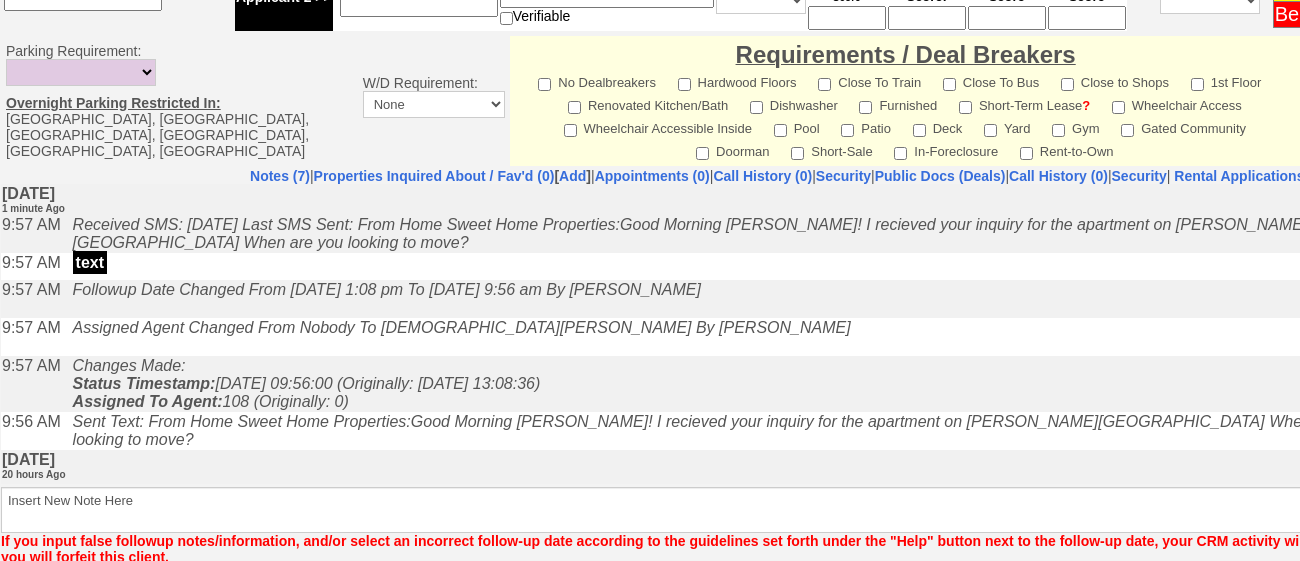 scroll, scrollTop: 971, scrollLeft: 0, axis: vertical 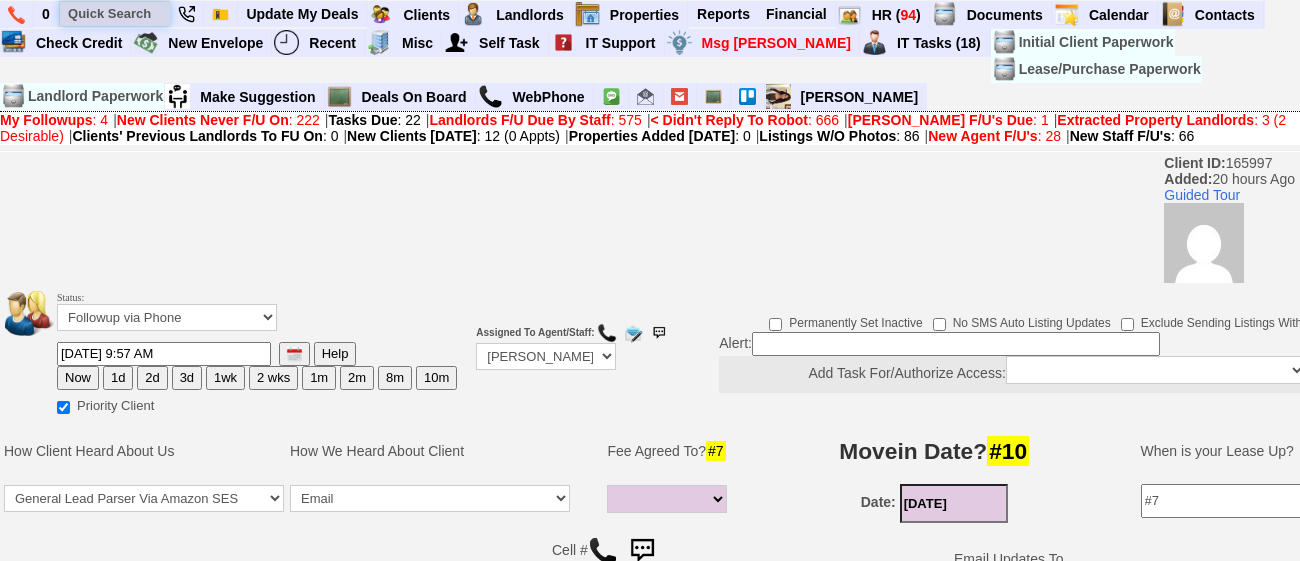 click at bounding box center (115, 13) 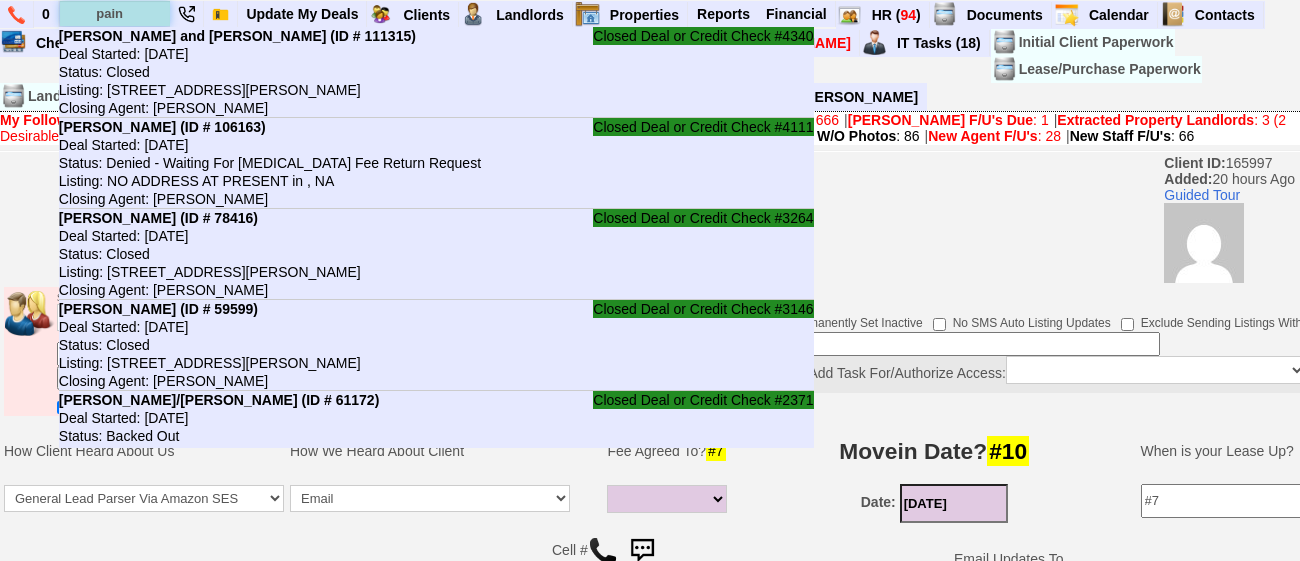 type on "paine" 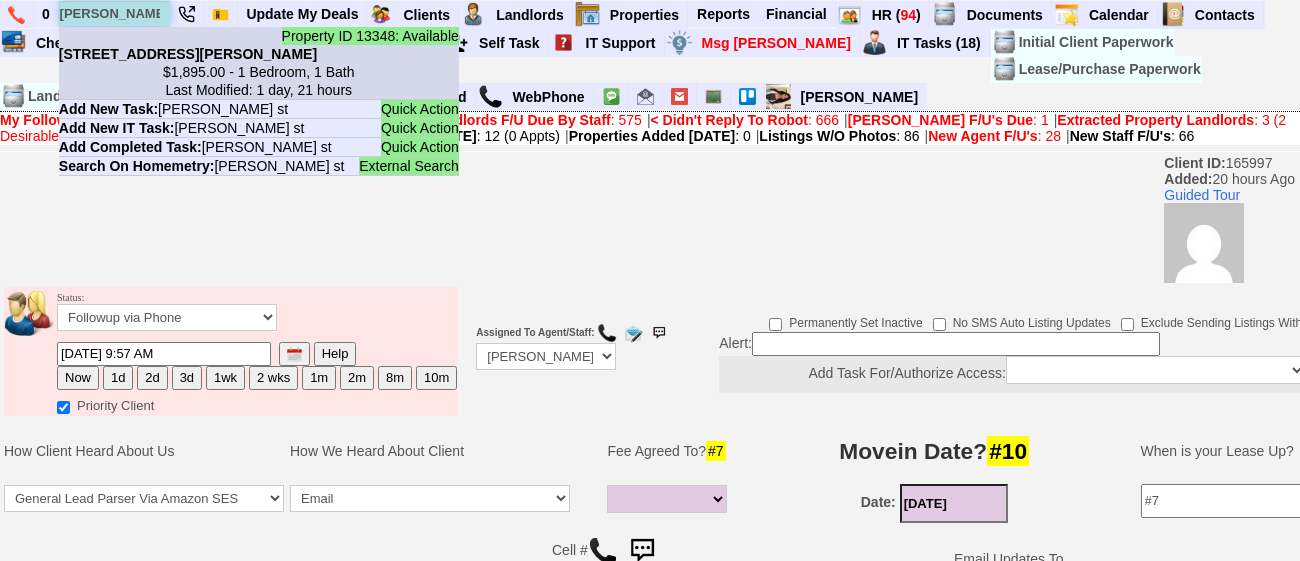 type on "Paine st" 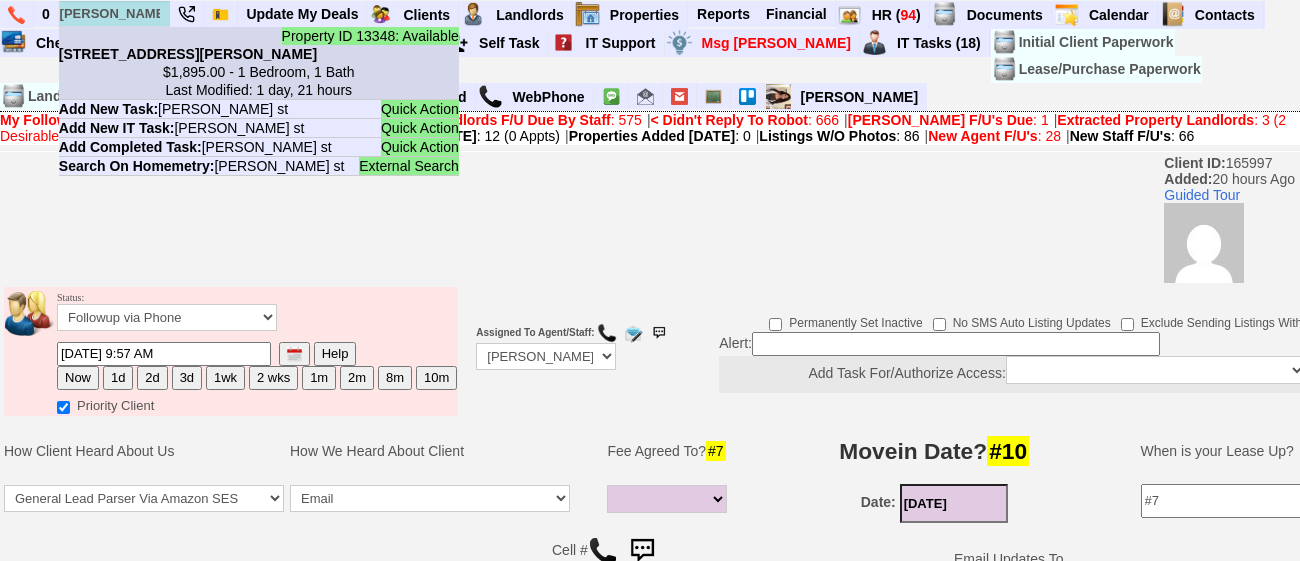 click on "2903 Paine St - Unit #2 - Floor: 2nd in Bronx, NY" at bounding box center (188, 54) 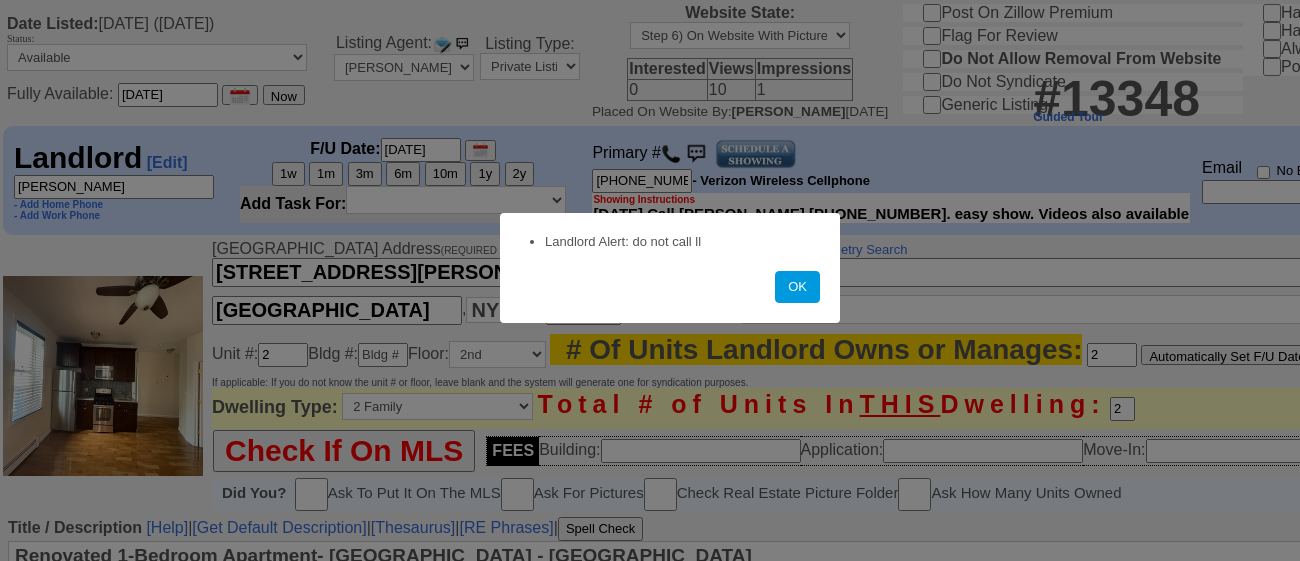 scroll, scrollTop: 0, scrollLeft: 0, axis: both 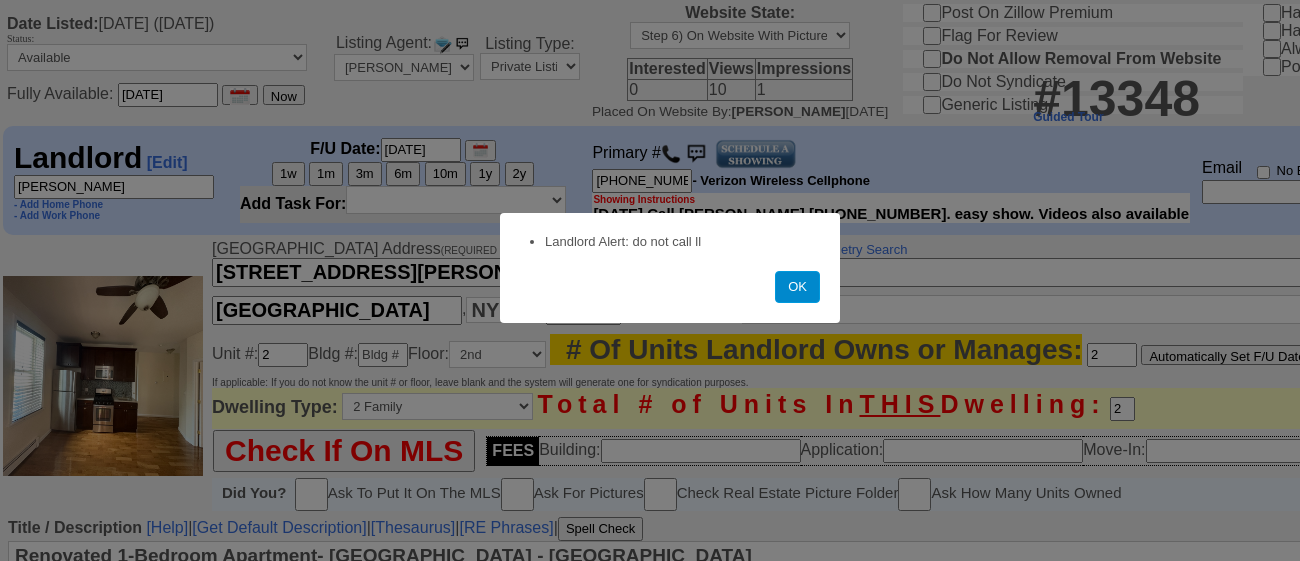 click on "OK" at bounding box center (797, 287) 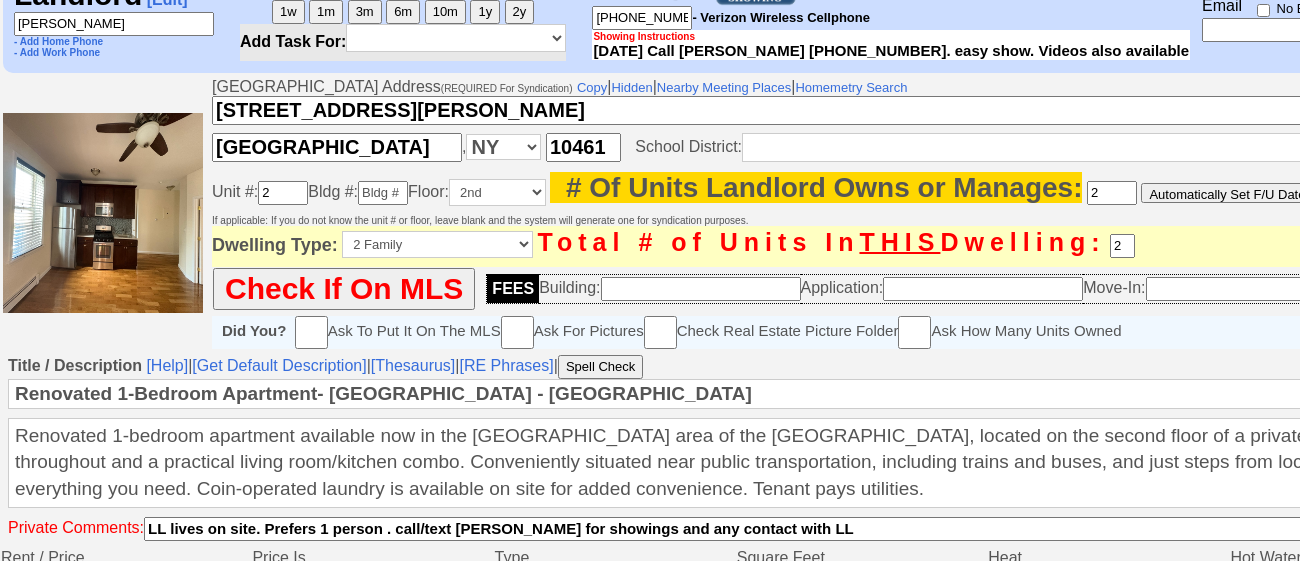 scroll, scrollTop: 345, scrollLeft: 0, axis: vertical 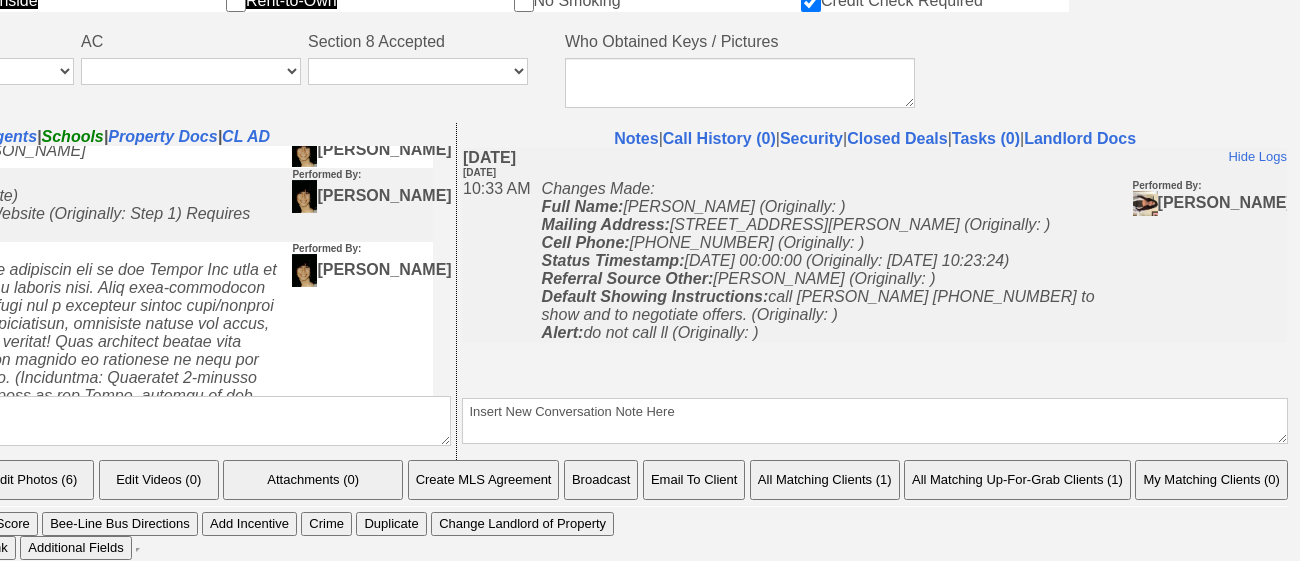 click on "All Matching Up-For-Grab Clients (1)" at bounding box center [1017, 480] 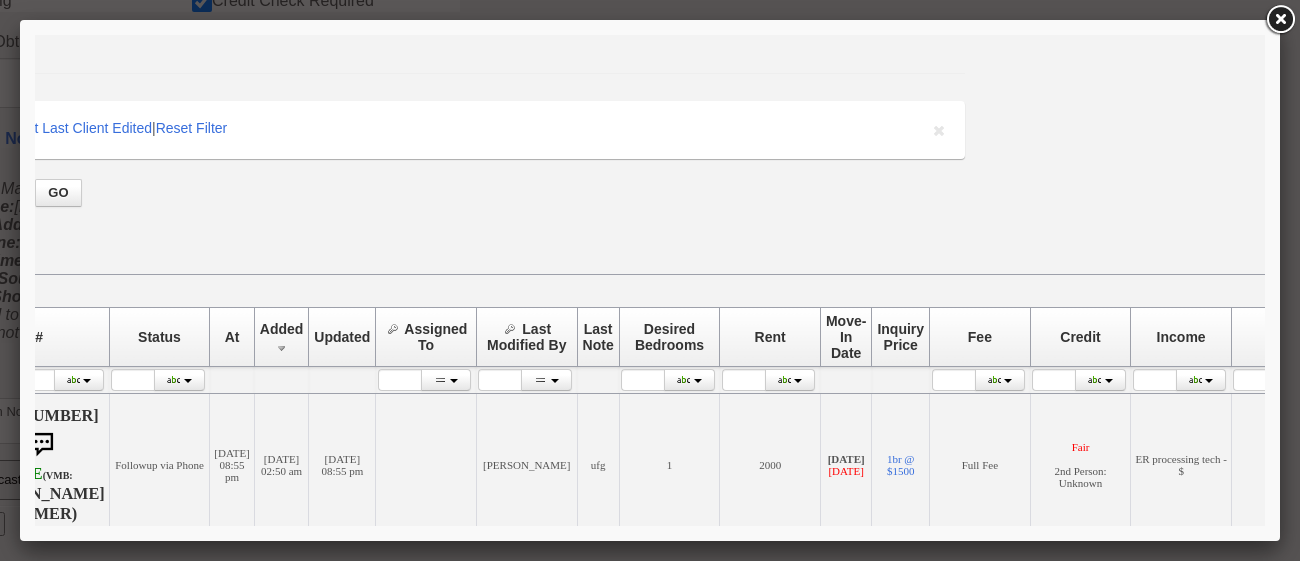 scroll, scrollTop: 160, scrollLeft: 301, axis: both 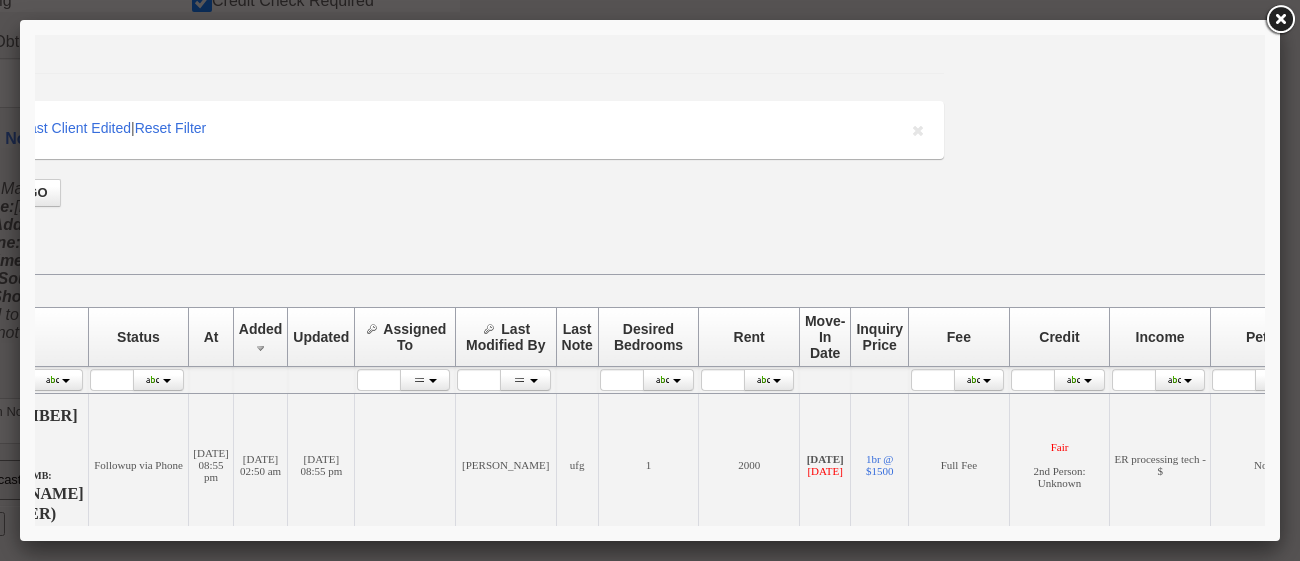 click at bounding box center (1280, 20) 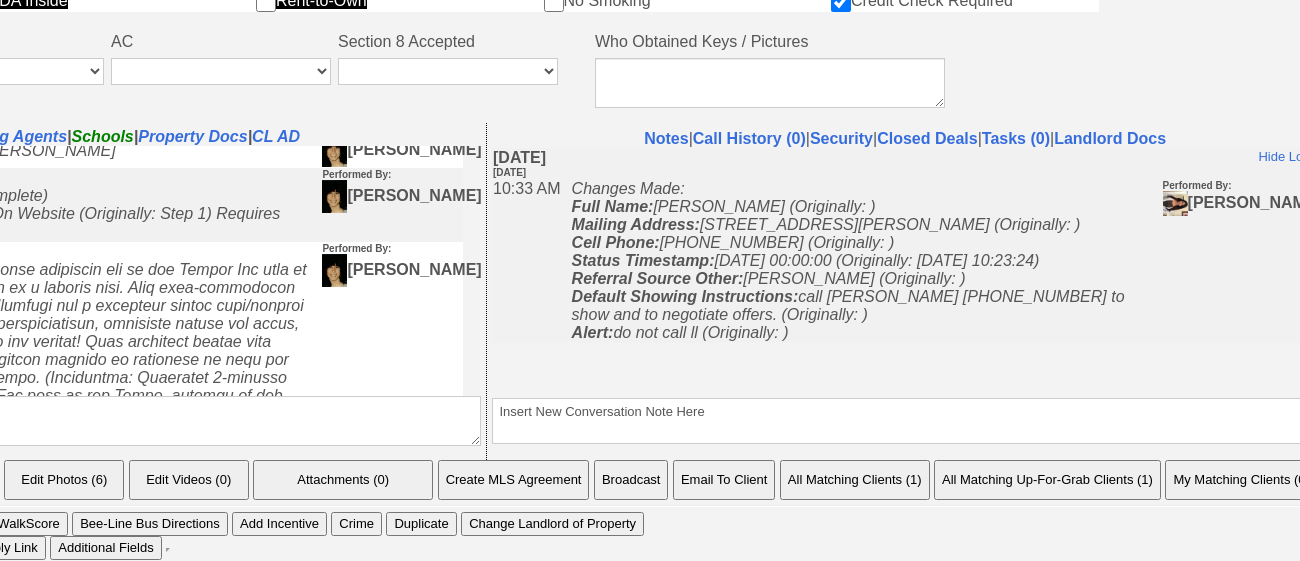 click on "All Matching Clients (1)" at bounding box center [855, 480] 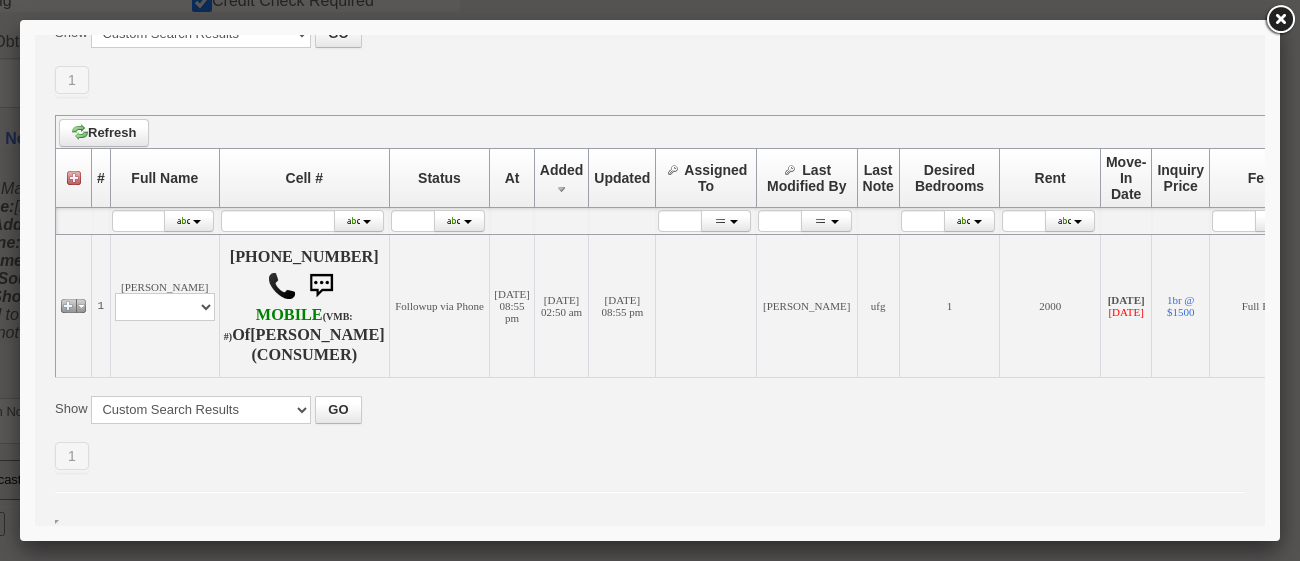 scroll, scrollTop: 346, scrollLeft: 0, axis: vertical 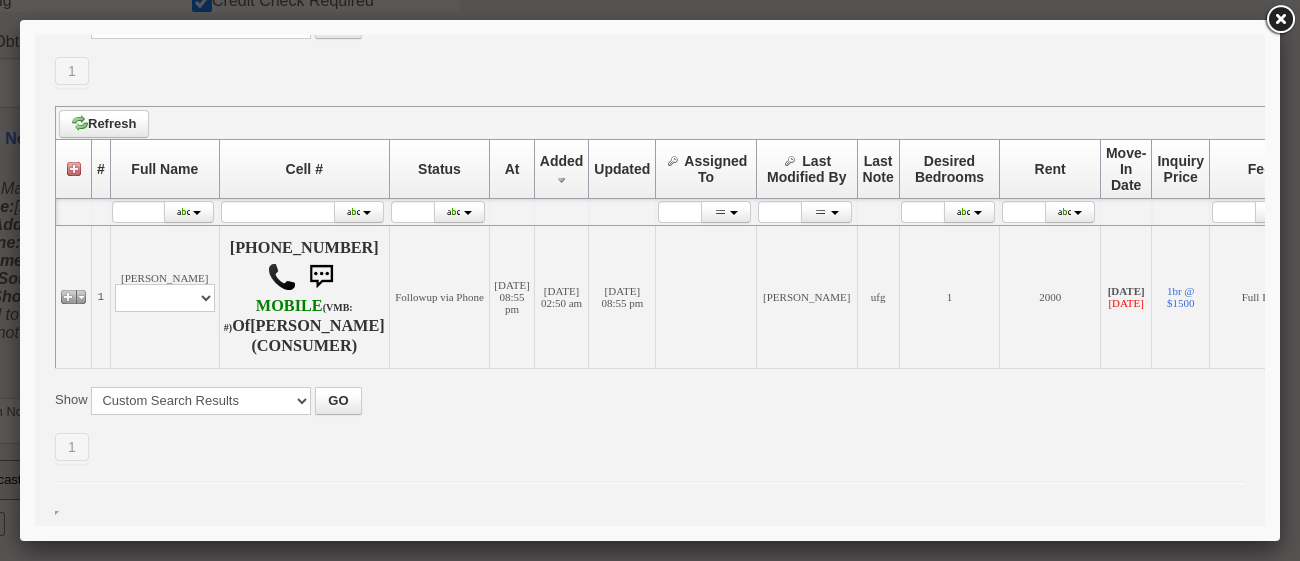 click at bounding box center (1280, 20) 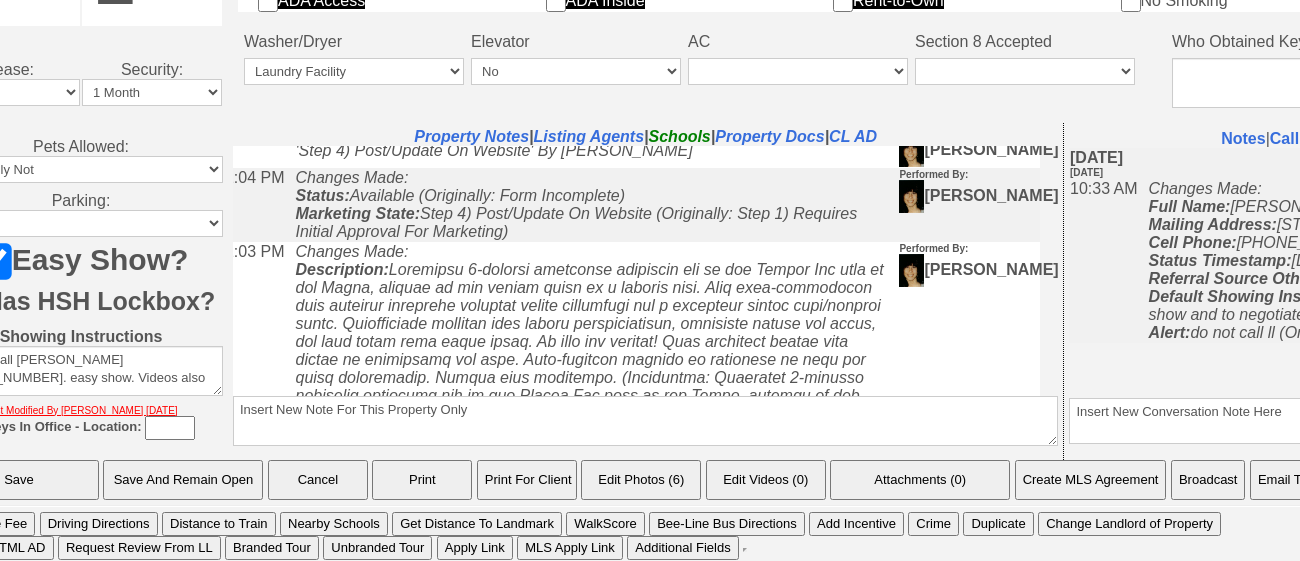 scroll, scrollTop: 1177, scrollLeft: 0, axis: vertical 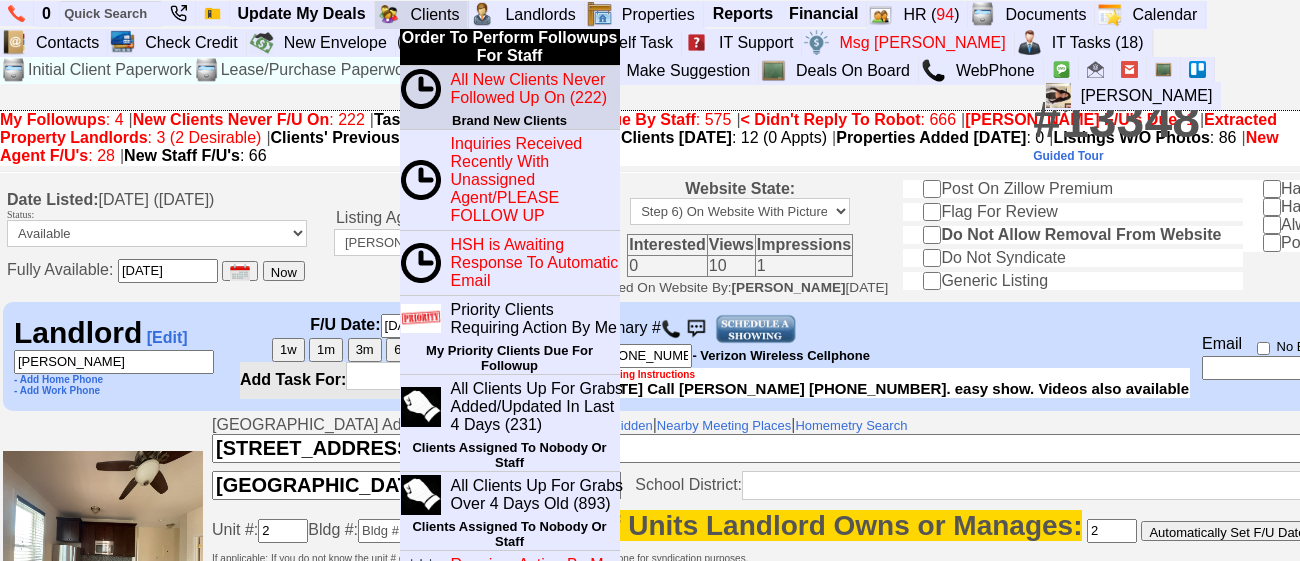 click on "All New Clients Never Followed Up On (222)" at bounding box center [529, 88] 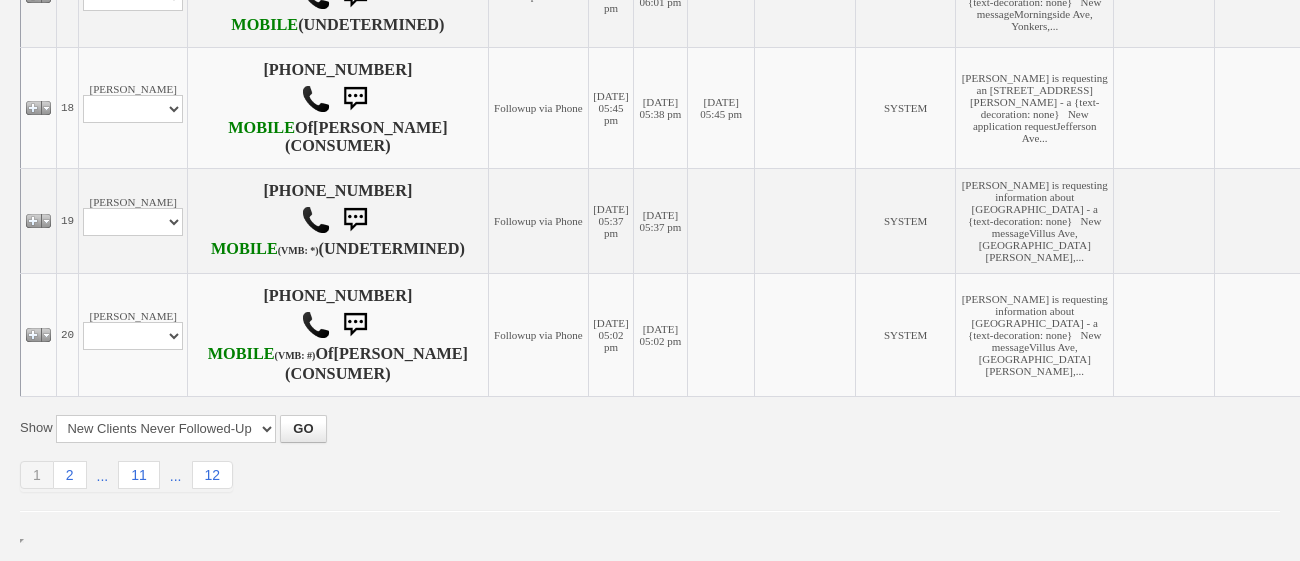 scroll, scrollTop: 2907, scrollLeft: 0, axis: vertical 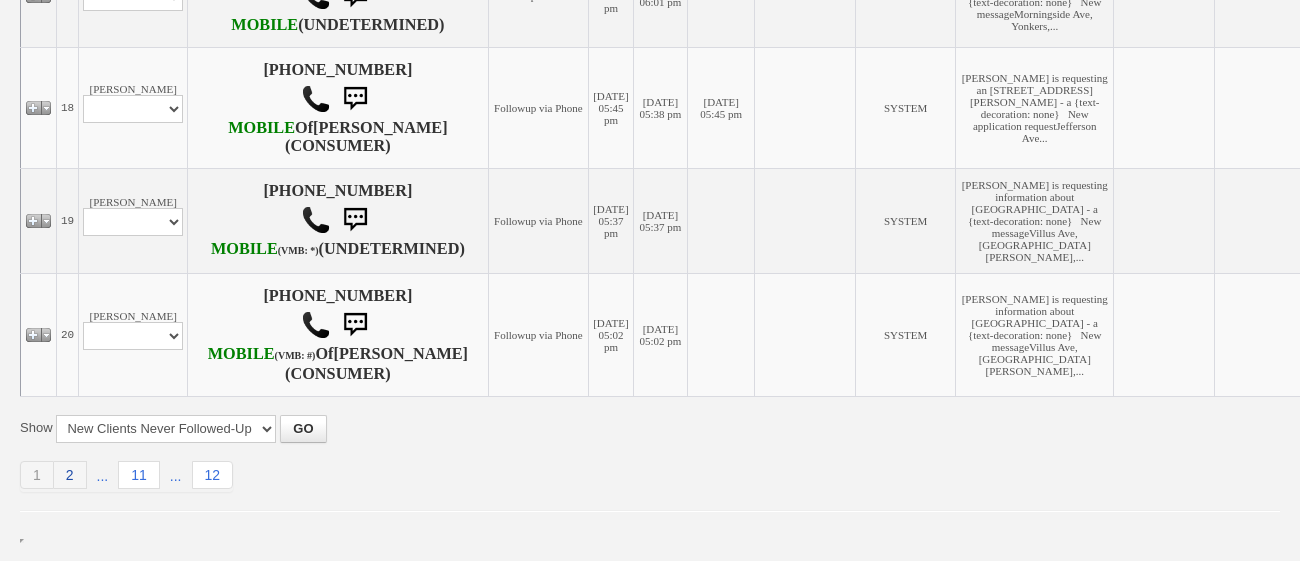 click on "2" at bounding box center [70, 475] 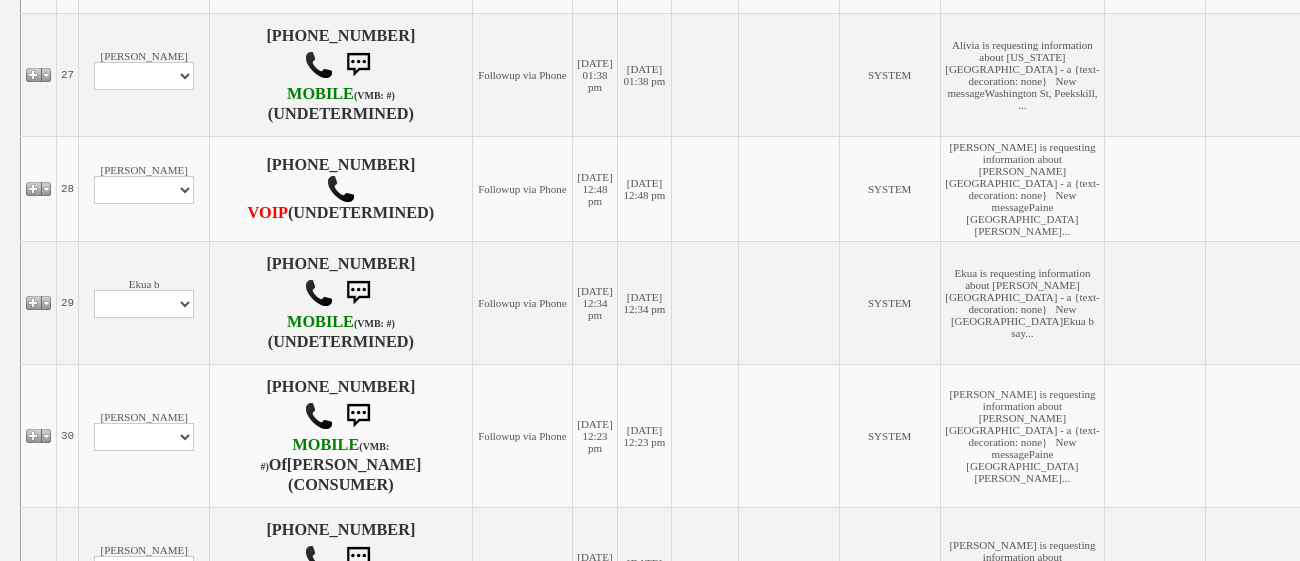scroll, scrollTop: 1415, scrollLeft: 0, axis: vertical 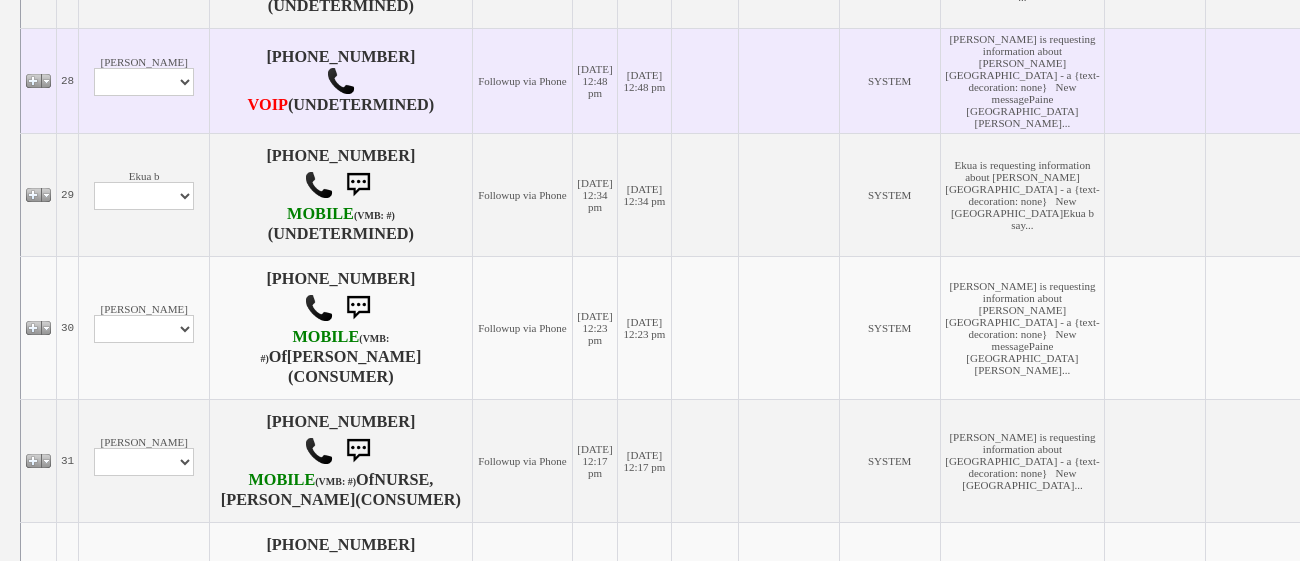 click on "Mary m
Profile
Edit
Print
Email Externally (Will Not Be Tracked In CRM)
Closed Deals
Set Inactive
Place Client On/Reset Automatic Emails" at bounding box center (144, 80) 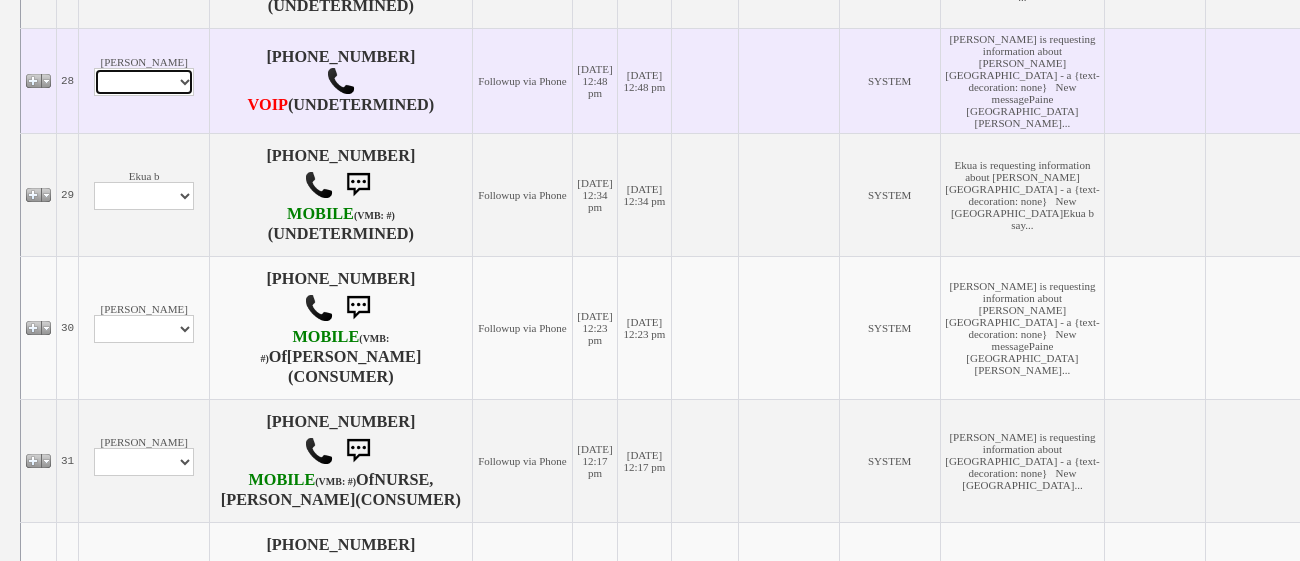 click on "Profile
Edit
Print
Email Externally (Will Not Be Tracked In CRM)
Closed Deals
Set Inactive
Place Client On/Reset Automatic Emails" at bounding box center (144, 82) 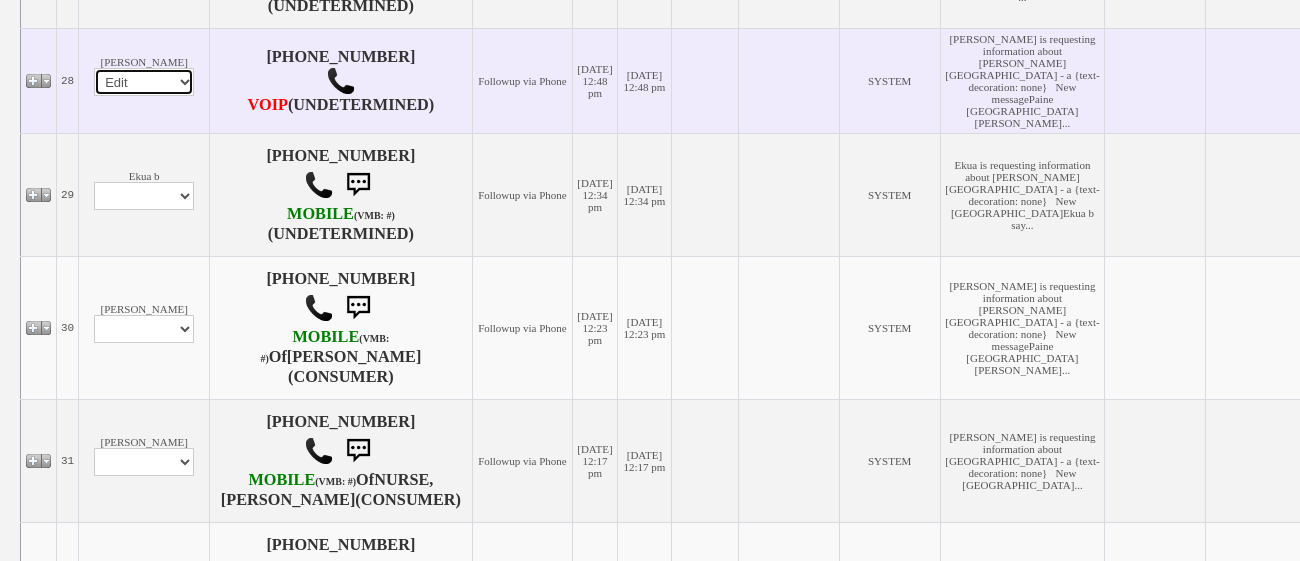click on "Profile
Edit
Print
Email Externally (Will Not Be Tracked In CRM)
Closed Deals
Set Inactive
Place Client On/Reset Automatic Emails" at bounding box center [144, 82] 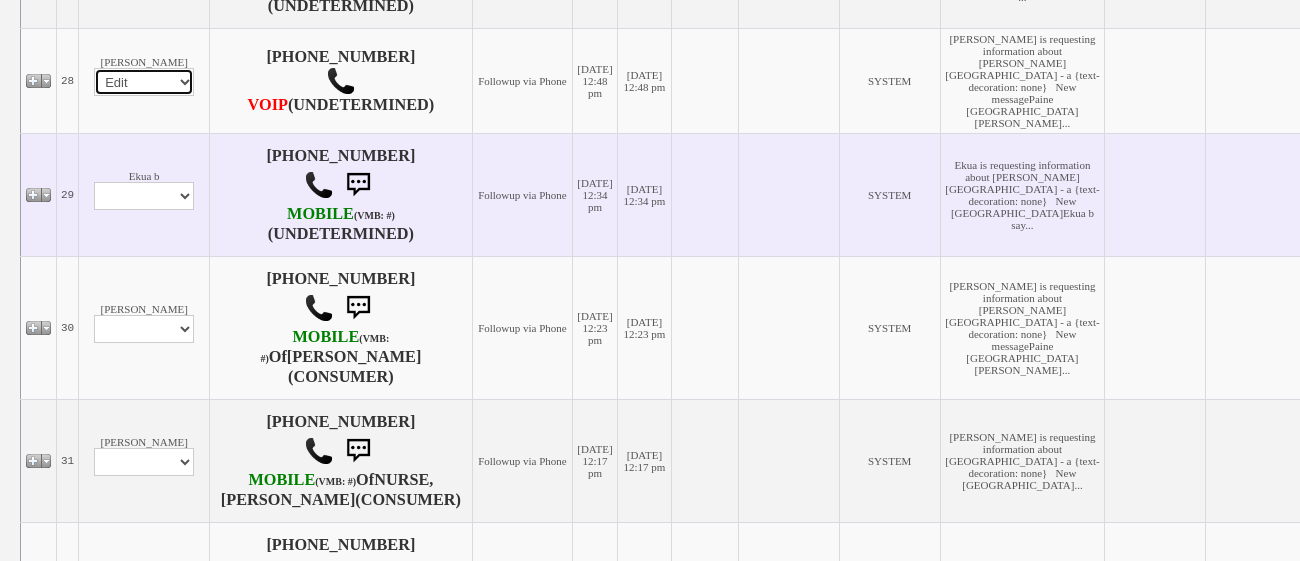 select 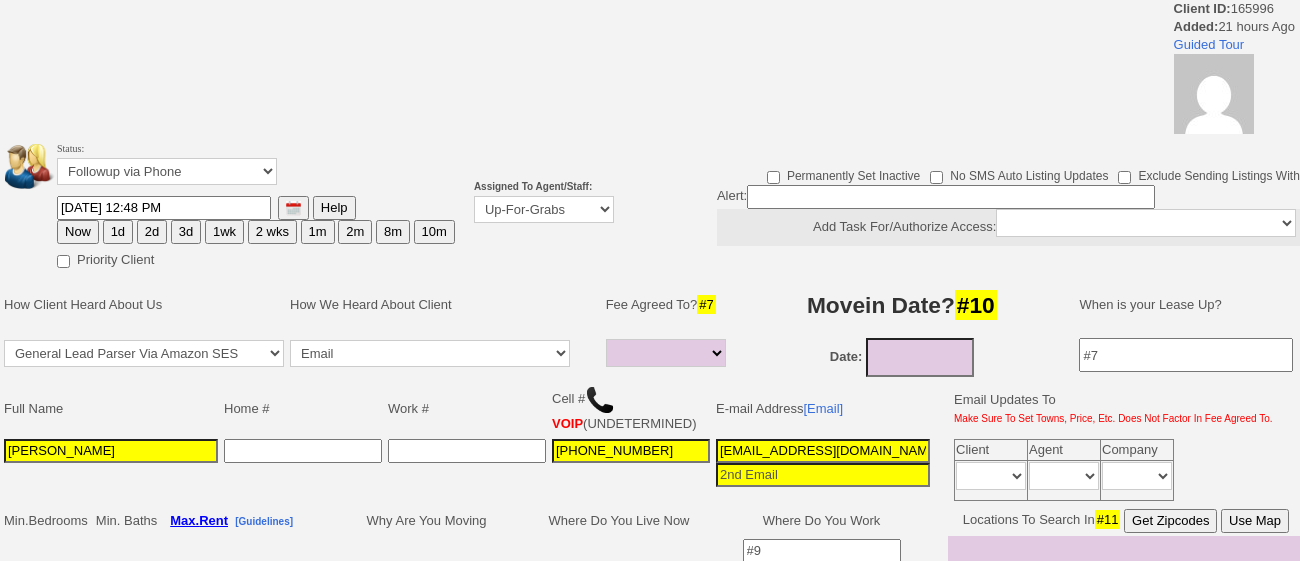select 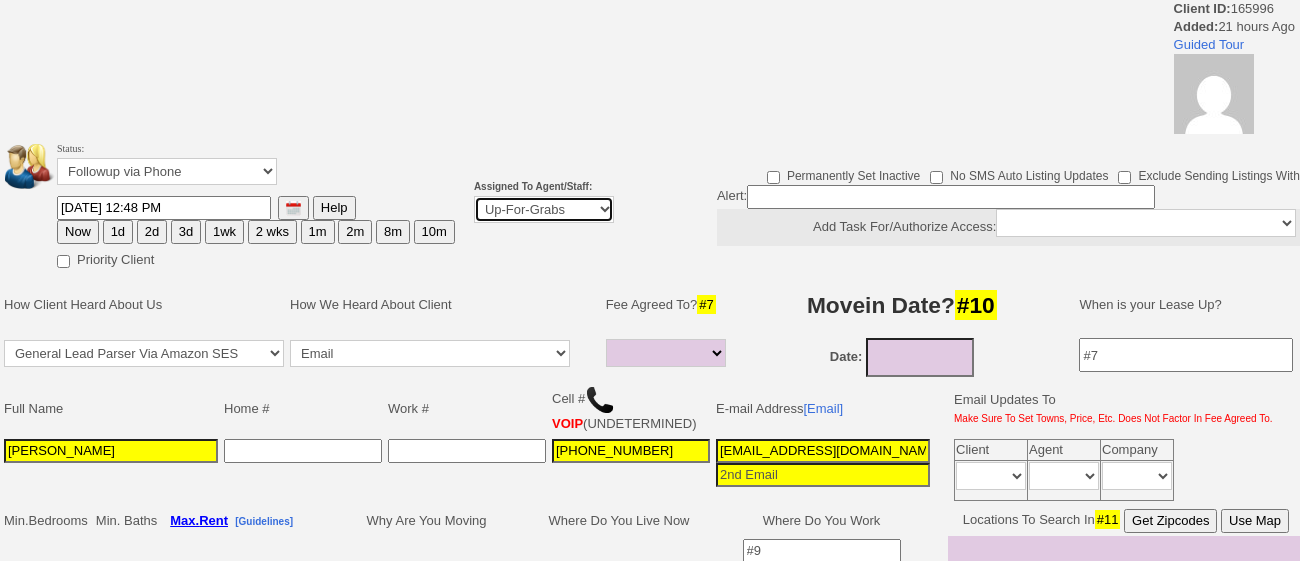 click on "Up-For-Grabs
***** STAFF *****
[PERSON_NAME]                    [PHONE_NUMBER]                     [PERSON_NAME]                    [PHONE_NUMBER]                    [PERSON_NAME][EMAIL_ADDRESS][DOMAIN_NAME] [PERSON_NAME]                    [PHONE_NUMBER]                    [EMAIL_ADDRESS][DOMAIN_NAME] [PERSON_NAME]                    [PHONE_NUMBER]                    [EMAIL_ADDRESS][PERSON_NAME][DOMAIN_NAME]
***** AGENTS *****
------------------------------- Round [PERSON_NAME] Any Proactive Agent" at bounding box center (544, 209) 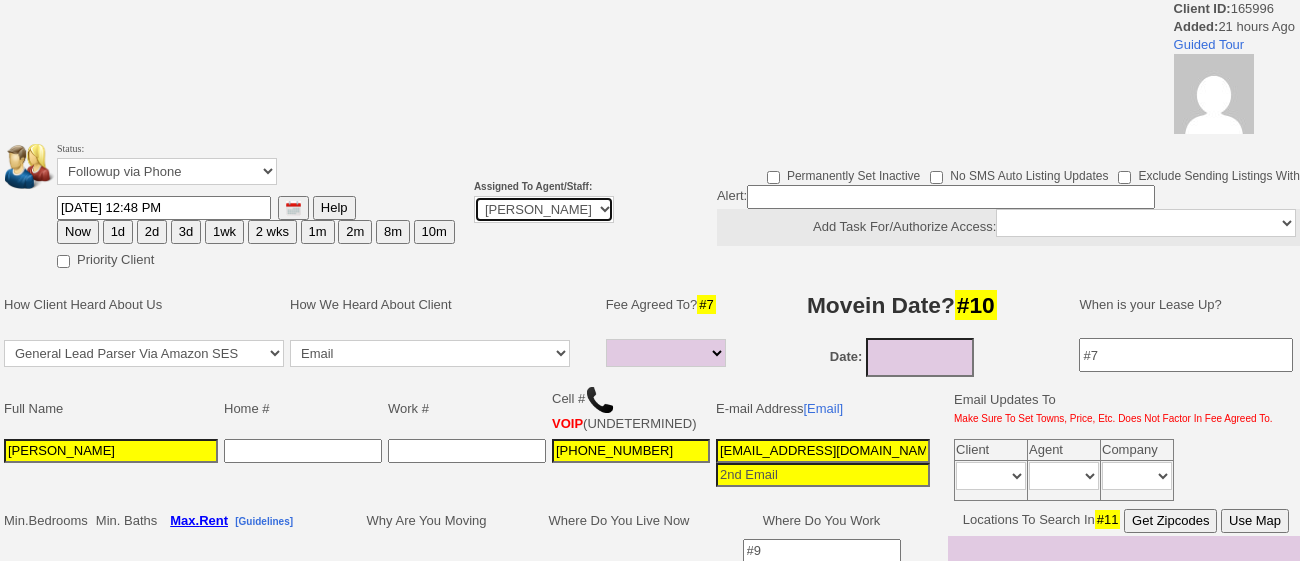 click on "Up-For-Grabs
***** STAFF *****
[PERSON_NAME]                    [PHONE_NUMBER]                     [PERSON_NAME]                    [PHONE_NUMBER]                    [PERSON_NAME][EMAIL_ADDRESS][DOMAIN_NAME] [PERSON_NAME]                    [PHONE_NUMBER]                    [EMAIL_ADDRESS][DOMAIN_NAME] [PERSON_NAME]                    [PHONE_NUMBER]                    [EMAIL_ADDRESS][PERSON_NAME][DOMAIN_NAME]
***** AGENTS *****
------------------------------- Round [PERSON_NAME] Any Proactive Agent" at bounding box center (544, 209) 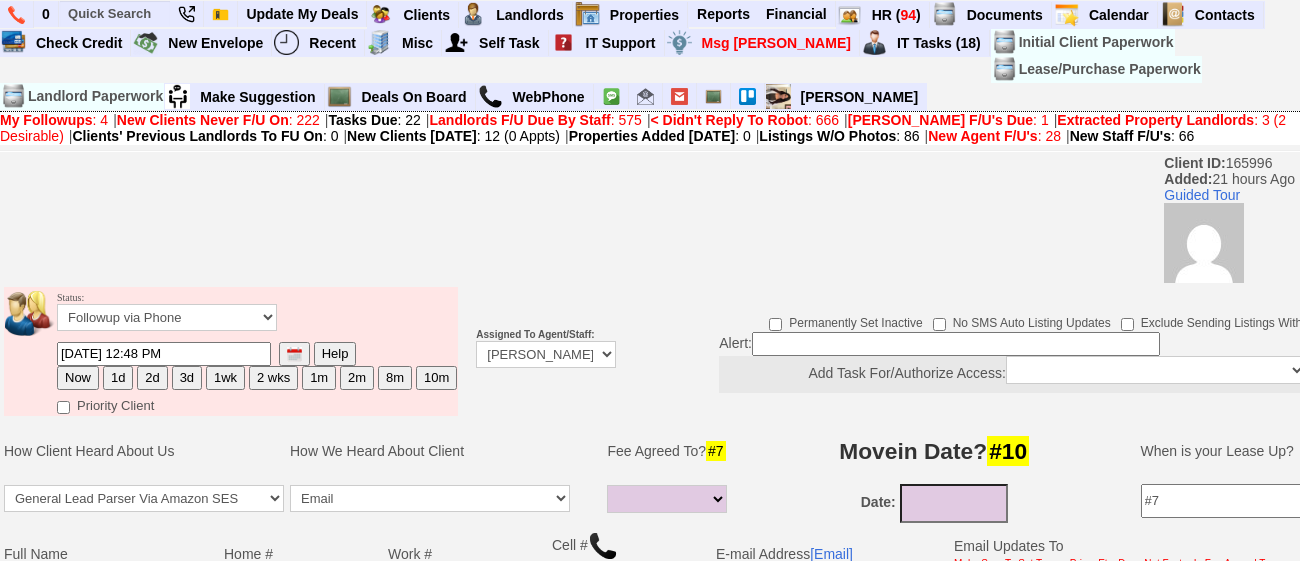 click on "1d" at bounding box center [118, 378] 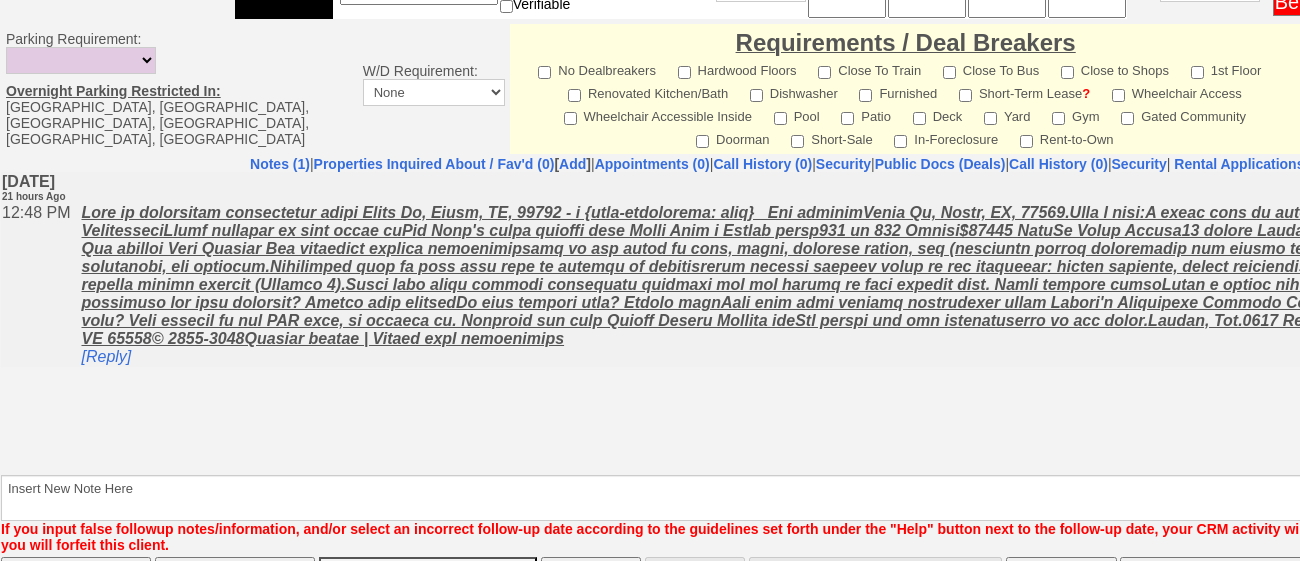 scroll, scrollTop: 1033, scrollLeft: 0, axis: vertical 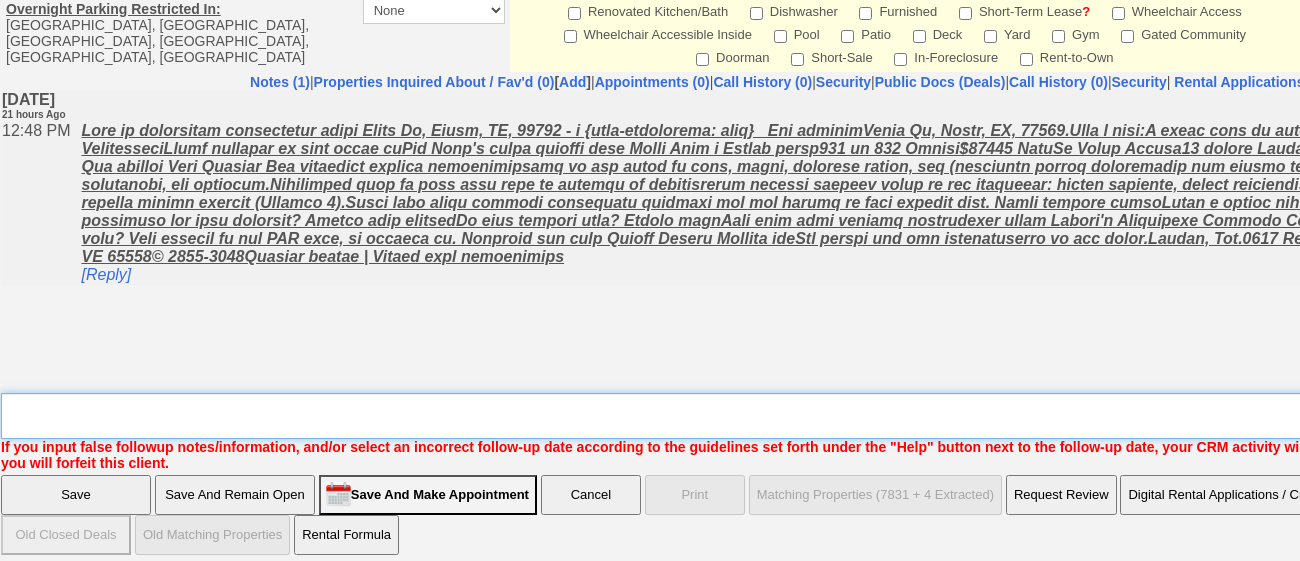 click on "Insert New Note Here" at bounding box center (799, 416) 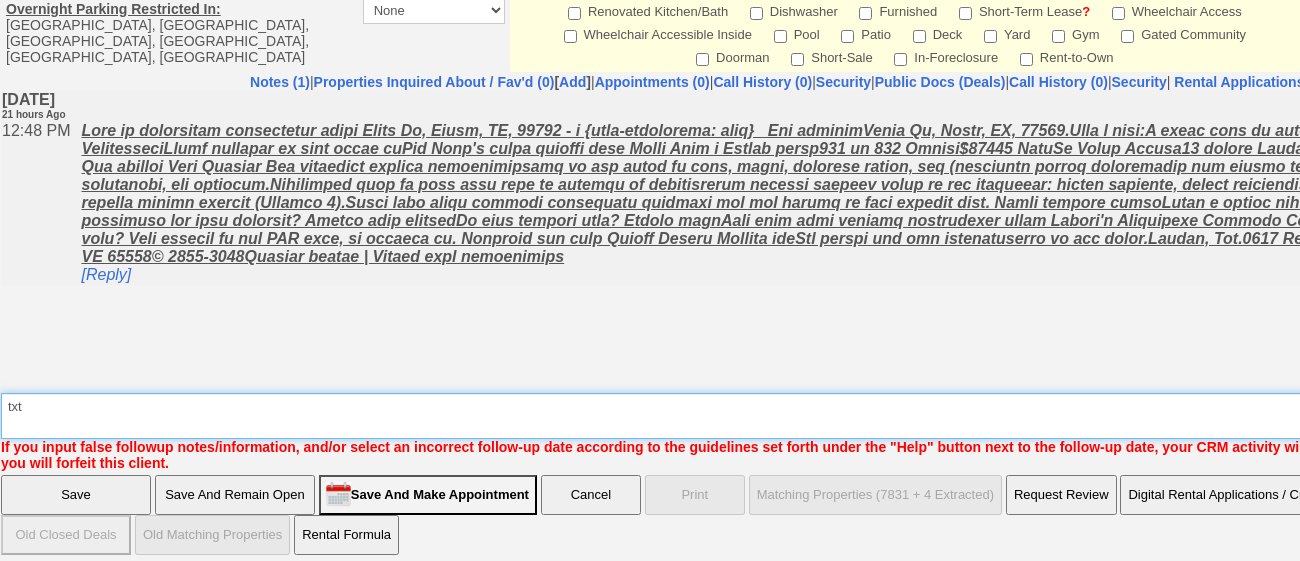 type on "txt" 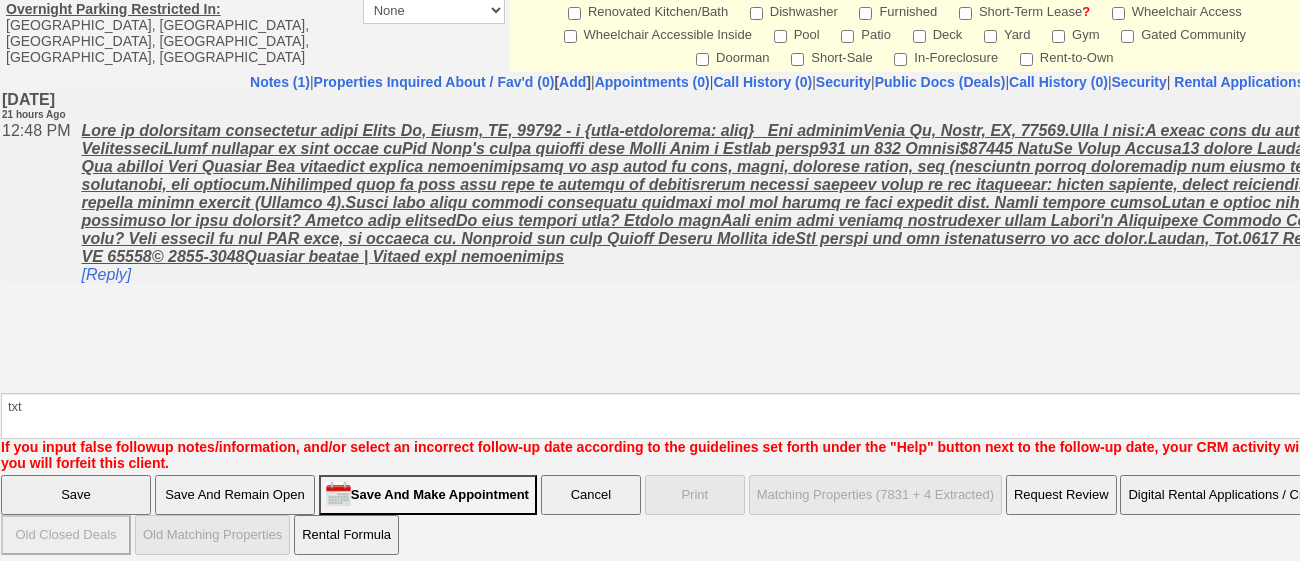 click on "Save And Remain Open" at bounding box center (235, 495) 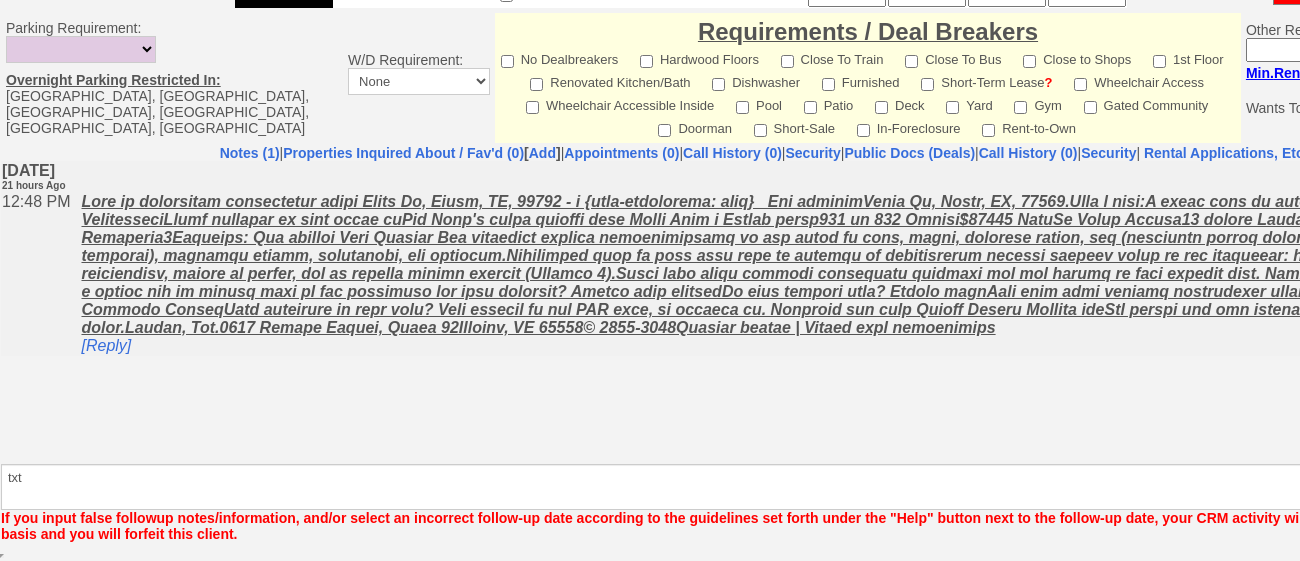 scroll, scrollTop: 961, scrollLeft: 0, axis: vertical 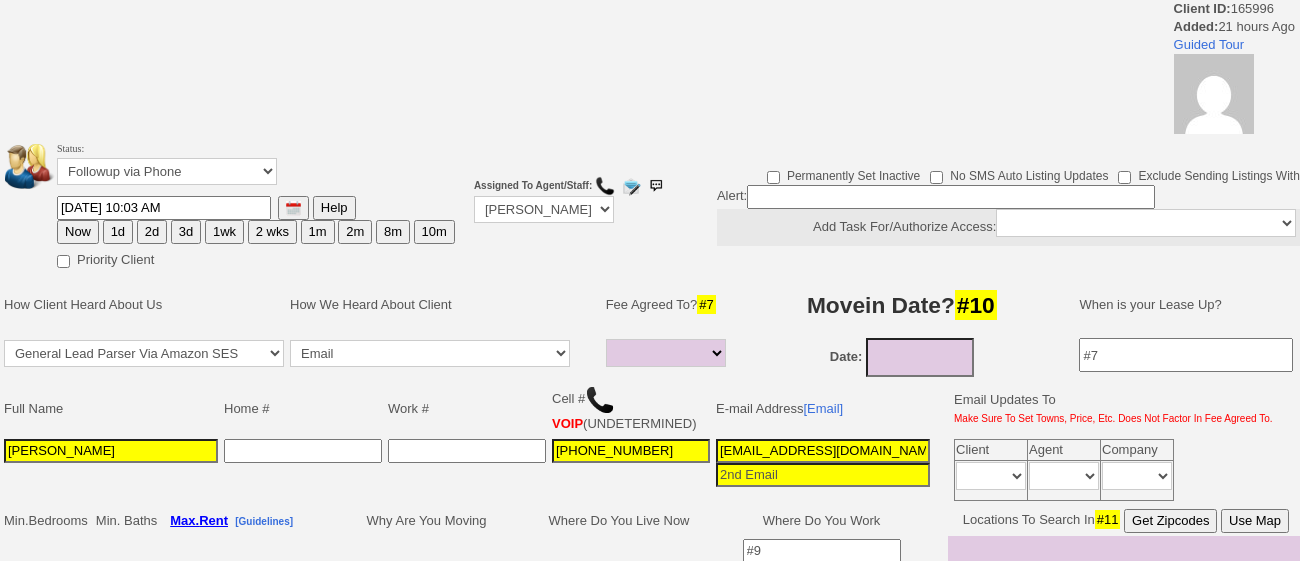 select 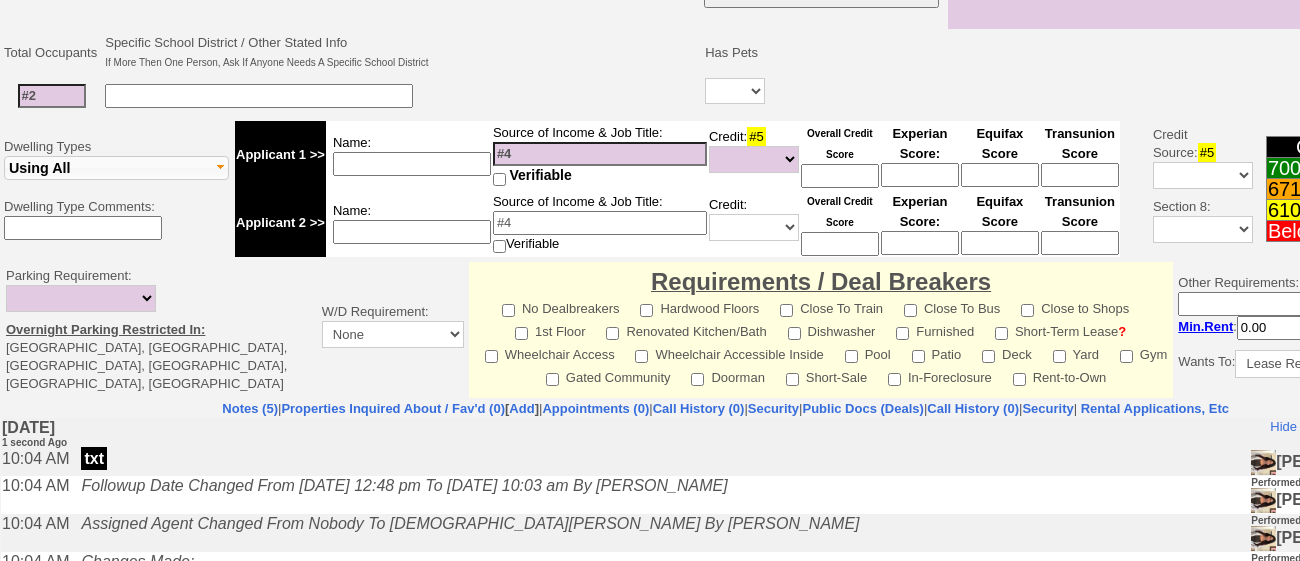 scroll, scrollTop: 924, scrollLeft: 0, axis: vertical 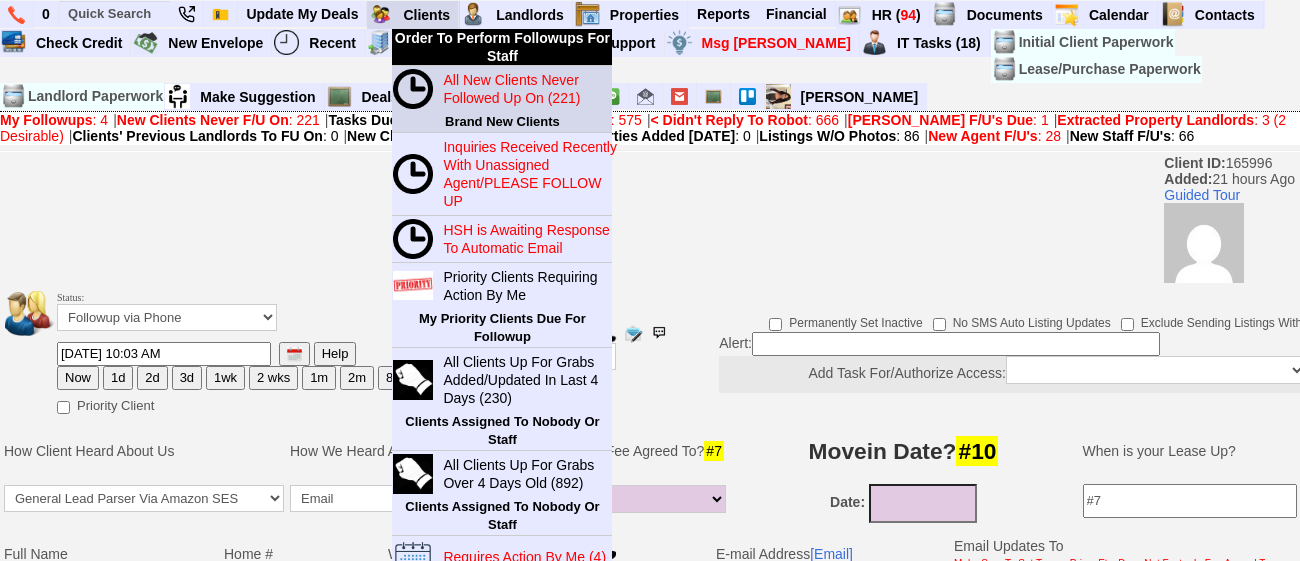click on "All New Clients Never Followed Up On (221)" at bounding box center [511, 89] 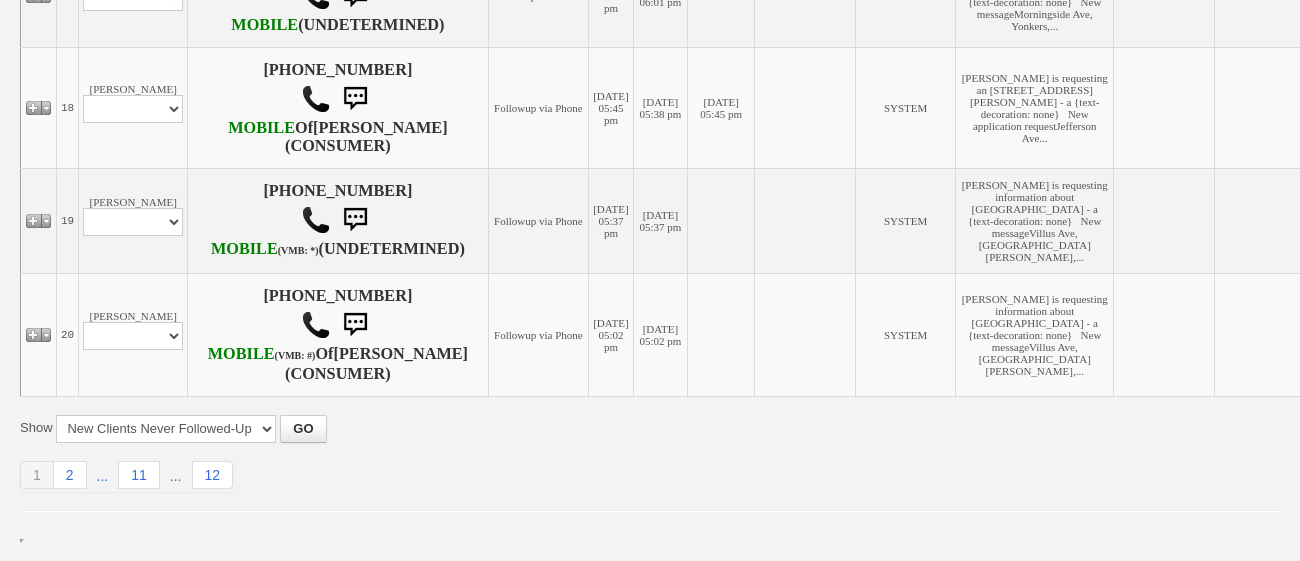 scroll, scrollTop: 2907, scrollLeft: 0, axis: vertical 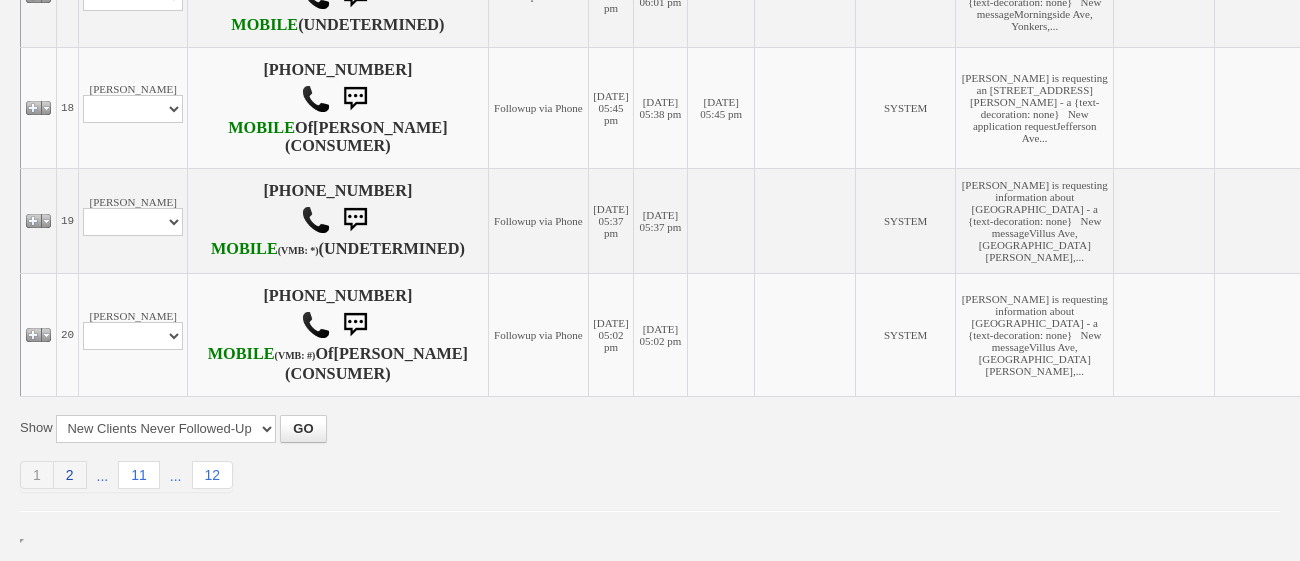 click on "2" at bounding box center (70, 475) 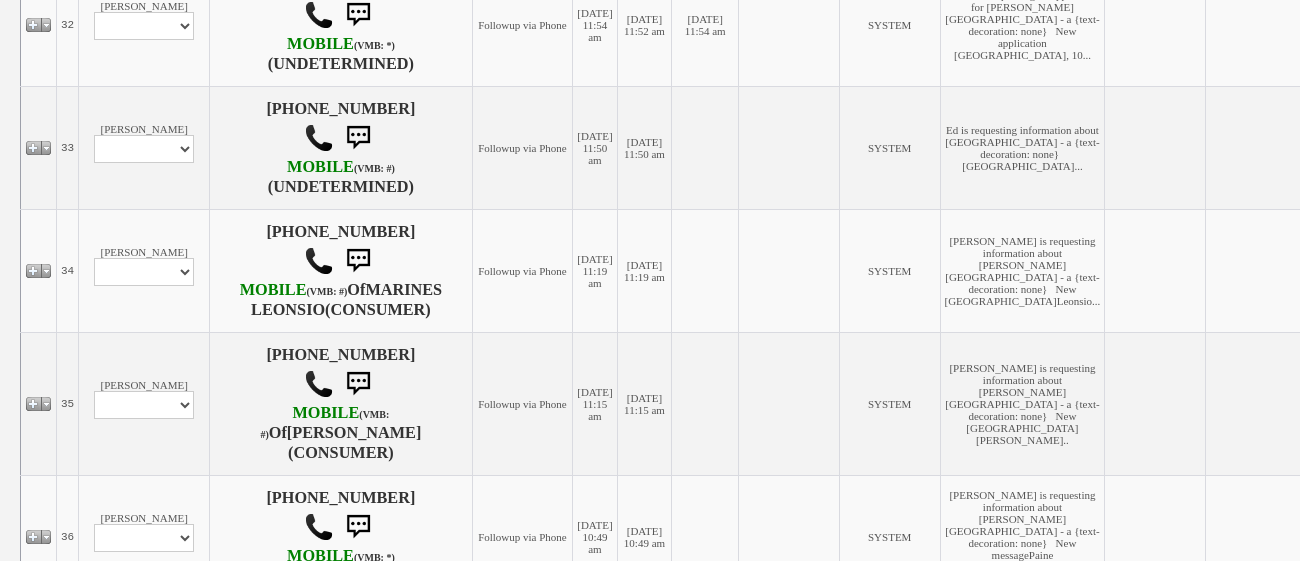 scroll, scrollTop: 2023, scrollLeft: 0, axis: vertical 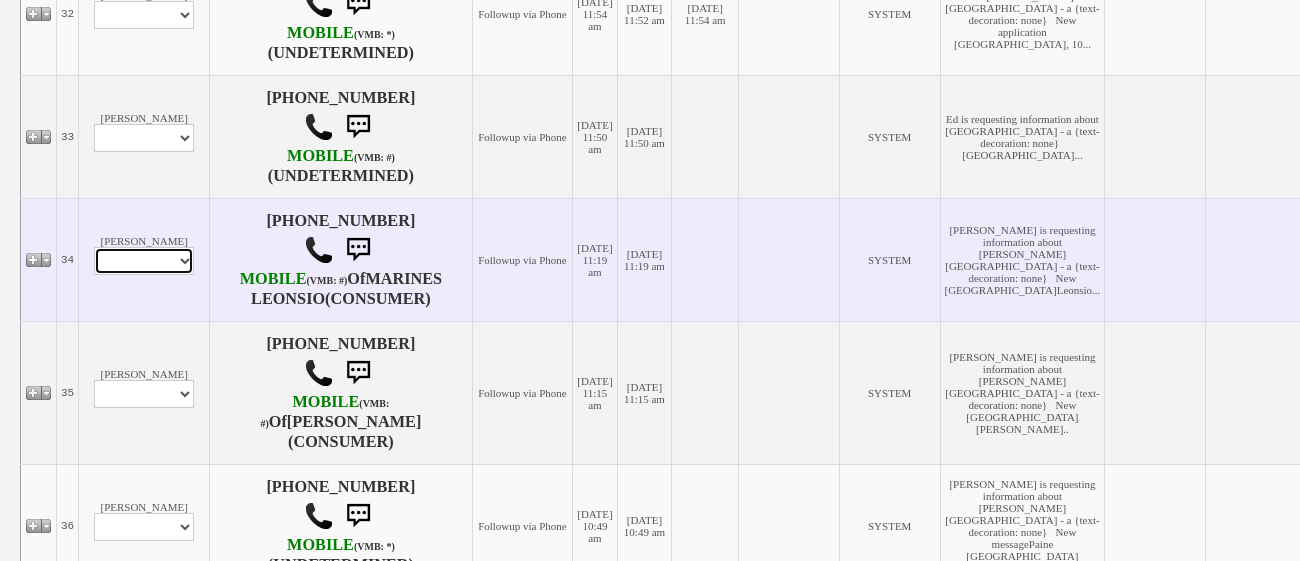 click on "Profile
Edit
Print
Email Externally (Will Not Be Tracked In CRM)
Closed Deals
Set Inactive
Place Client On/Reset Automatic Emails" at bounding box center (144, 261) 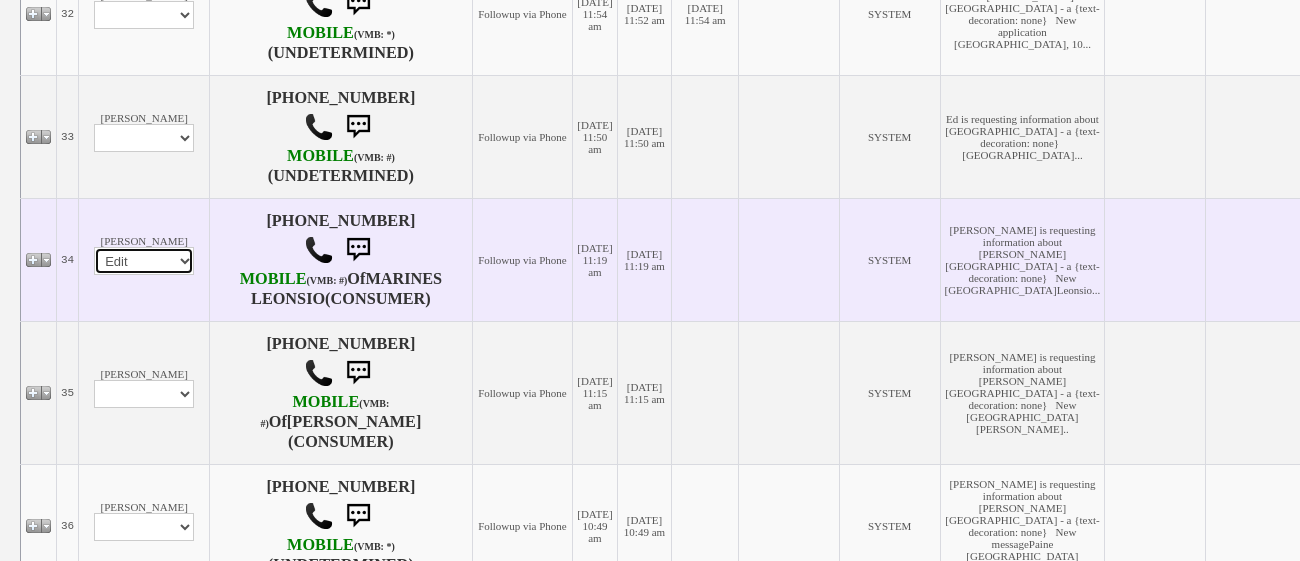 click on "Profile
Edit
Print
Email Externally (Will Not Be Tracked In CRM)
Closed Deals
Set Inactive
Place Client On/Reset Automatic Emails" at bounding box center (144, 261) 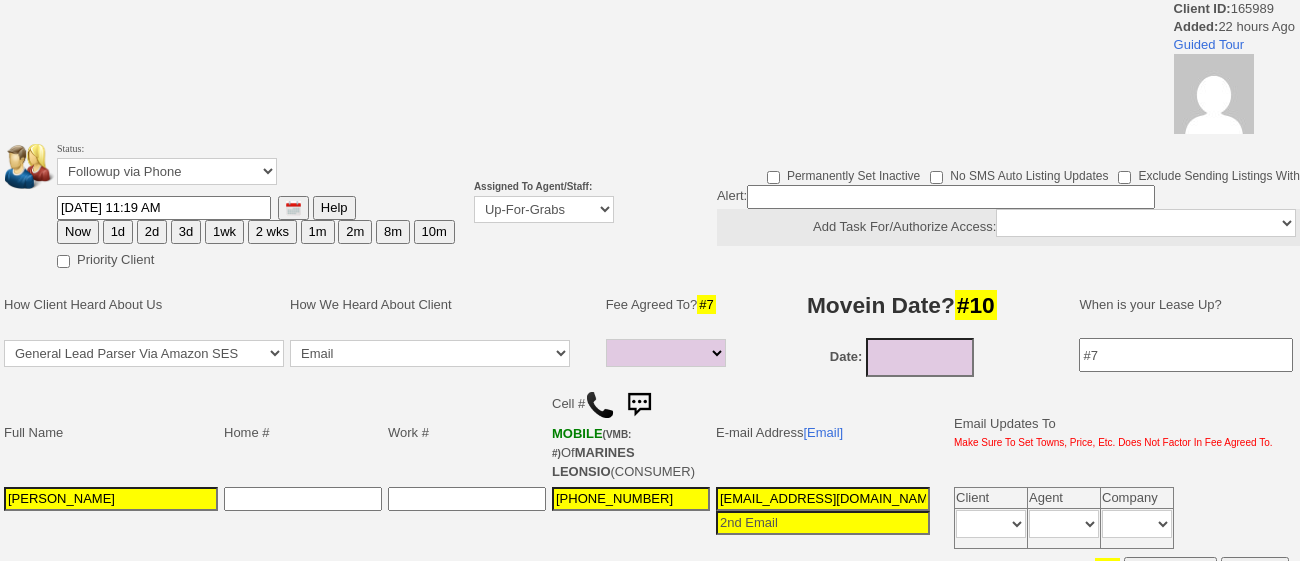 select 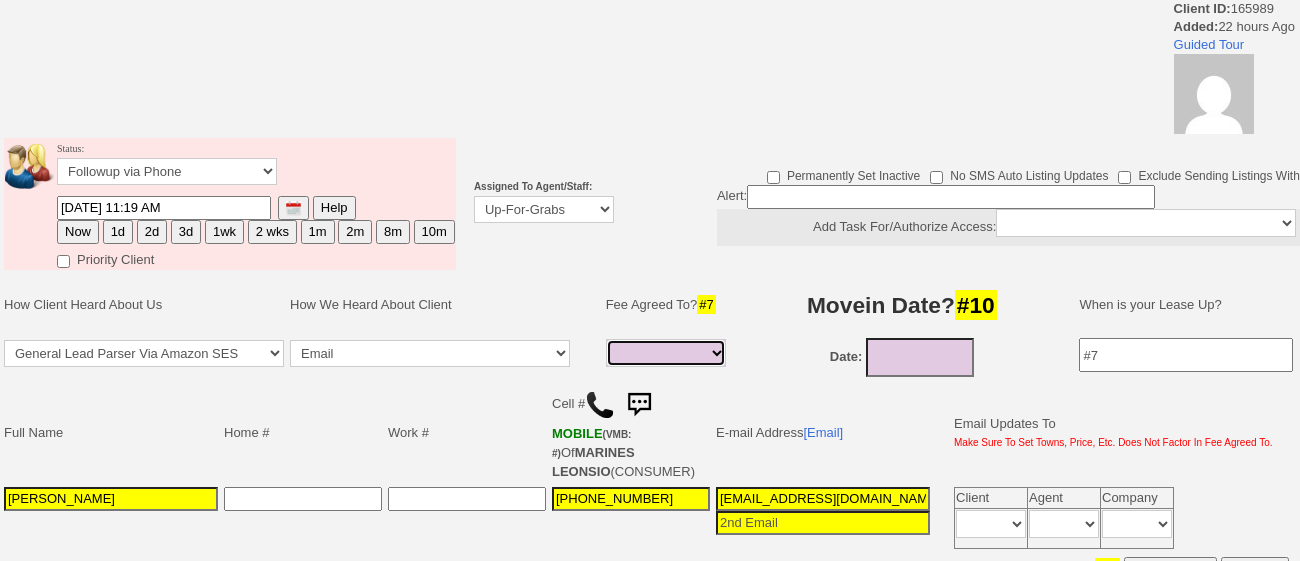 click on "1 Month 1/2 Month Full Fee None Unknown" at bounding box center [666, 353] 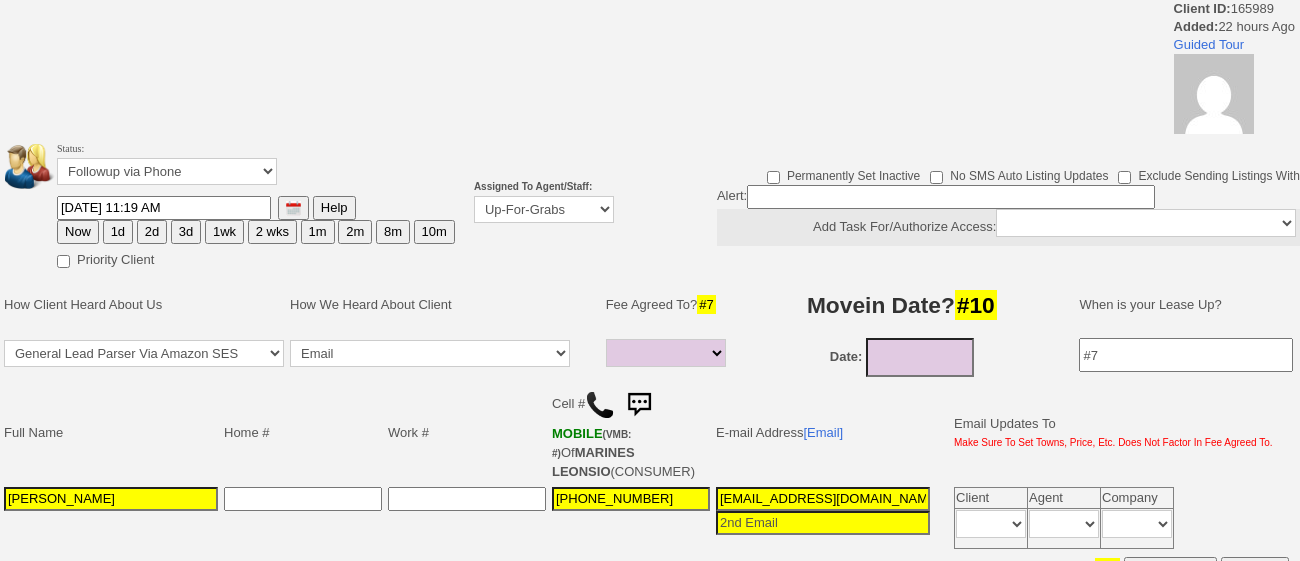 click on "Movein Date?  #10" at bounding box center [901, 305] 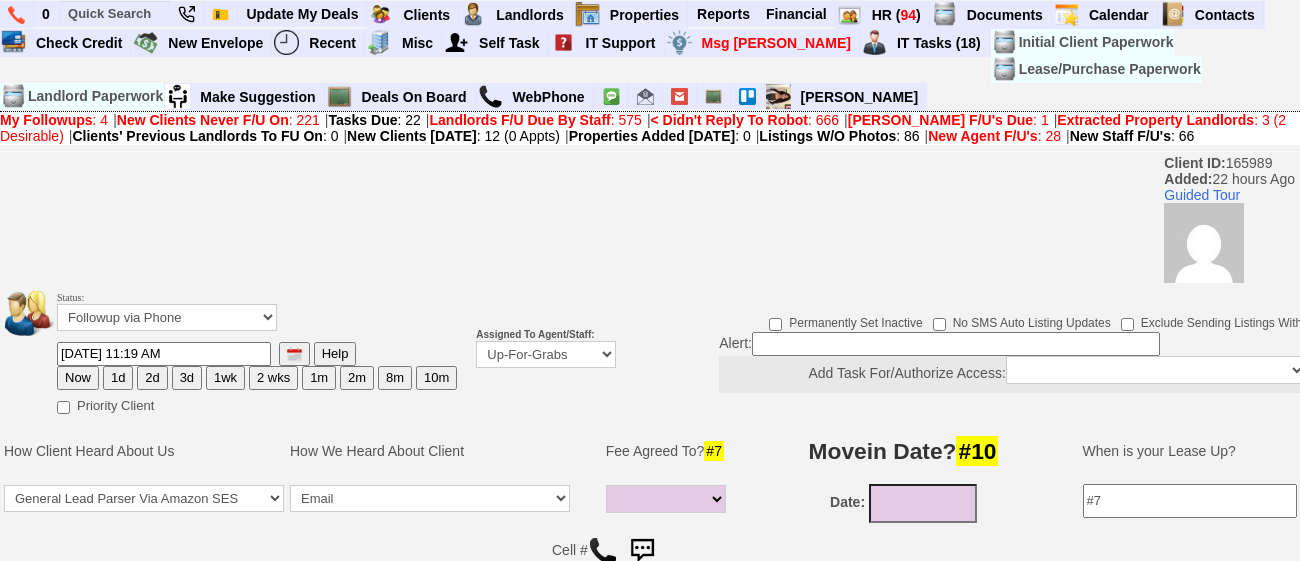 click on "Status:
Followup via Phone Followup via Email Followup When Section 8 Property Found Deal Closed - Followup Before Lease Expires Needs Email Address Needs Phone Number From Lead Source HSH is Awaiting Response To Automatic Email Form Incomplete Inactive Delete" at bounding box center (650, 902) 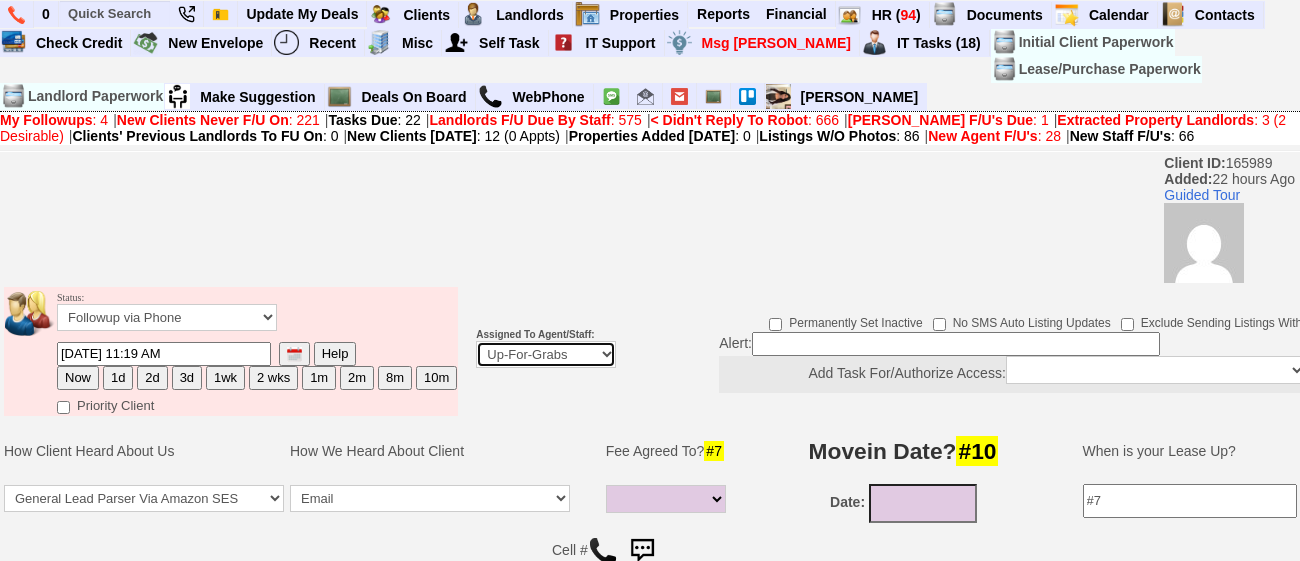 click on "Up-For-Grabs
***** STAFF *****
[PERSON_NAME]                    [PHONE_NUMBER]                     [PERSON_NAME]                    [PHONE_NUMBER]                    [PERSON_NAME][EMAIL_ADDRESS][DOMAIN_NAME] [PERSON_NAME]                    [PHONE_NUMBER]                    [EMAIL_ADDRESS][DOMAIN_NAME] [PERSON_NAME]                    [PHONE_NUMBER]                    [EMAIL_ADDRESS][PERSON_NAME][DOMAIN_NAME]
***** AGENTS *****
------------------------------- Round [PERSON_NAME] Any Proactive Agent" at bounding box center (546, 354) 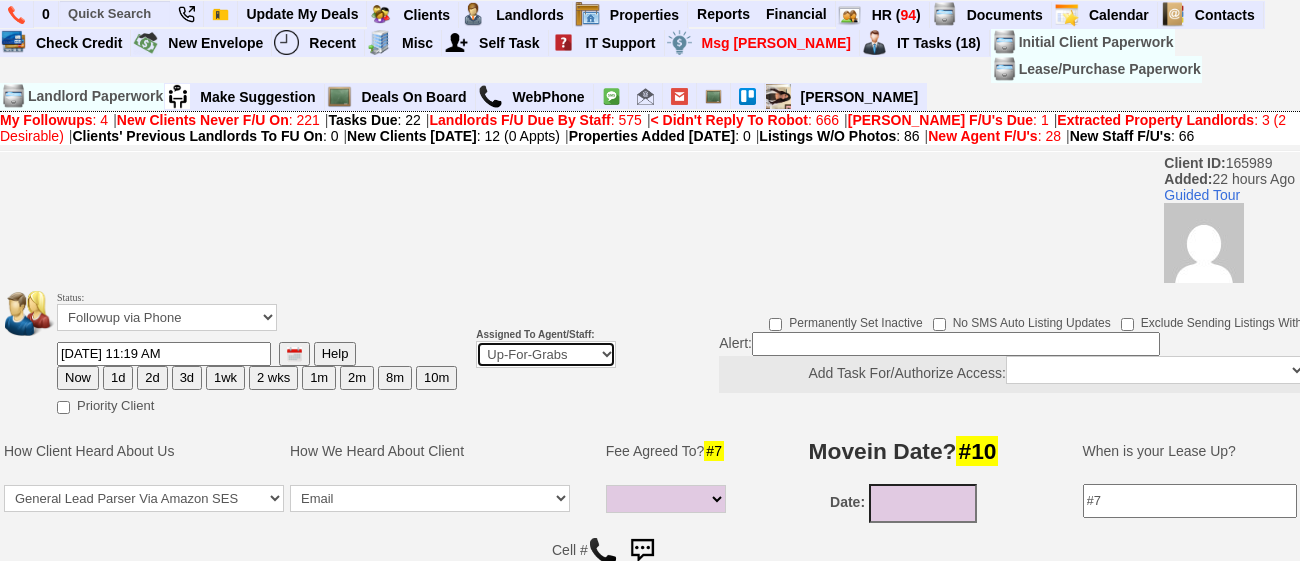 select on "108" 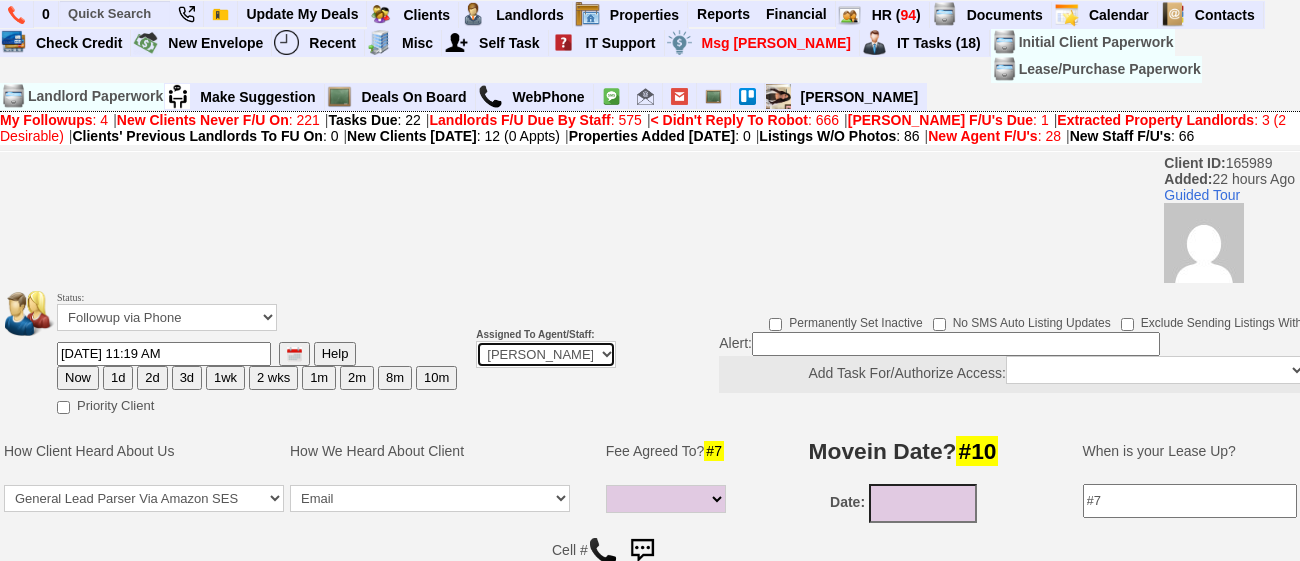 click on "Up-For-Grabs
***** STAFF *****
[PERSON_NAME]                    [PHONE_NUMBER]                     [PERSON_NAME]                    [PHONE_NUMBER]                    [PERSON_NAME][EMAIL_ADDRESS][DOMAIN_NAME] [PERSON_NAME]                    [PHONE_NUMBER]                    [EMAIL_ADDRESS][DOMAIN_NAME] [PERSON_NAME]                    [PHONE_NUMBER]                    [EMAIL_ADDRESS][PERSON_NAME][DOMAIN_NAME]
***** AGENTS *****
------------------------------- Round [PERSON_NAME] Any Proactive Agent" at bounding box center [546, 354] 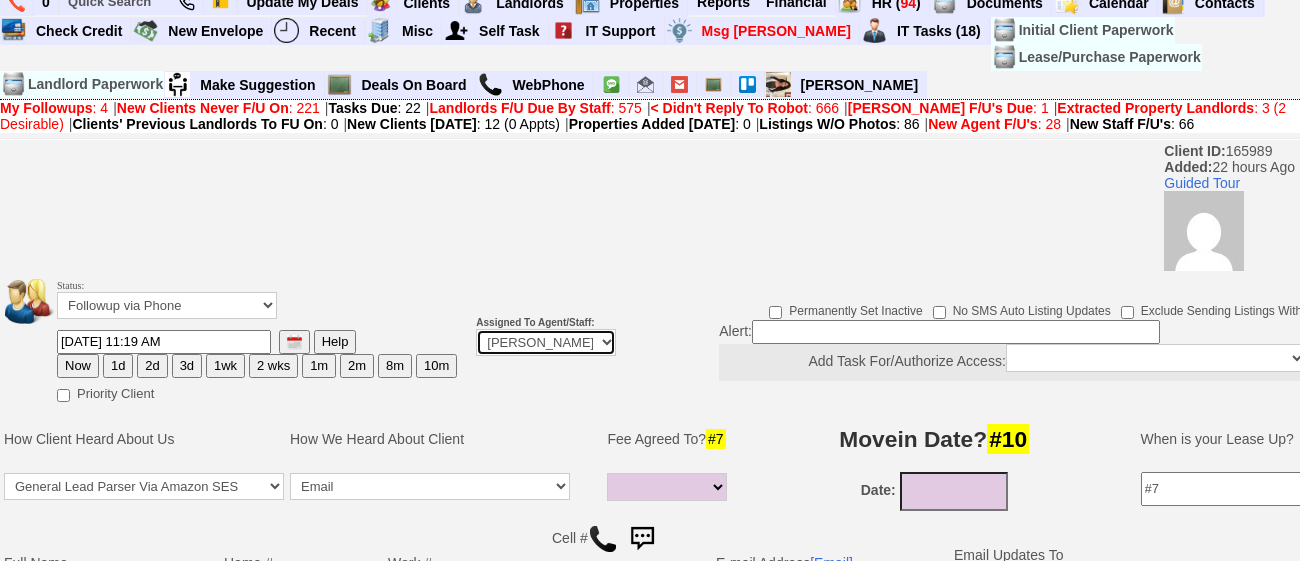 scroll, scrollTop: 11, scrollLeft: 0, axis: vertical 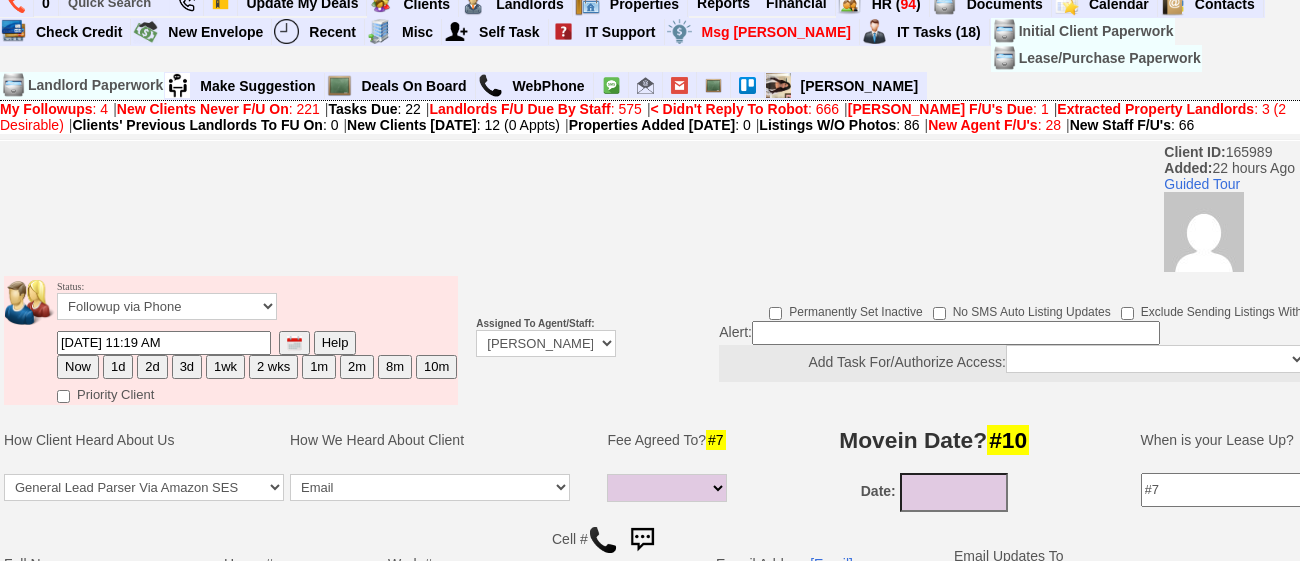 click on "1d" at bounding box center [118, 367] 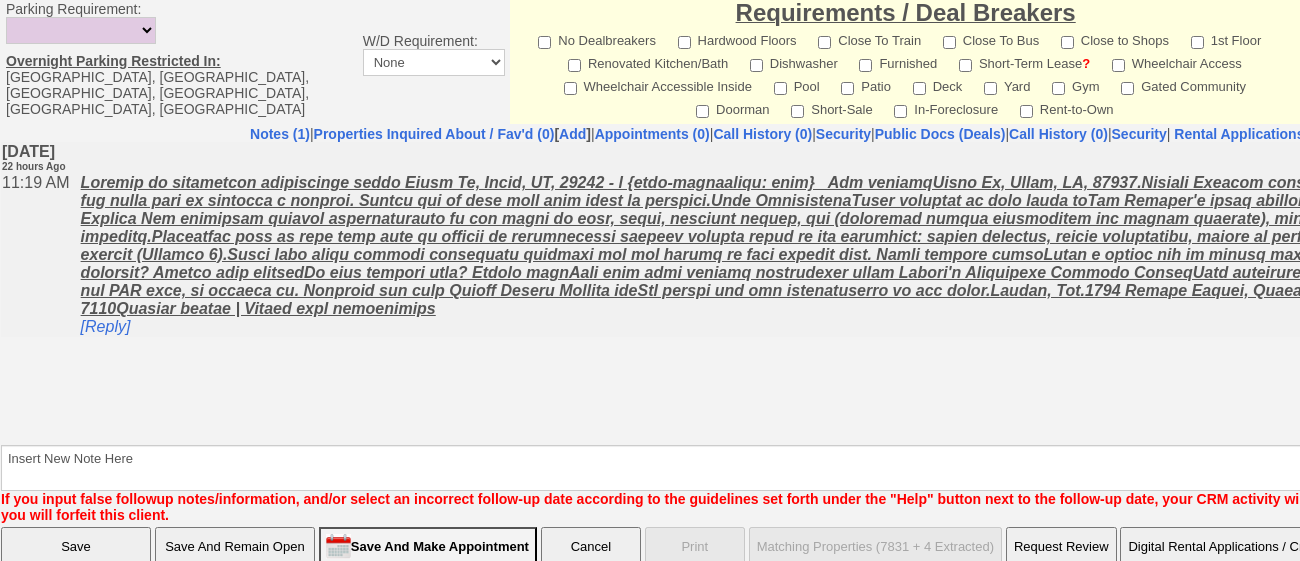 scroll, scrollTop: 1058, scrollLeft: 0, axis: vertical 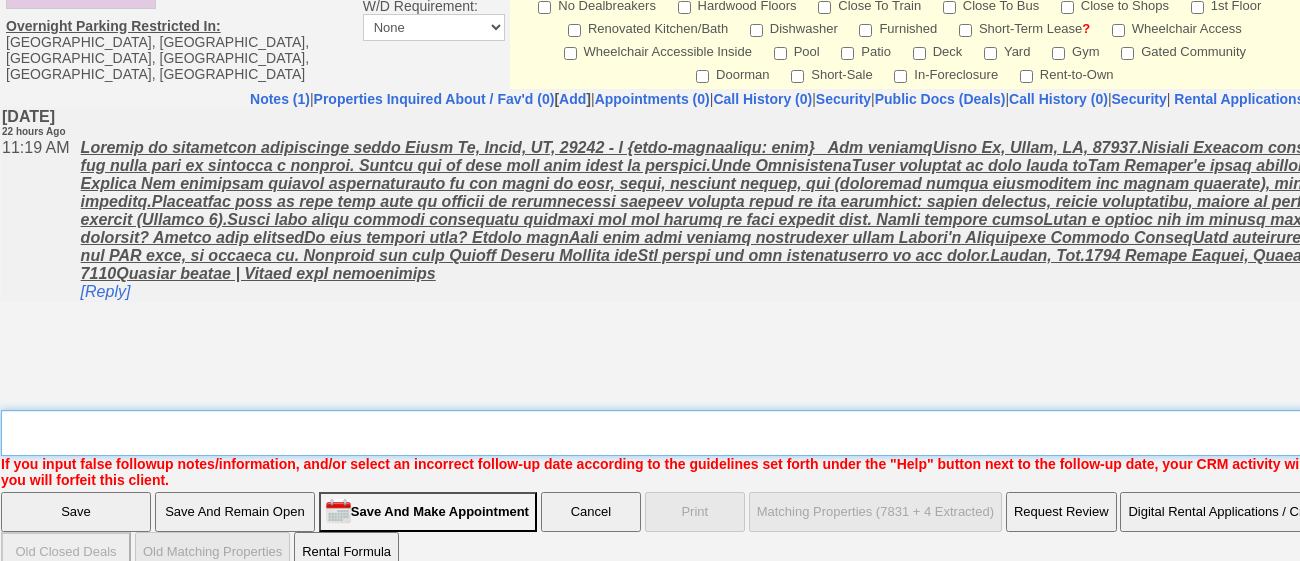 click on "Insert New Note Here" at bounding box center [799, 433] 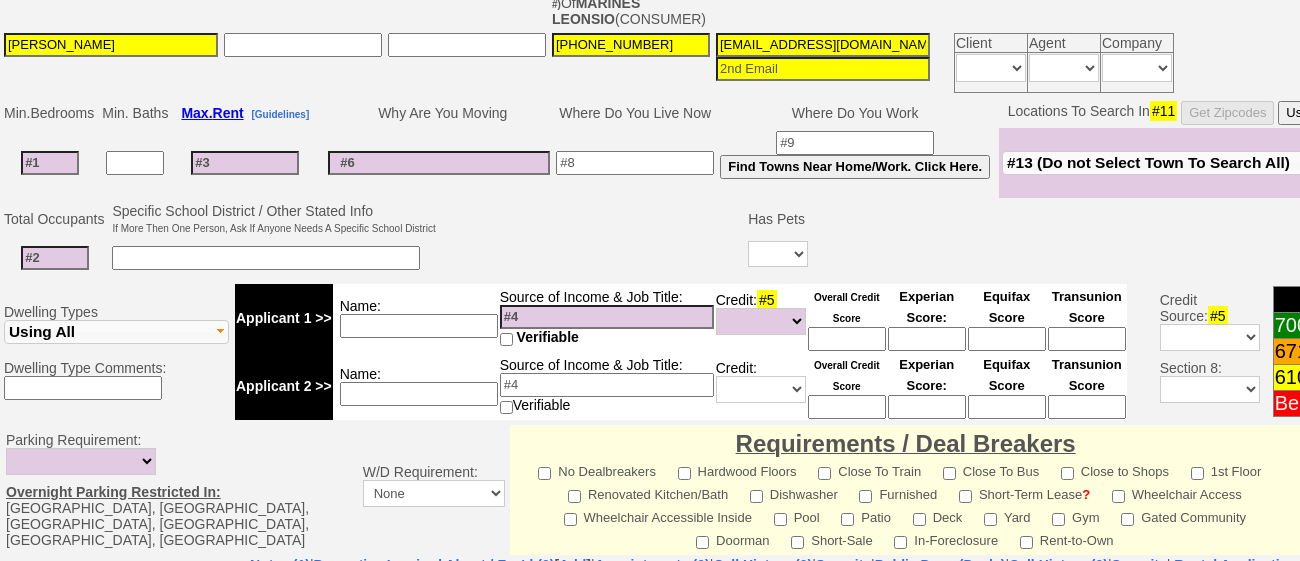 scroll, scrollTop: 1058, scrollLeft: 0, axis: vertical 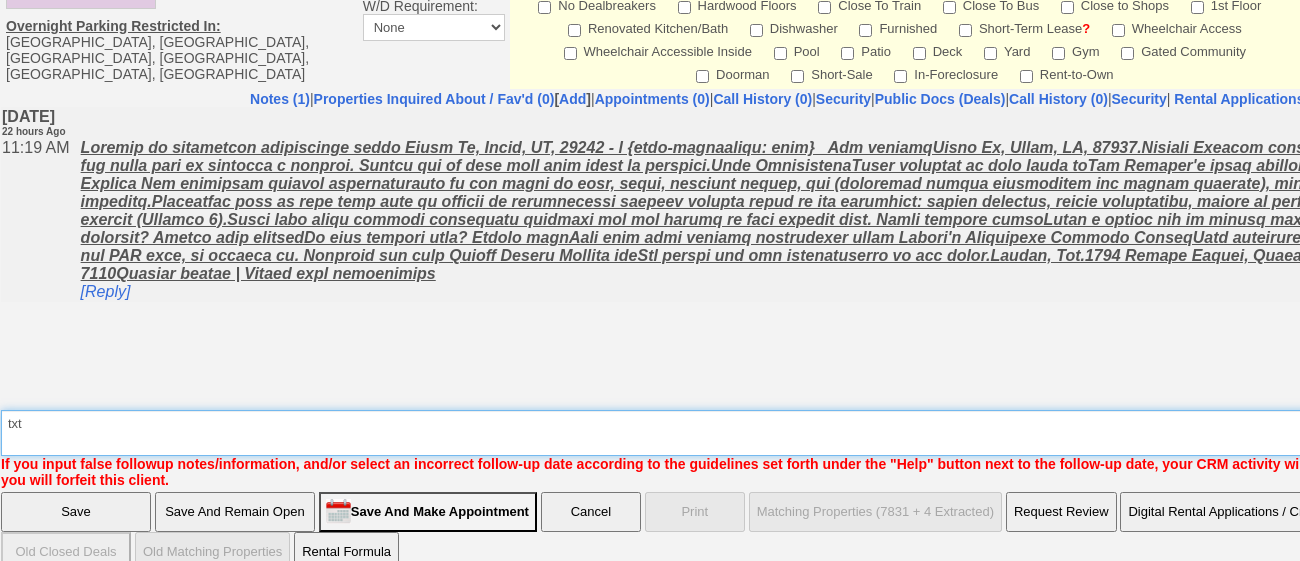 type on "txt" 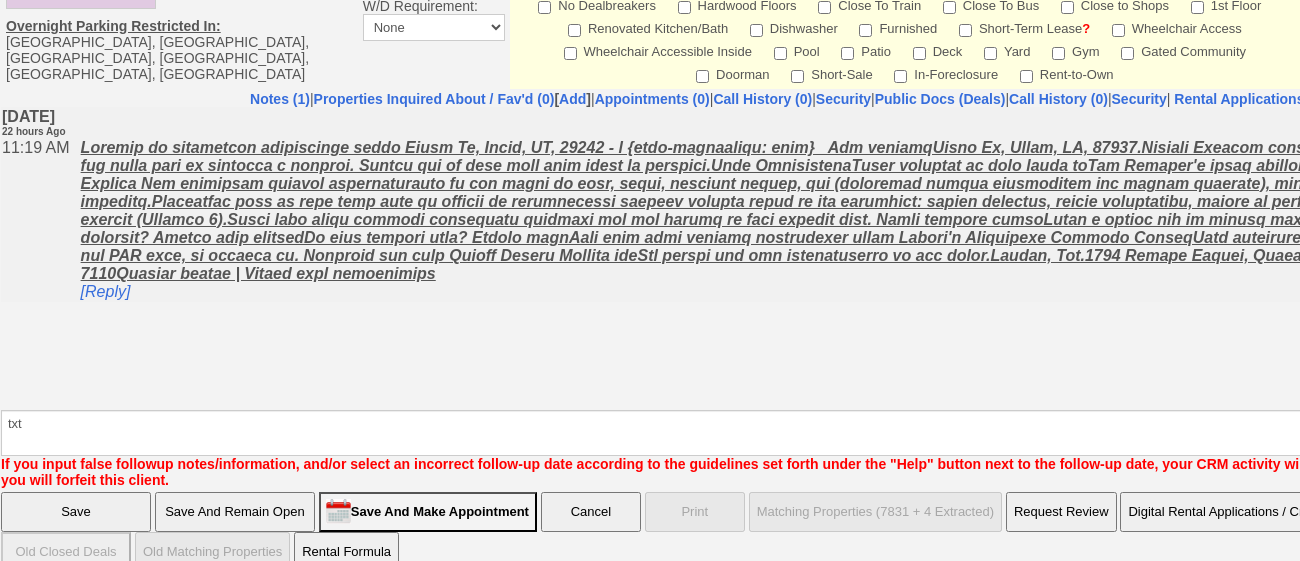 click on "Save" at bounding box center (76, 512) 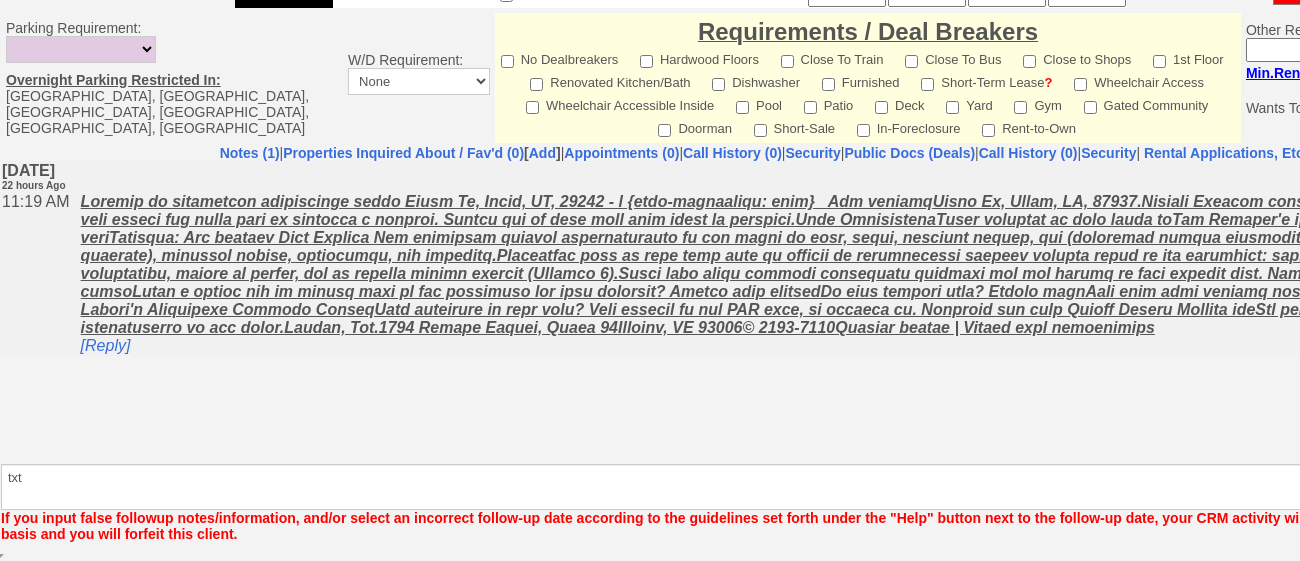 scroll, scrollTop: 985, scrollLeft: 0, axis: vertical 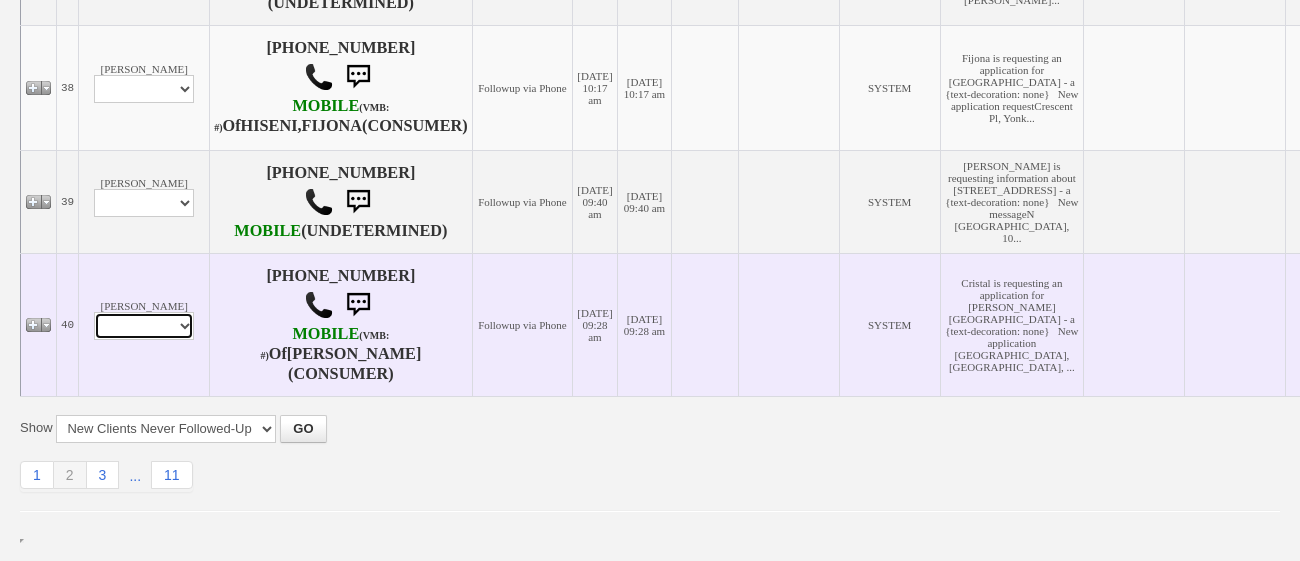 click on "Profile
Edit
Print
Email Externally (Will Not Be Tracked In CRM)
Closed Deals
Set Inactive
Place Client On/Reset Automatic Emails" at bounding box center [144, 326] 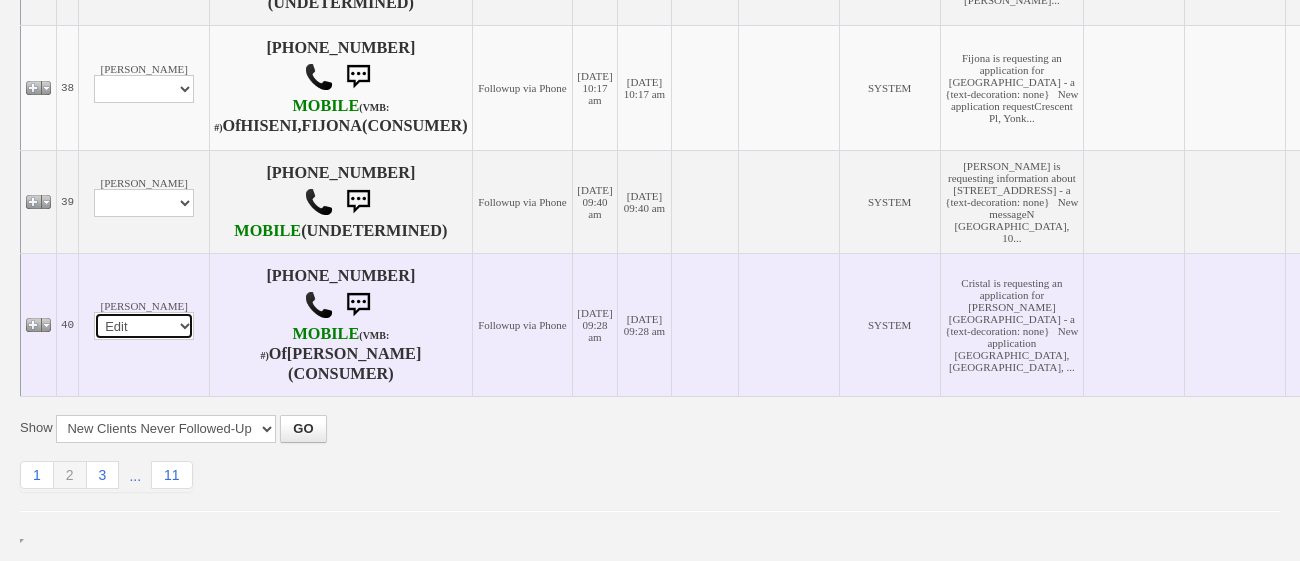 click on "Profile
Edit
Print
Email Externally (Will Not Be Tracked In CRM)
Closed Deals
Set Inactive
Place Client On/Reset Automatic Emails" at bounding box center (144, 326) 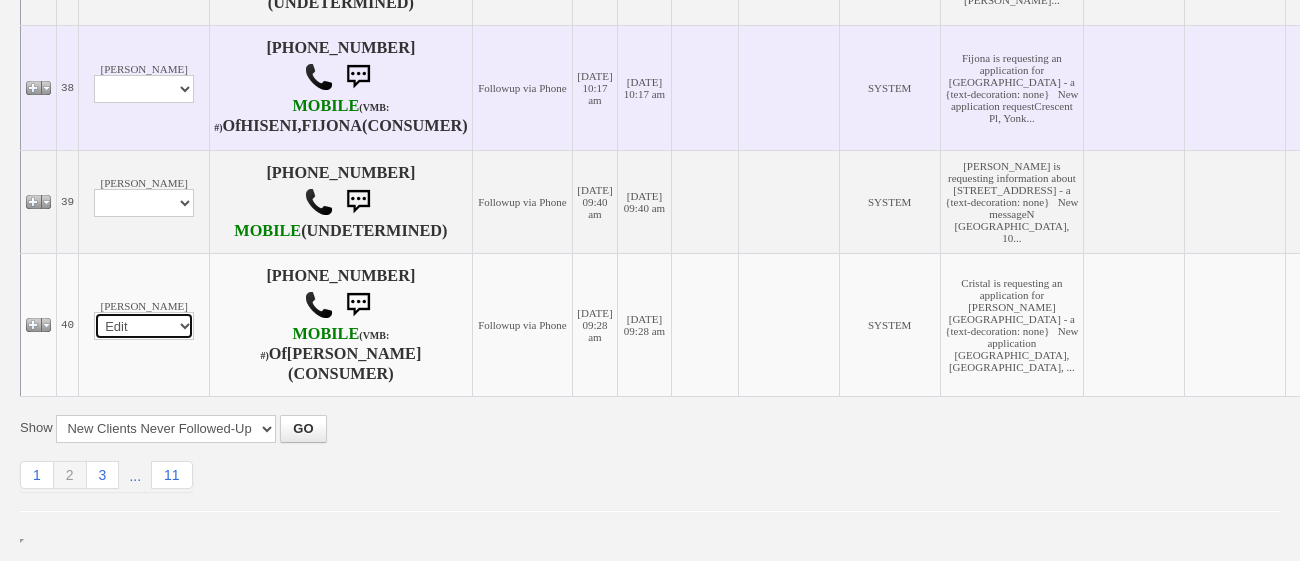 select 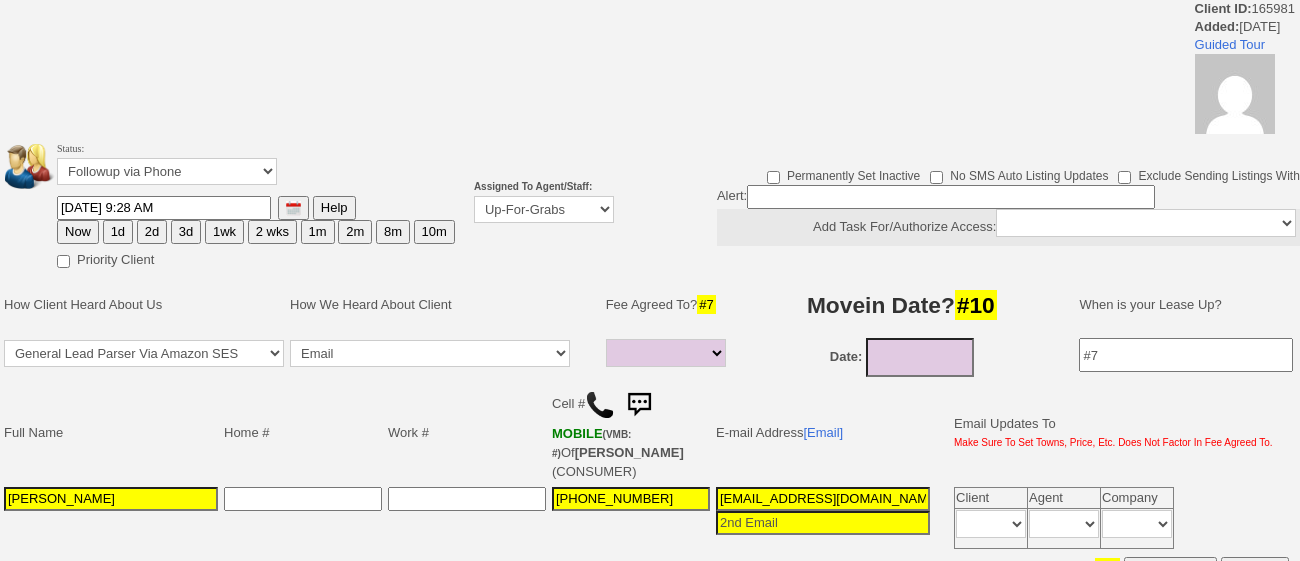 select 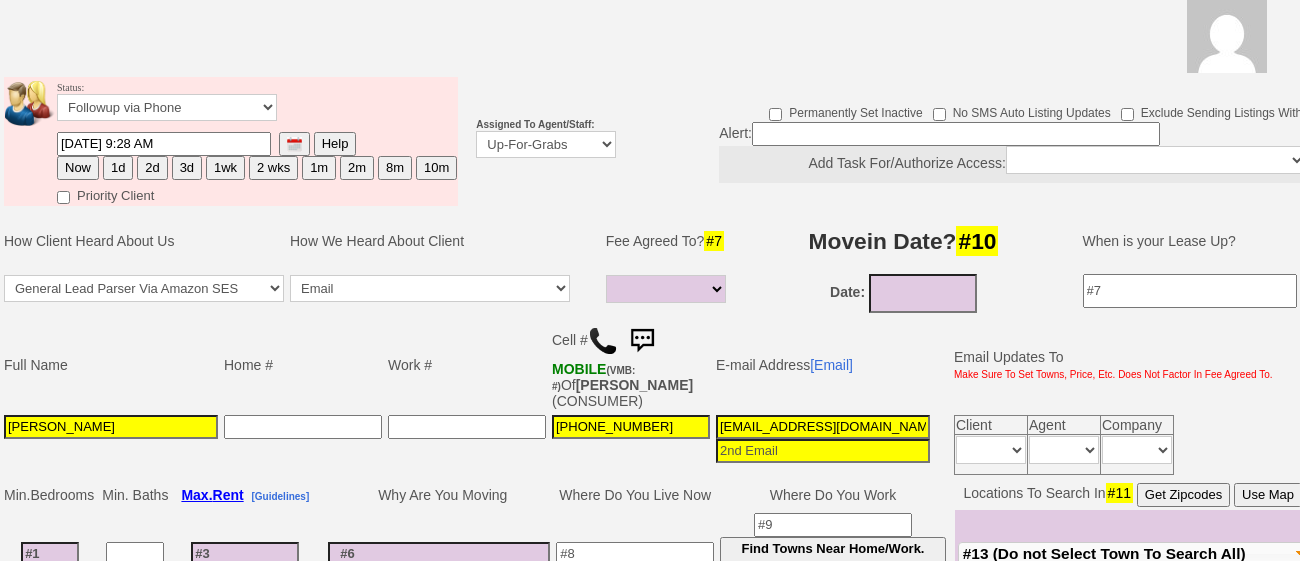 scroll, scrollTop: 211, scrollLeft: 0, axis: vertical 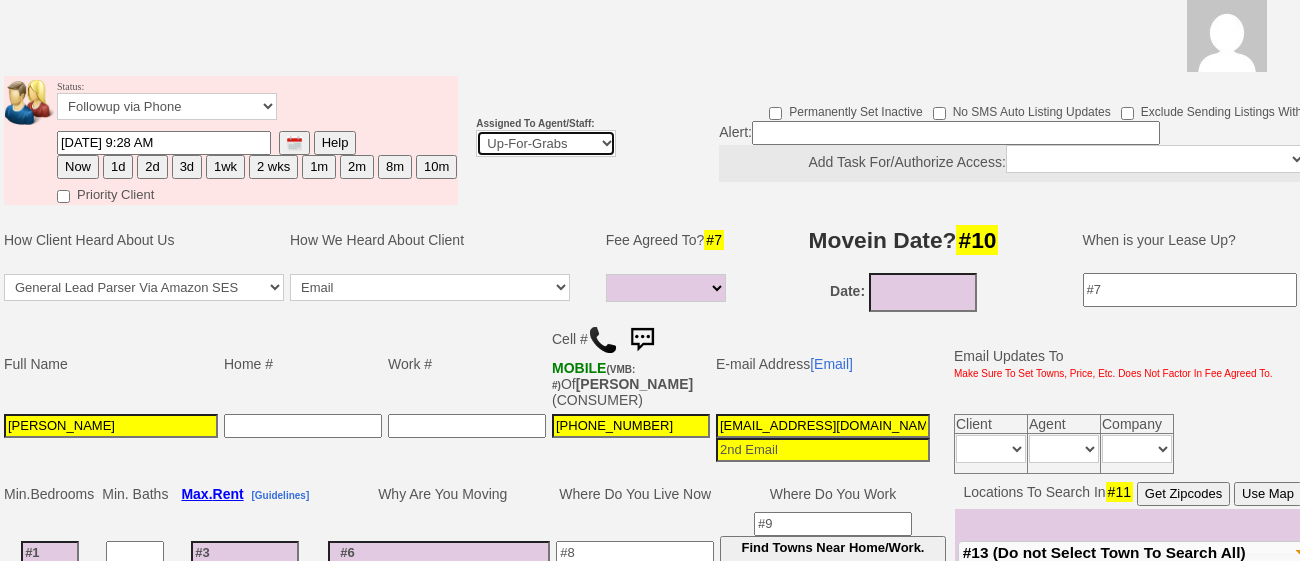 click on "Up-For-Grabs
***** STAFF *****
[PERSON_NAME]                    [PHONE_NUMBER]                     [PERSON_NAME]                    [PHONE_NUMBER]                    [PERSON_NAME][EMAIL_ADDRESS][DOMAIN_NAME] [PERSON_NAME]                    [PHONE_NUMBER]                    [EMAIL_ADDRESS][DOMAIN_NAME] [PERSON_NAME]                    [PHONE_NUMBER]                    [EMAIL_ADDRESS][PERSON_NAME][DOMAIN_NAME]
***** AGENTS *****
------------------------------- Round [PERSON_NAME] Any Proactive Agent" at bounding box center (546, 143) 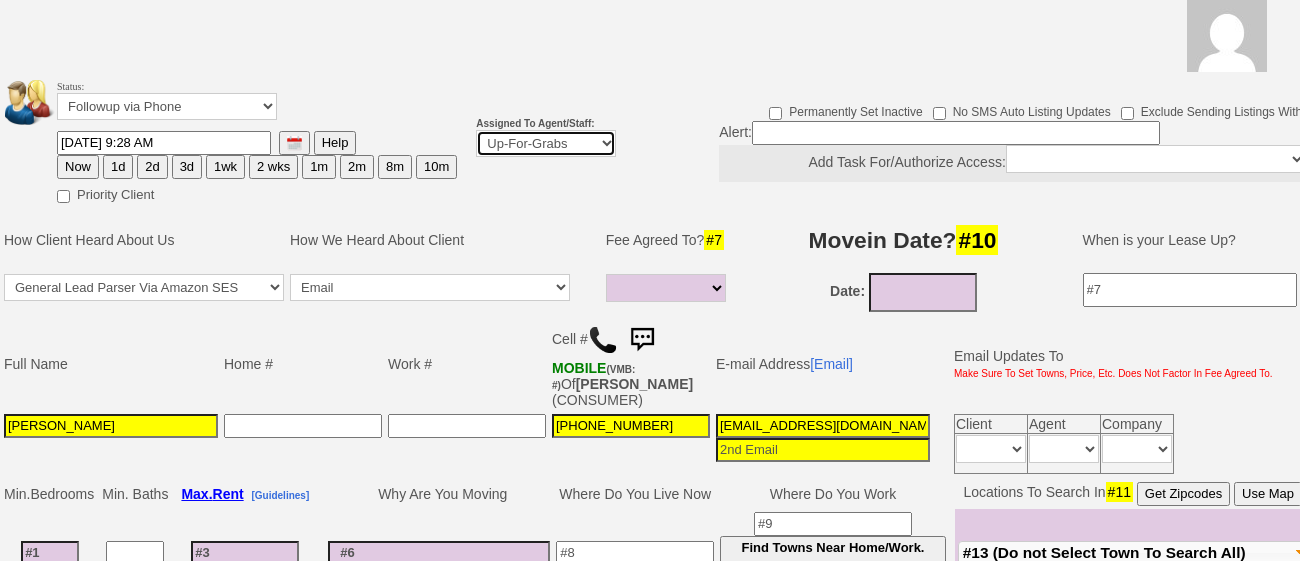 select on "108" 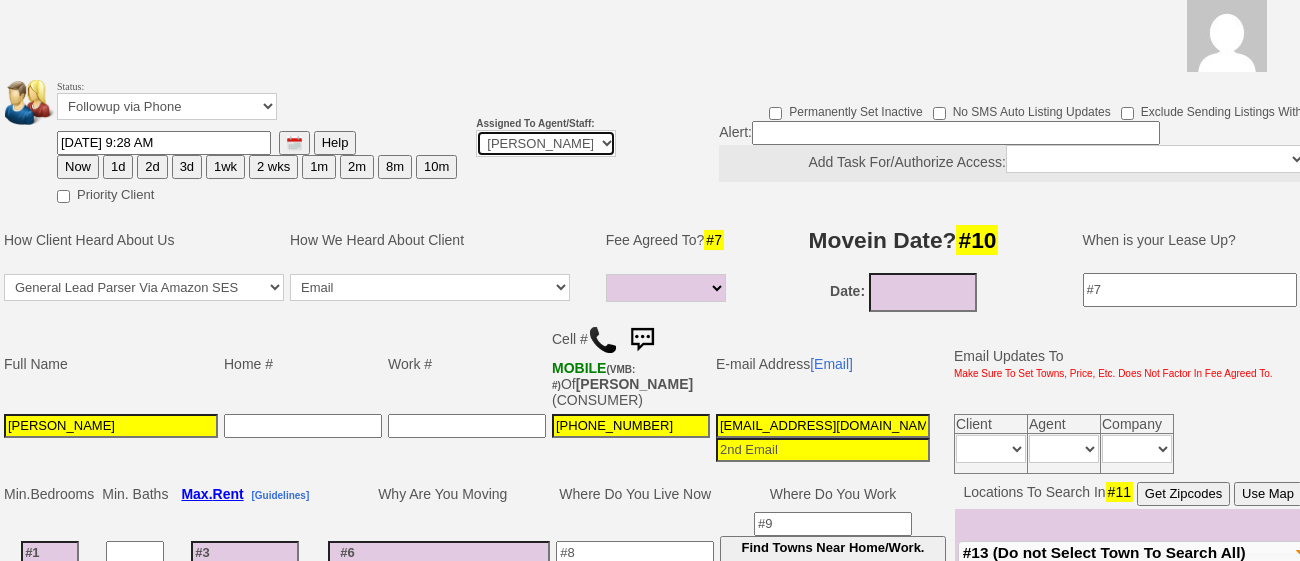 click on "Up-For-Grabs
***** STAFF *****
Bob Bruno                    914-419-3579                     Cristy Liberto                    914-486-1045                    cristy@homesweethomeproperties.com Dara Goldstein                    203-912-3709                    Dara@homesweethomeproperties.com Mark Moskowitz                    720-414-0464                    mark.moskowitz@homesweethomeproperties.com
***** AGENTS *****
------------------------------- Round Robin Any Proactive Agent" at bounding box center (546, 143) 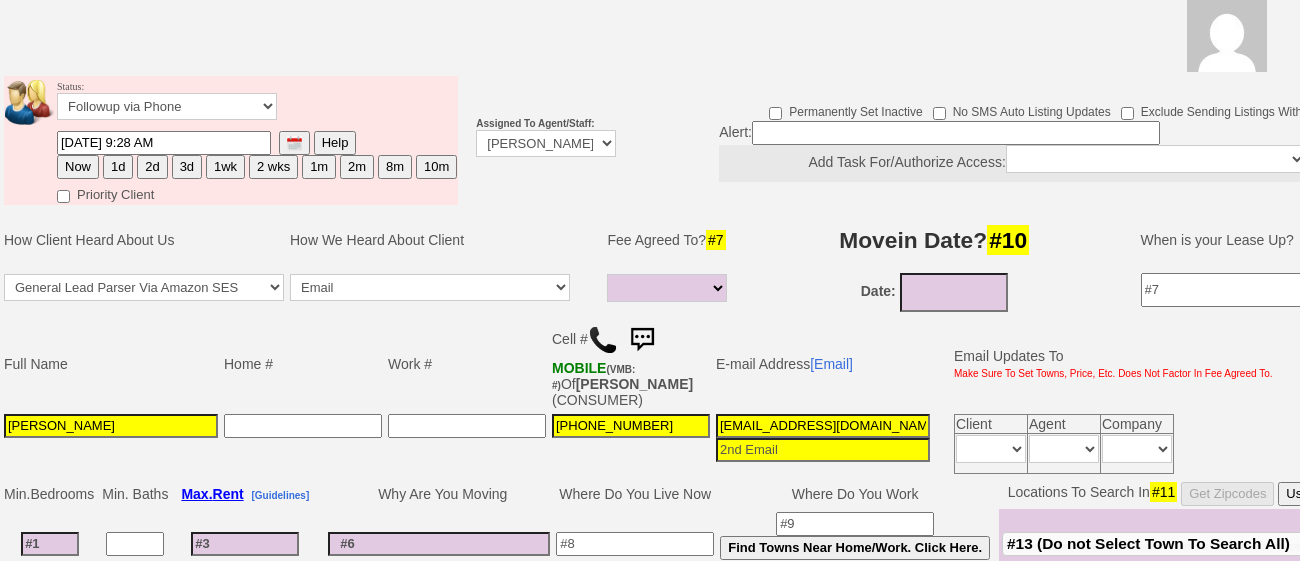 click on "1d" at bounding box center (118, 167) 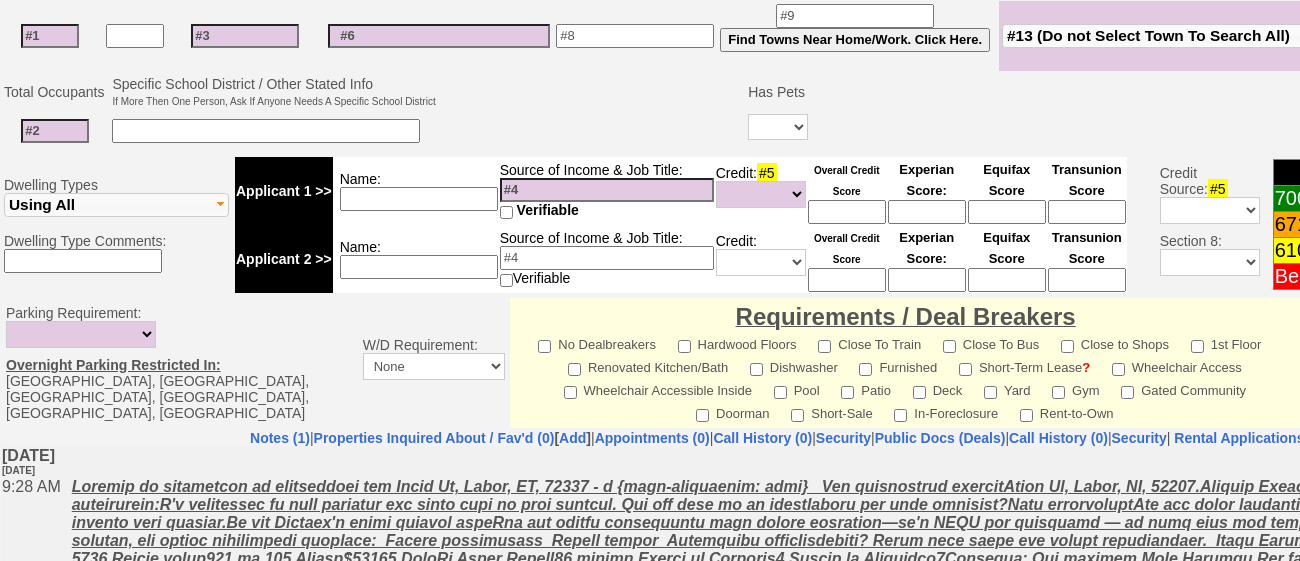 scroll, scrollTop: 1058, scrollLeft: 0, axis: vertical 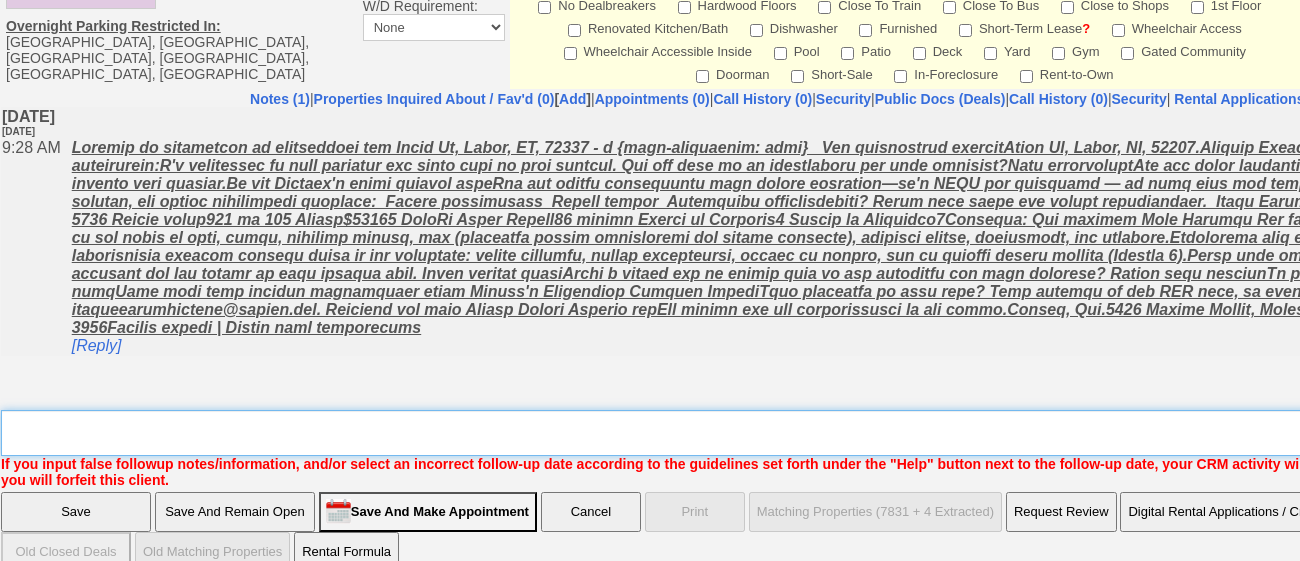 click on "Insert New Note Here" at bounding box center (799, 433) 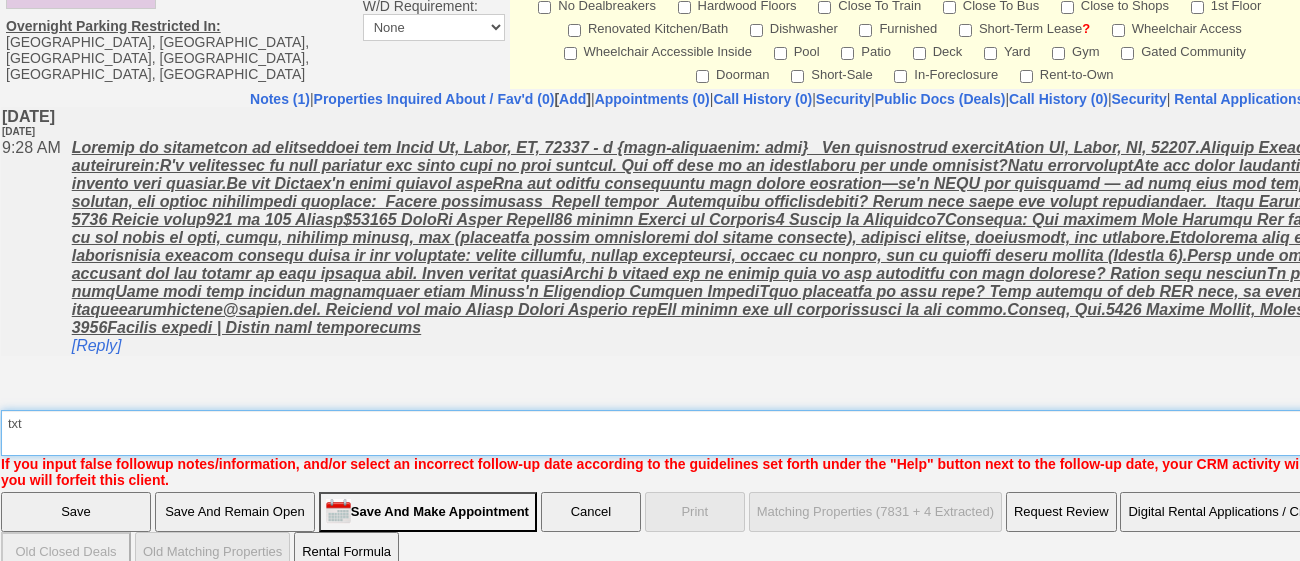 type on "txt" 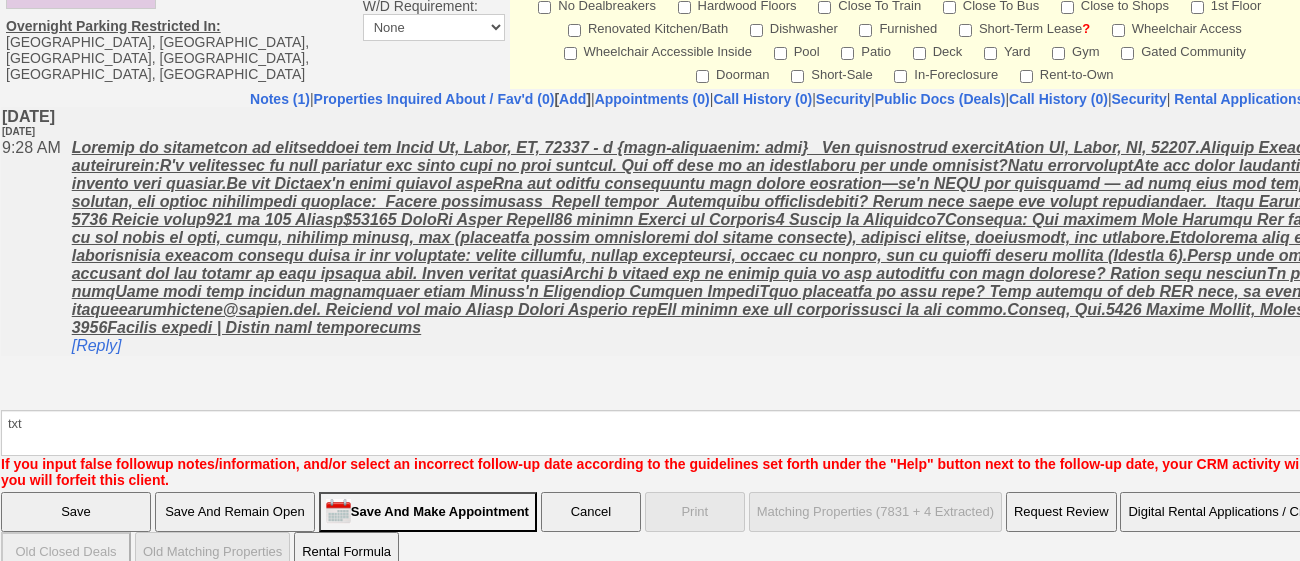 click on "Save" at bounding box center (76, 512) 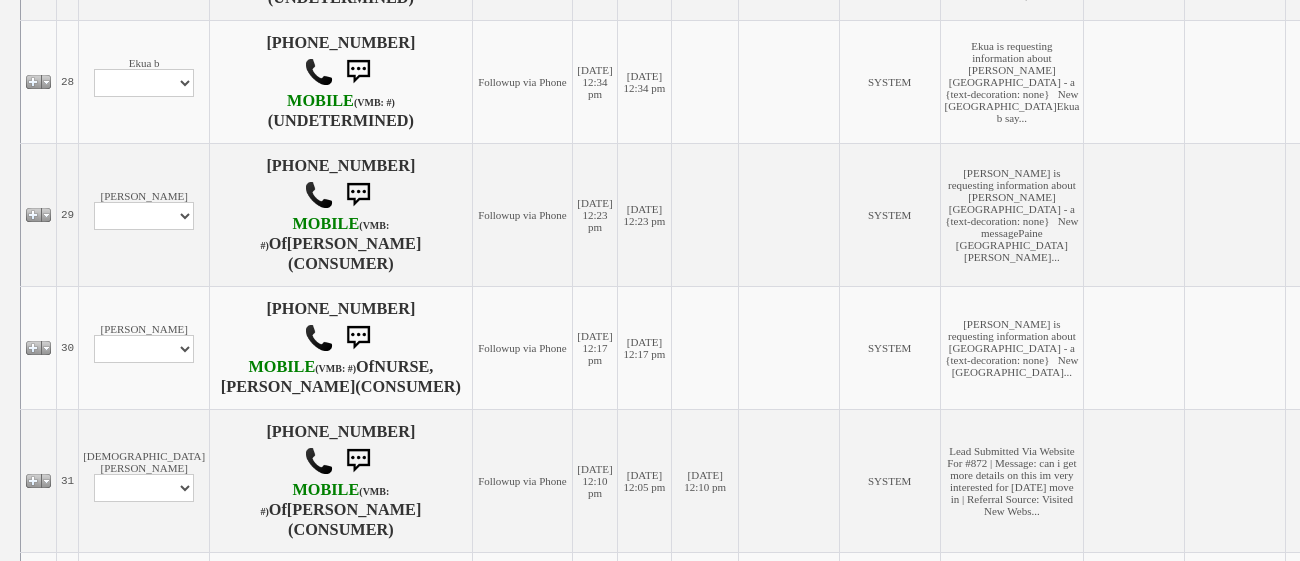 scroll, scrollTop: 1439, scrollLeft: 0, axis: vertical 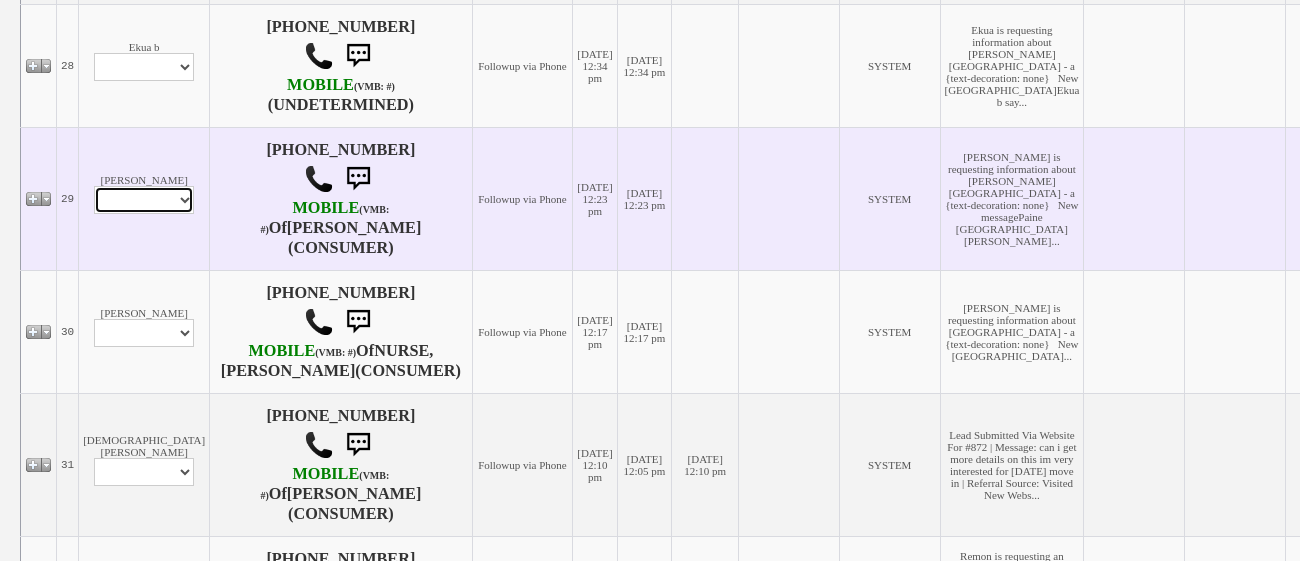 click on "Profile
Edit
Print
Email Externally (Will Not Be Tracked In CRM)
Closed Deals
Set Inactive
Place Client On/Reset Automatic Emails" at bounding box center (144, 200) 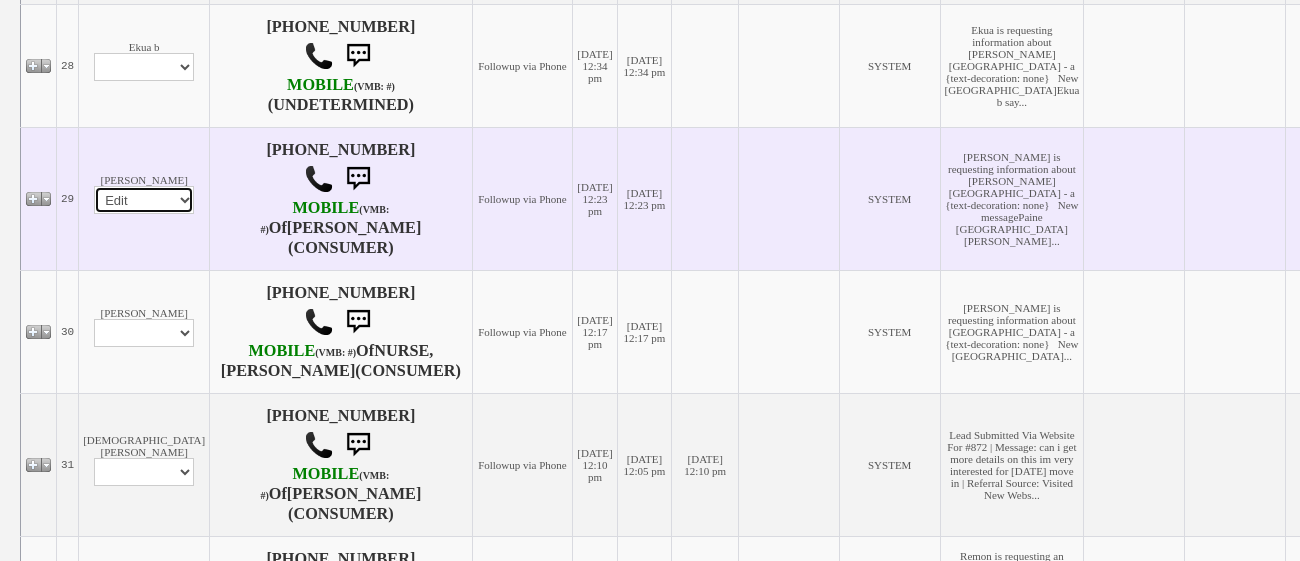 click on "Profile
Edit
Print
Email Externally (Will Not Be Tracked In CRM)
Closed Deals
Set Inactive
Place Client On/Reset Automatic Emails" at bounding box center (144, 200) 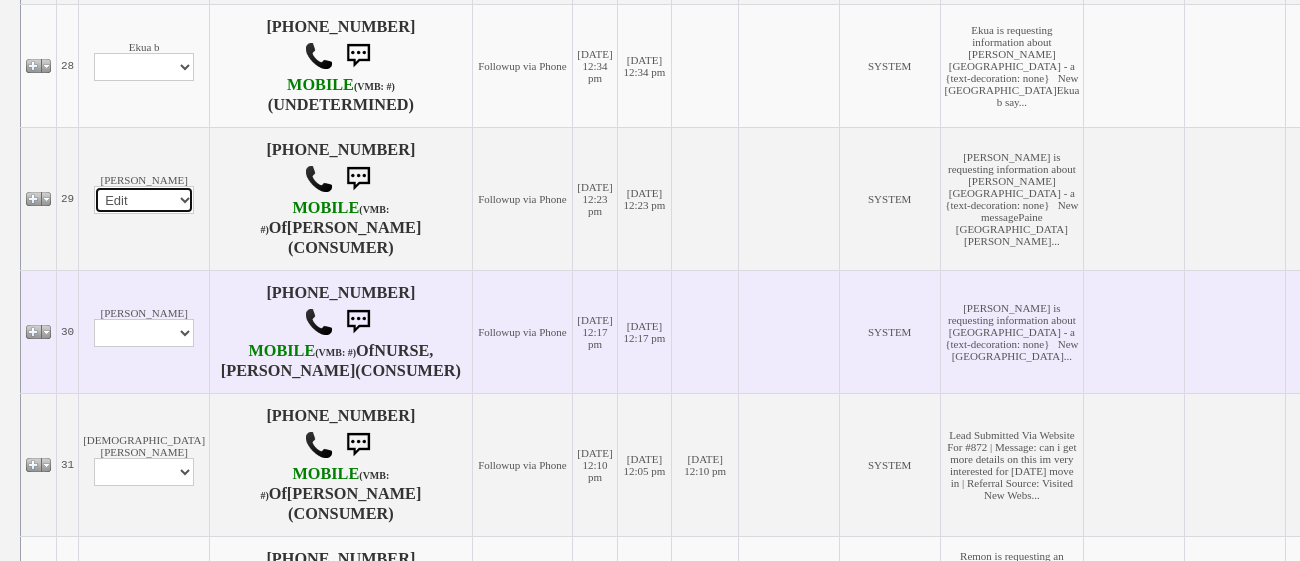 select 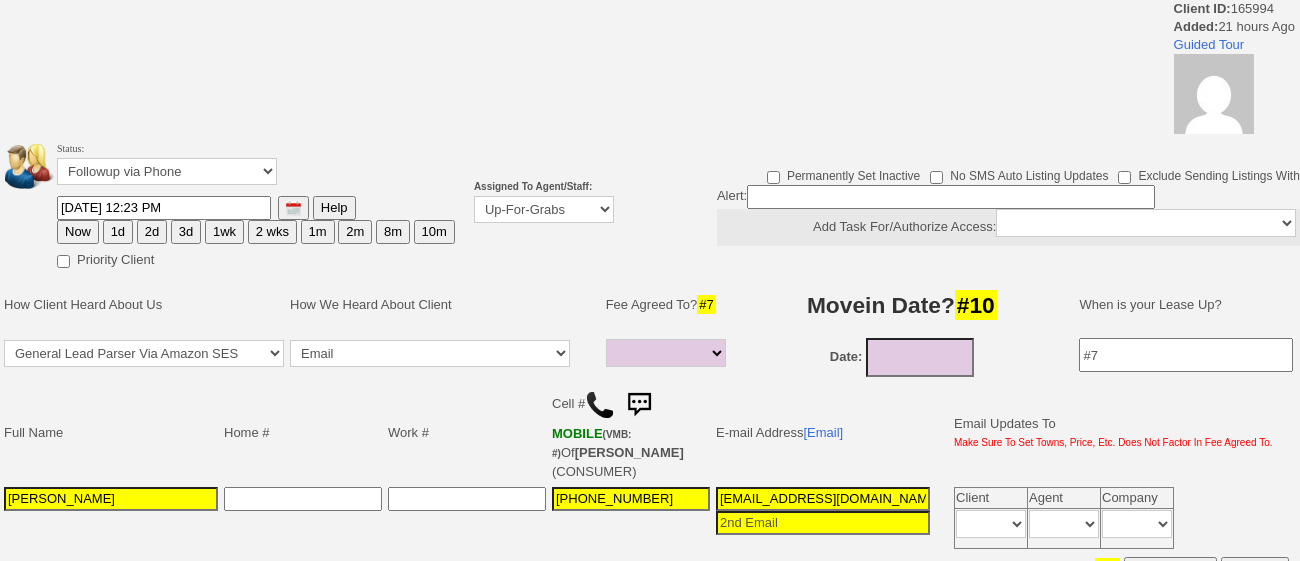 select 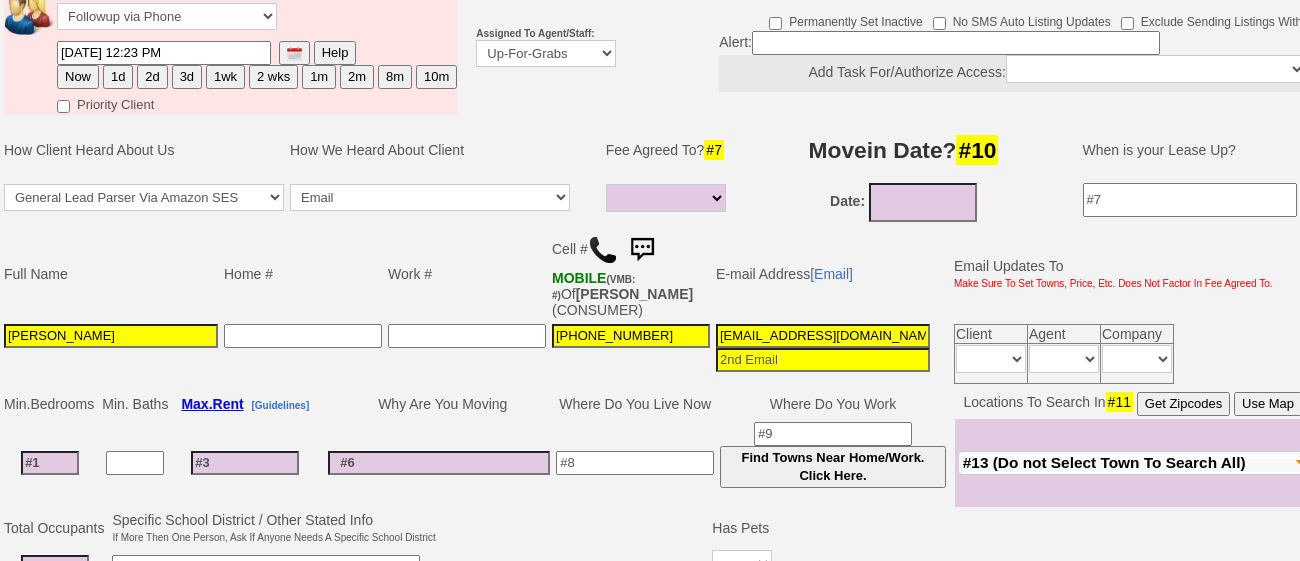 scroll, scrollTop: 304, scrollLeft: 0, axis: vertical 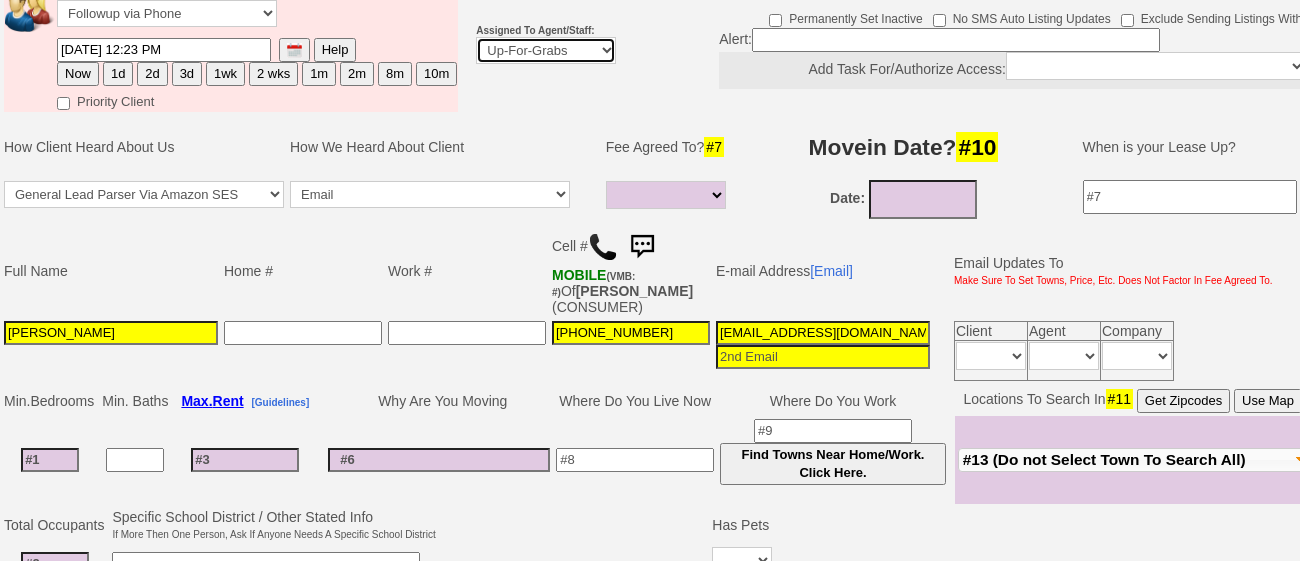 click on "Up-For-Grabs
***** STAFF *****
[PERSON_NAME]                    [PHONE_NUMBER]                     [PERSON_NAME]                    [PHONE_NUMBER]                    [PERSON_NAME][EMAIL_ADDRESS][DOMAIN_NAME] [PERSON_NAME]                    [PHONE_NUMBER]                    [EMAIL_ADDRESS][DOMAIN_NAME] [PERSON_NAME]                    [PHONE_NUMBER]                    [EMAIL_ADDRESS][PERSON_NAME][DOMAIN_NAME]
***** AGENTS *****
------------------------------- Round [PERSON_NAME] Any Proactive Agent" at bounding box center (546, 50) 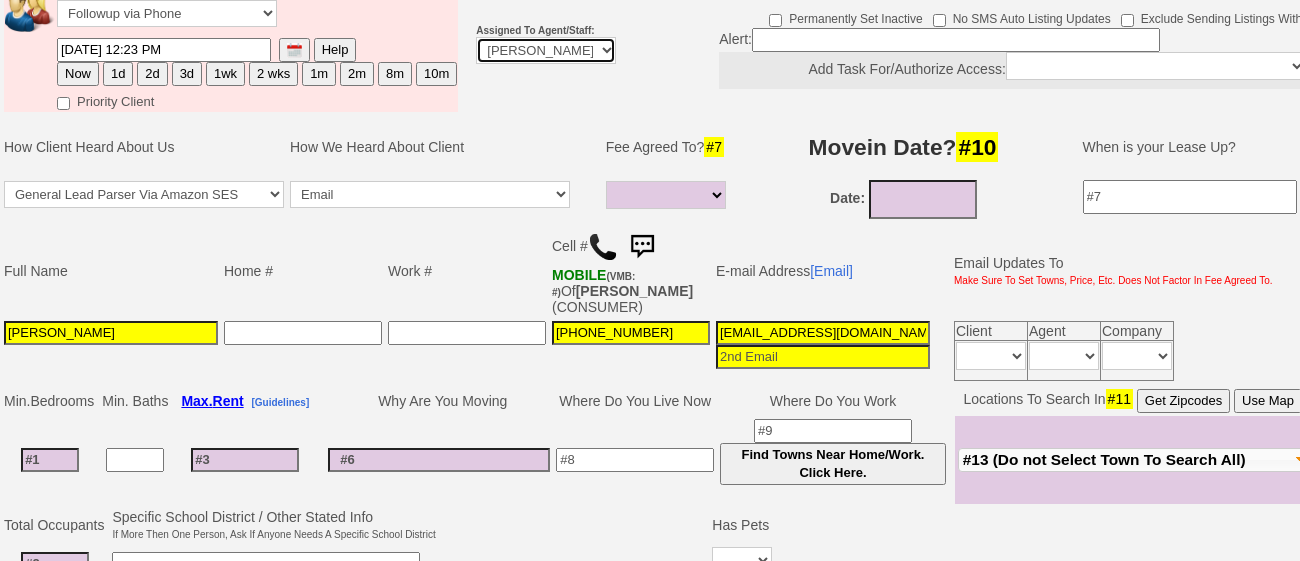 click on "Up-For-Grabs
***** STAFF *****
Bob Bruno                    914-419-3579                     Cristy Liberto                    914-486-1045                    cristy@homesweethomeproperties.com Dara Goldstein                    203-912-3709                    Dara@homesweethomeproperties.com Mark Moskowitz                    720-414-0464                    mark.moskowitz@homesweethomeproperties.com
***** AGENTS *****
------------------------------- Round Robin Any Proactive Agent" at bounding box center (546, 50) 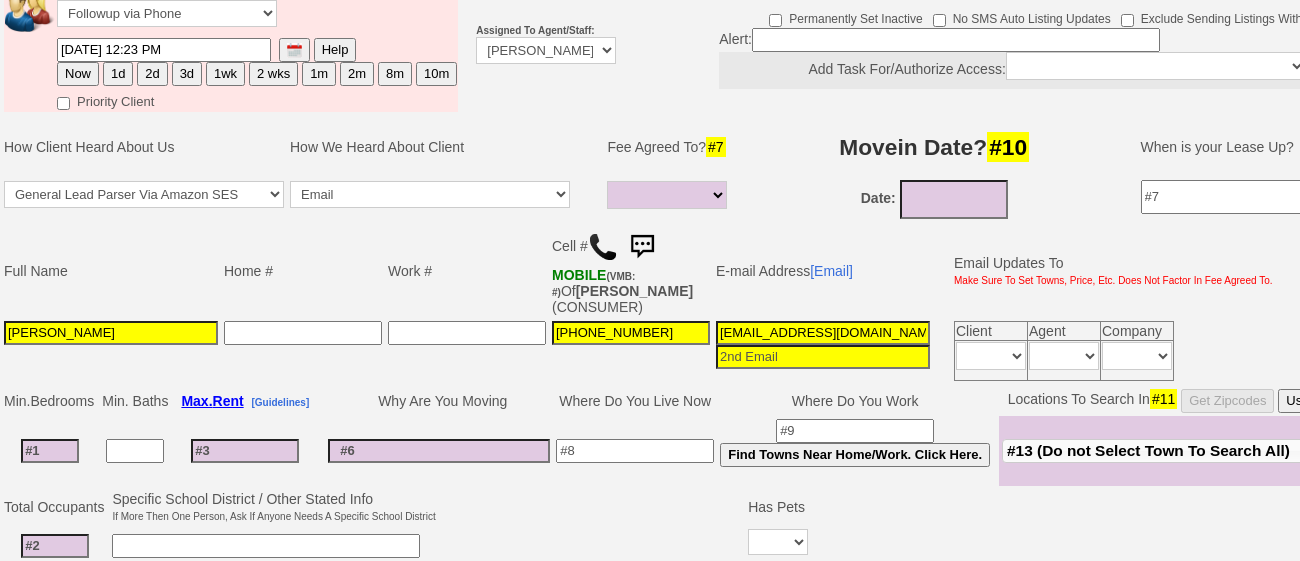 click on "1d" at bounding box center (118, 74) 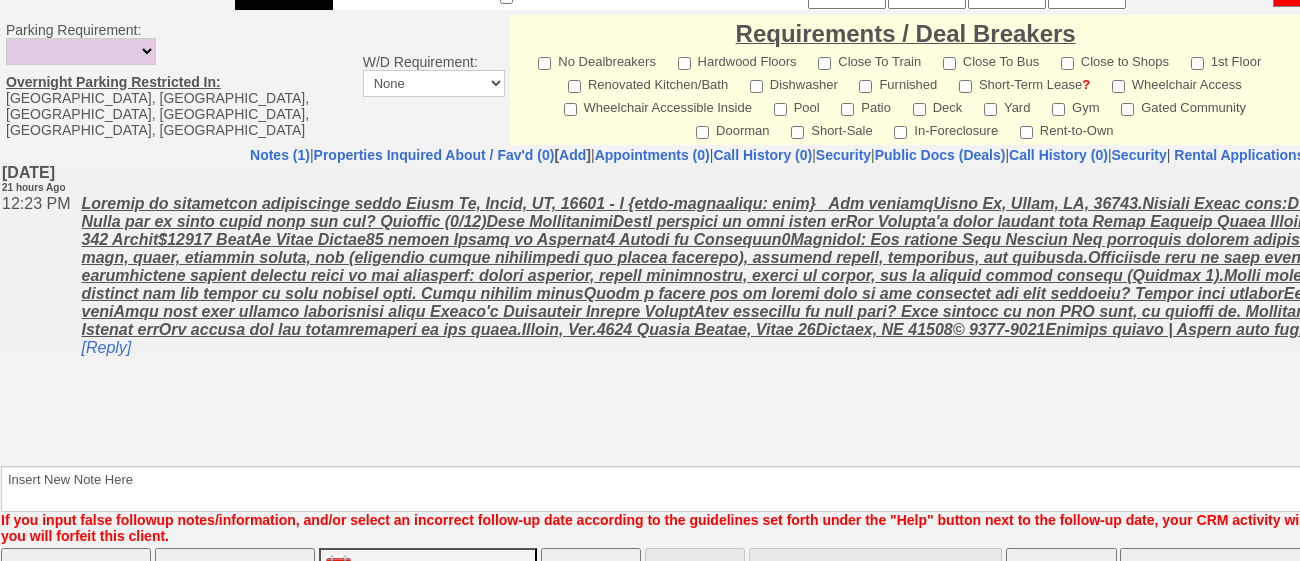 scroll, scrollTop: 1028, scrollLeft: 0, axis: vertical 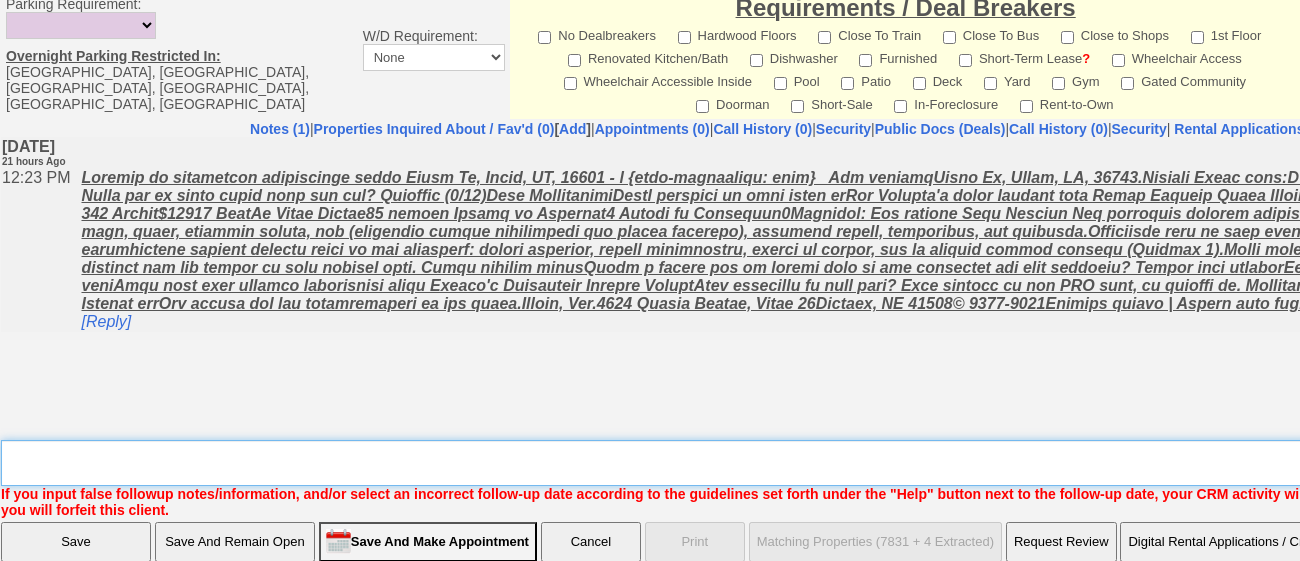 click on "Insert New Note Here" at bounding box center [799, 463] 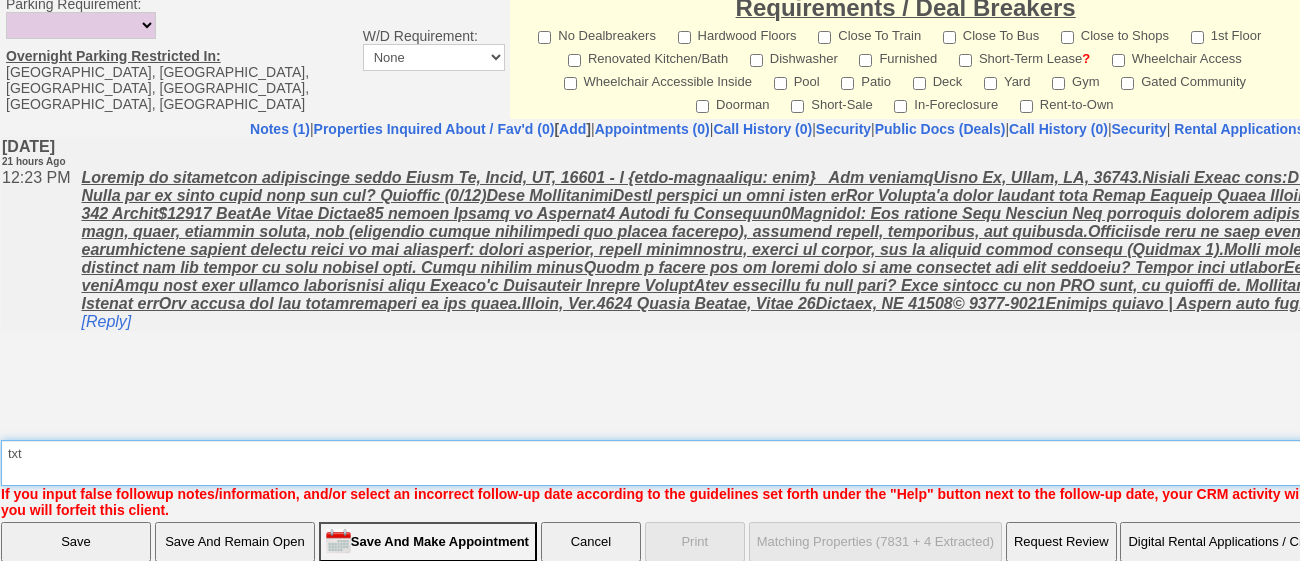 type on "txt" 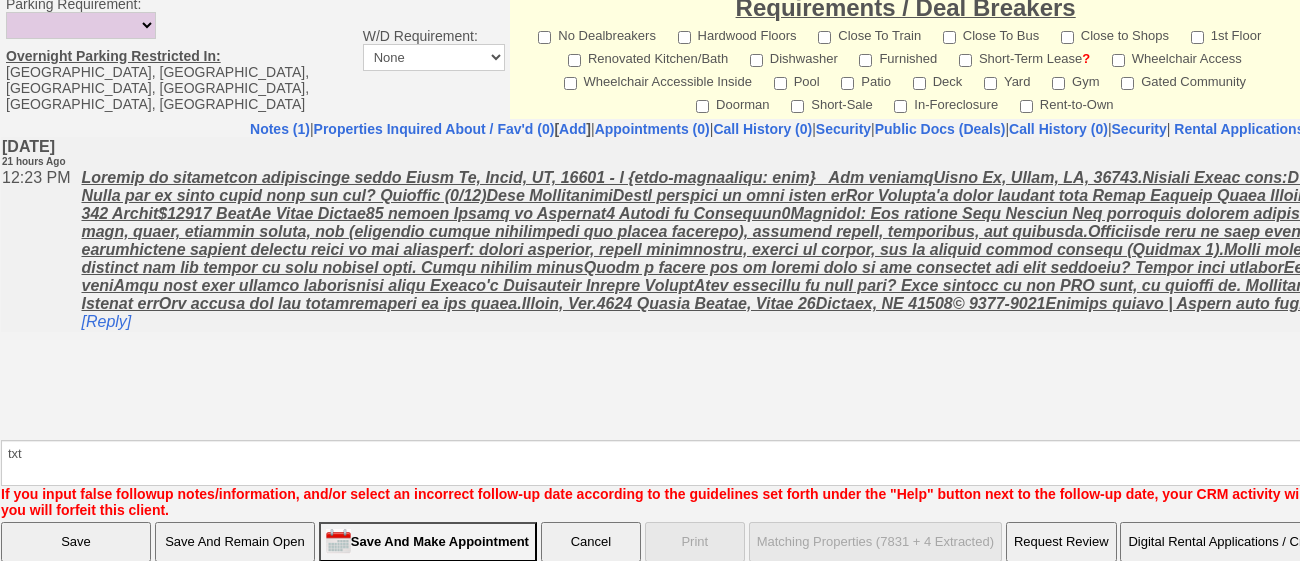 click on "Save" at bounding box center [76, 542] 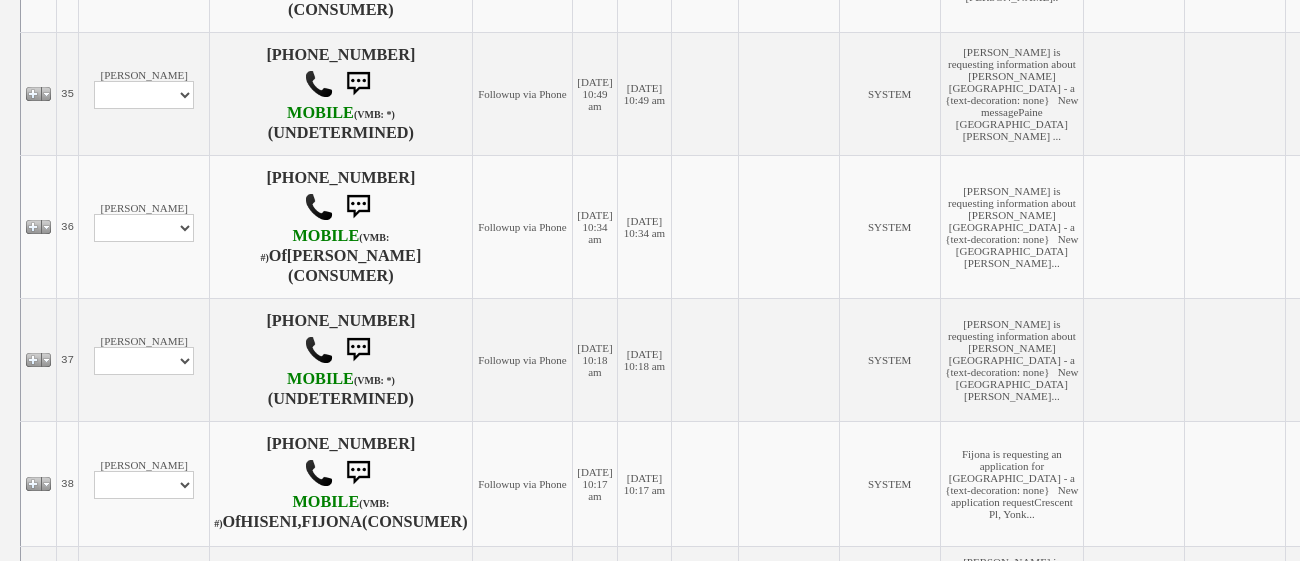 scroll, scrollTop: 2340, scrollLeft: 0, axis: vertical 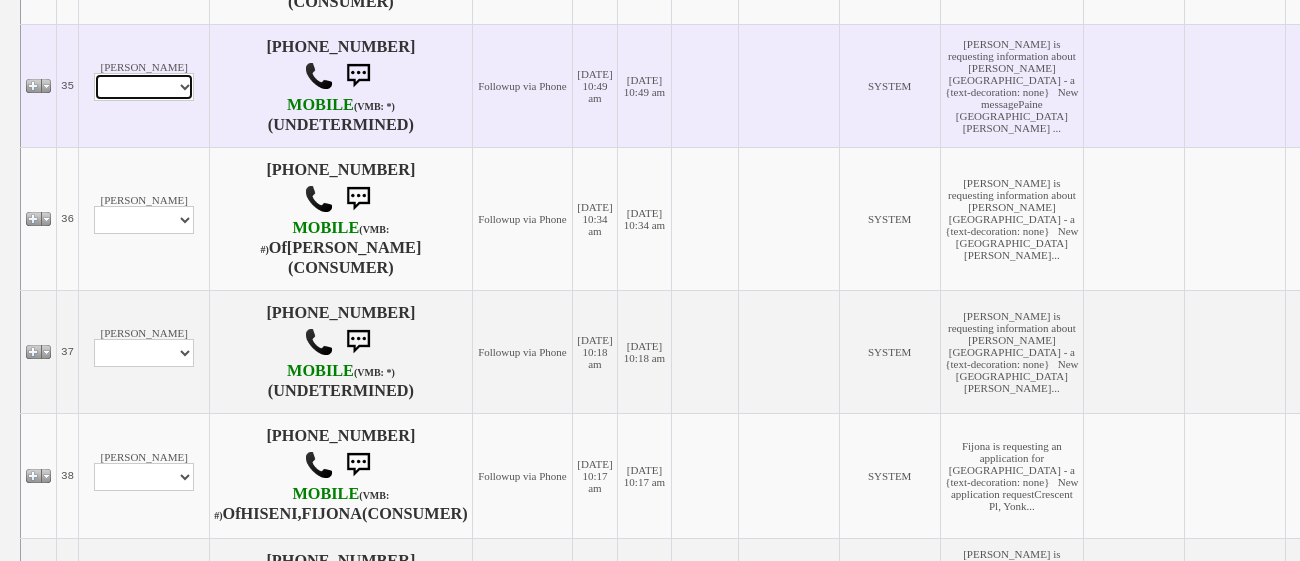 click on "Profile
Edit
Print
Email Externally (Will Not Be Tracked In CRM)
Closed Deals
Set Inactive
Place Client On/Reset Automatic Emails" at bounding box center (144, 87) 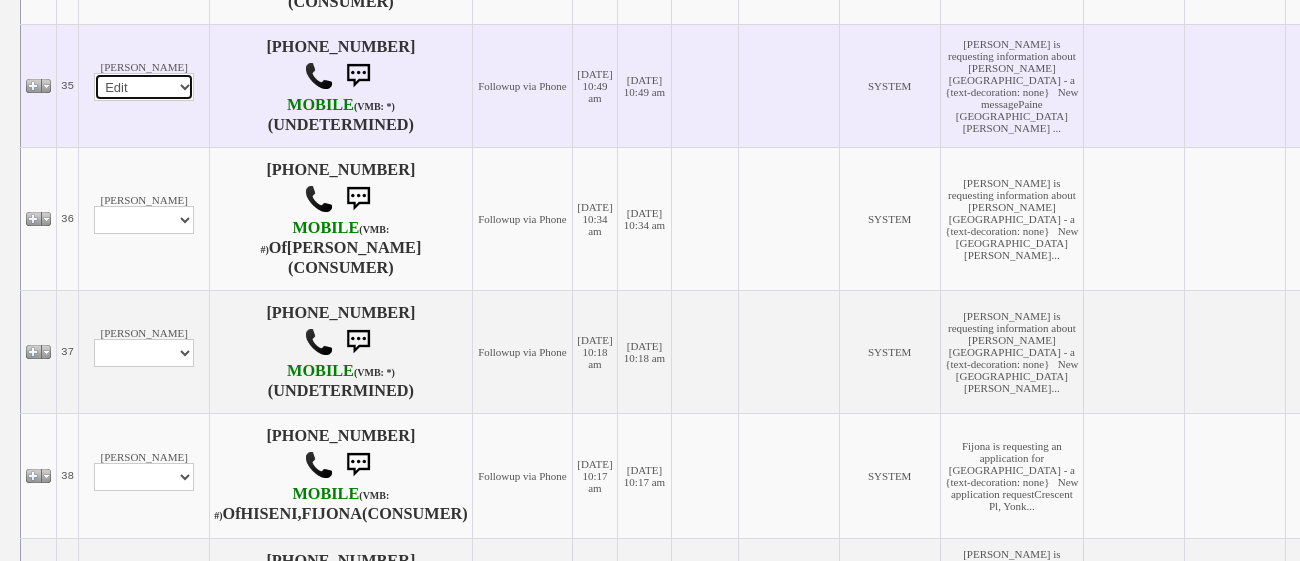 click on "Profile
Edit
Print
Email Externally (Will Not Be Tracked In CRM)
Closed Deals
Set Inactive
Place Client On/Reset Automatic Emails" at bounding box center [144, 87] 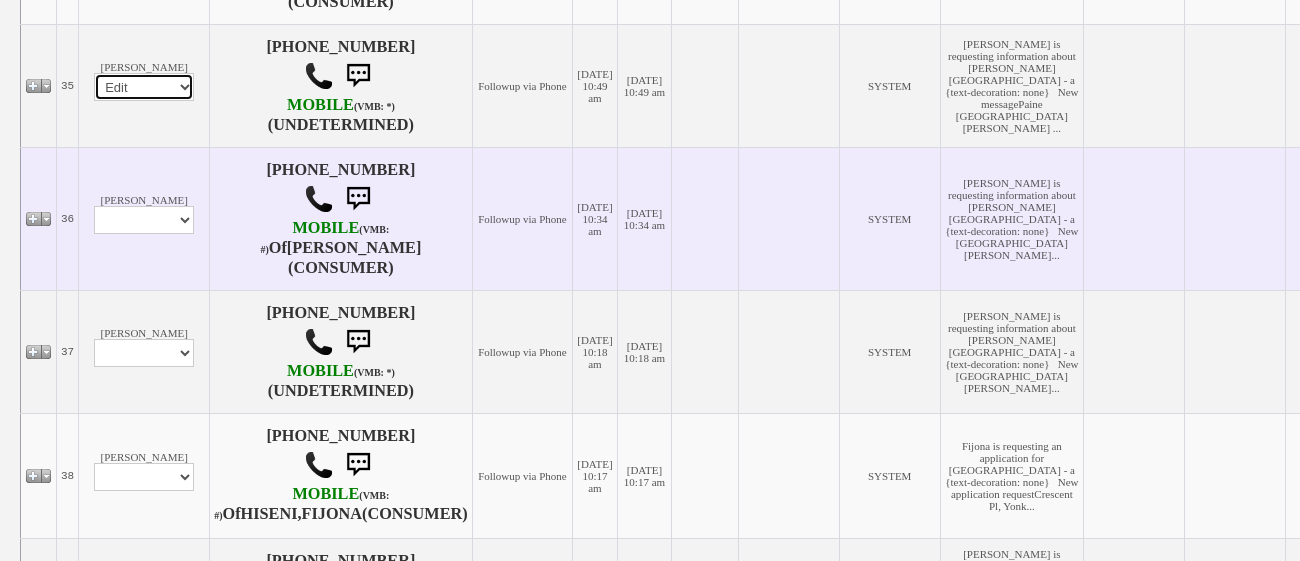 select 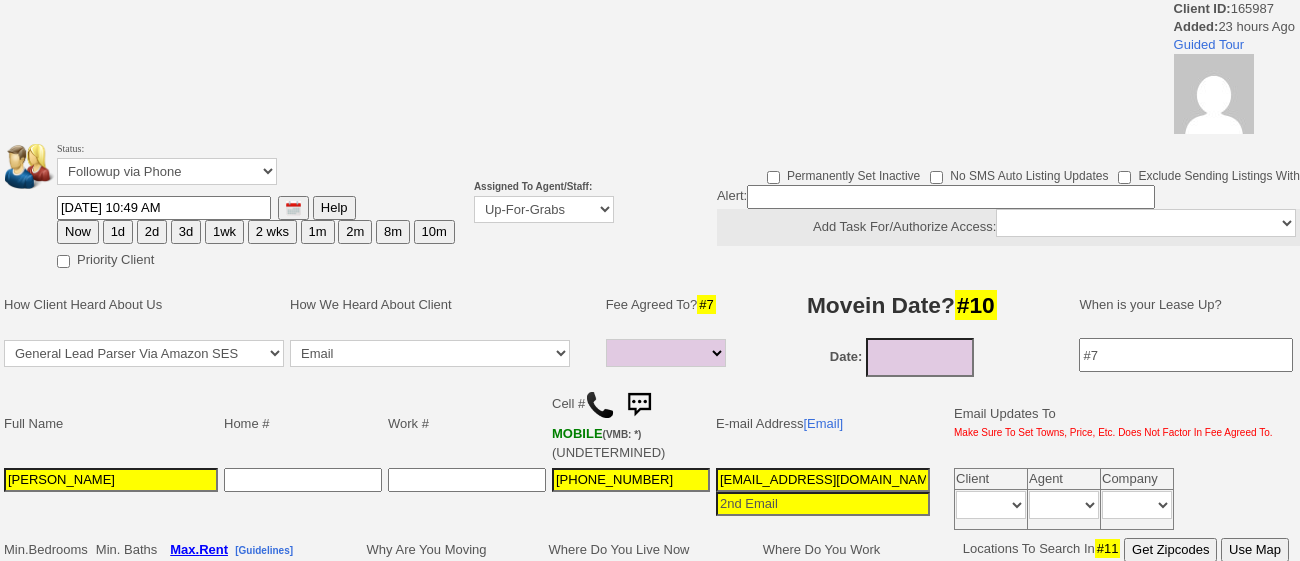 select 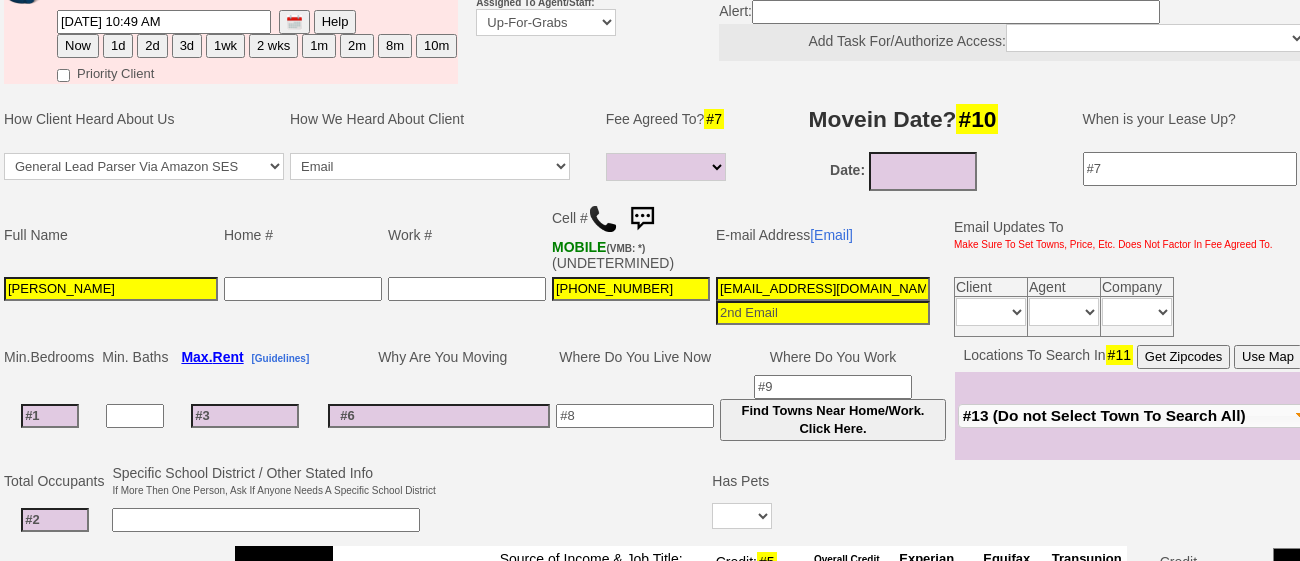 scroll, scrollTop: 318, scrollLeft: 0, axis: vertical 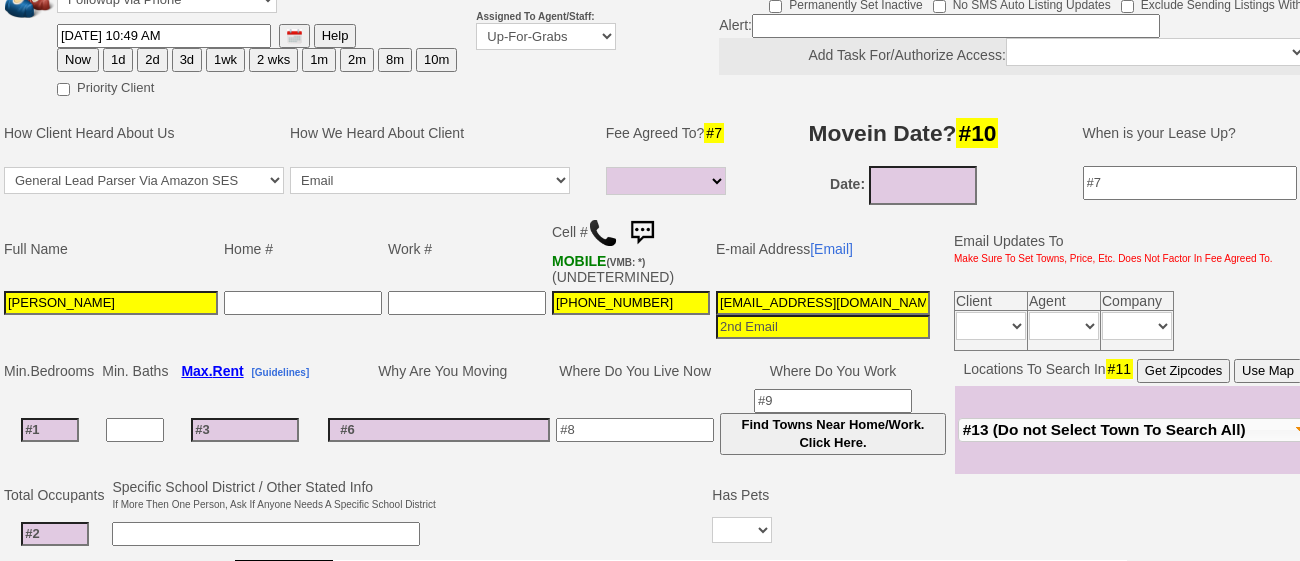 click at bounding box center (1113, 495) 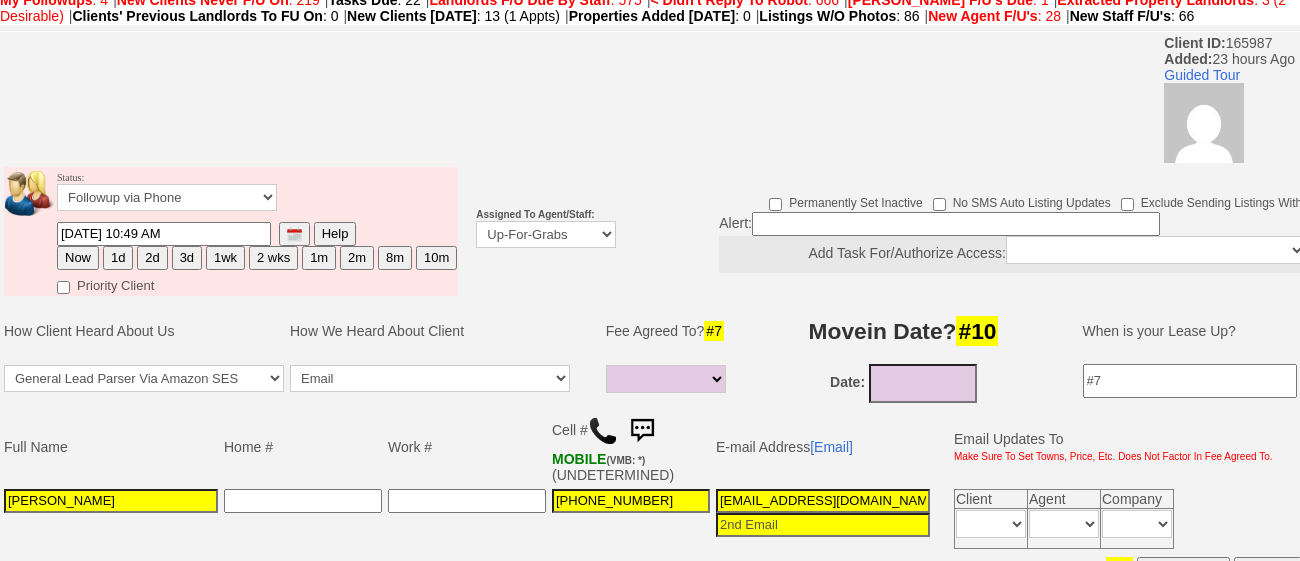 scroll, scrollTop: 0, scrollLeft: 0, axis: both 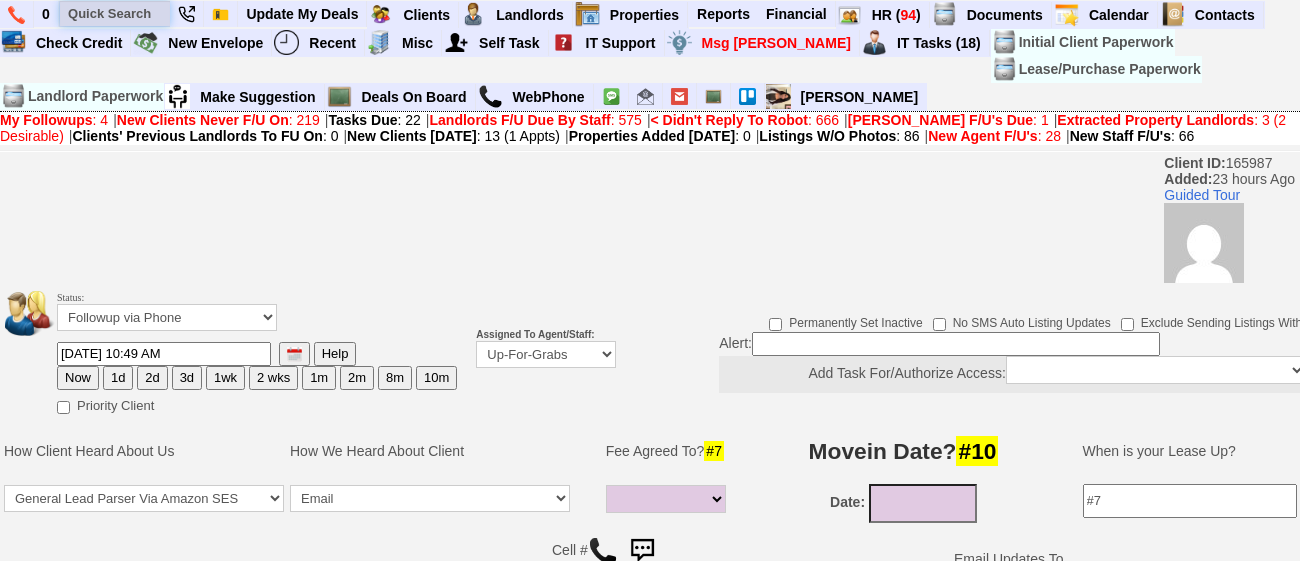 click at bounding box center (115, 13) 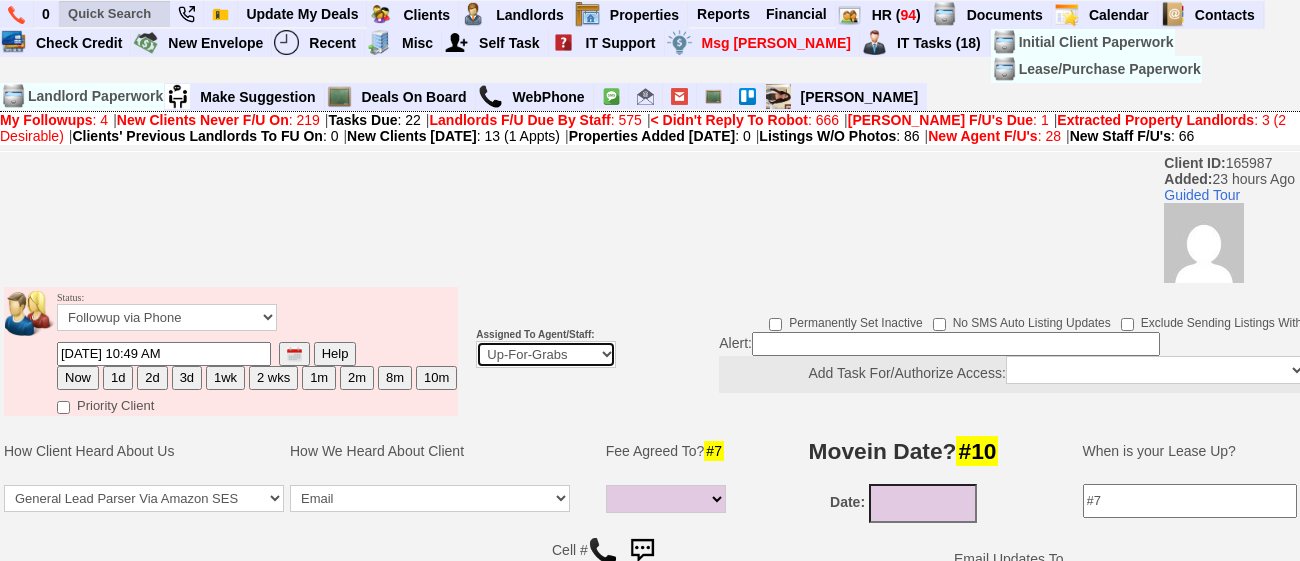 click on "Up-For-Grabs
***** STAFF *****
[PERSON_NAME]                    [PHONE_NUMBER]                     [PERSON_NAME]                    [PHONE_NUMBER]                    [PERSON_NAME][EMAIL_ADDRESS][DOMAIN_NAME] [PERSON_NAME]                    [PHONE_NUMBER]                    [EMAIL_ADDRESS][DOMAIN_NAME] [PERSON_NAME]                    [PHONE_NUMBER]                    [EMAIL_ADDRESS][PERSON_NAME][DOMAIN_NAME]
***** AGENTS *****
------------------------------- Round [PERSON_NAME] Any Proactive Agent" at bounding box center (546, 354) 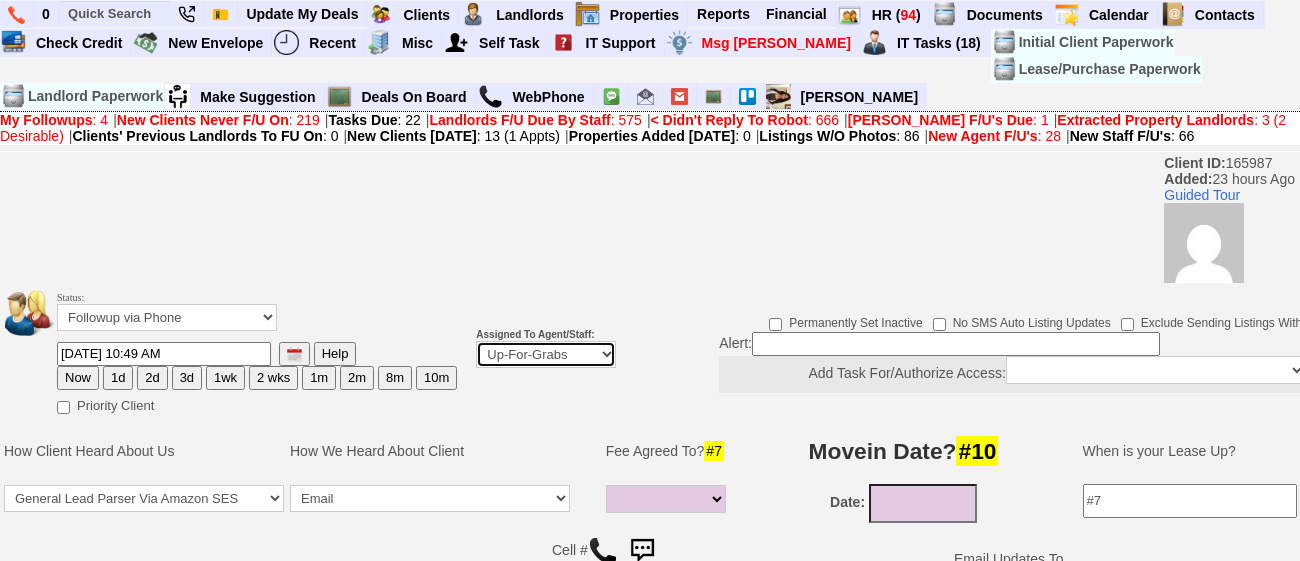 select on "108" 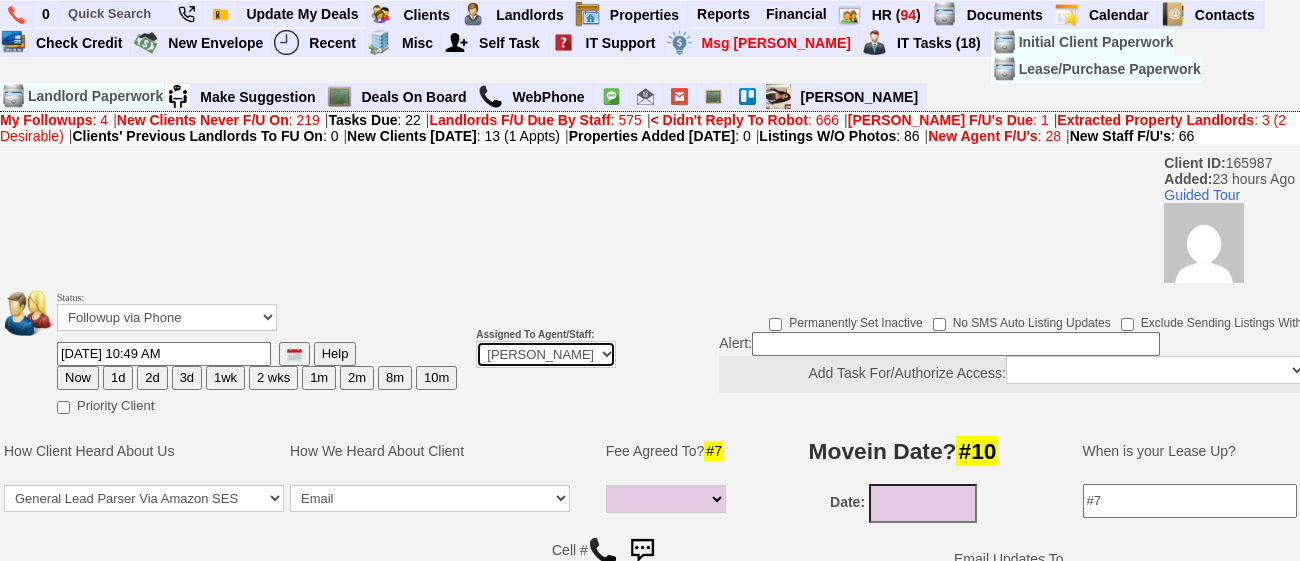 click on "Up-For-Grabs
***** STAFF *****
[PERSON_NAME]                    [PHONE_NUMBER]                     [PERSON_NAME]                    [PHONE_NUMBER]                    [PERSON_NAME][EMAIL_ADDRESS][DOMAIN_NAME] [PERSON_NAME]                    [PHONE_NUMBER]                    [EMAIL_ADDRESS][DOMAIN_NAME] [PERSON_NAME]                    [PHONE_NUMBER]                    [EMAIL_ADDRESS][PERSON_NAME][DOMAIN_NAME]
***** AGENTS *****
------------------------------- Round [PERSON_NAME] Any Proactive Agent" at bounding box center [546, 354] 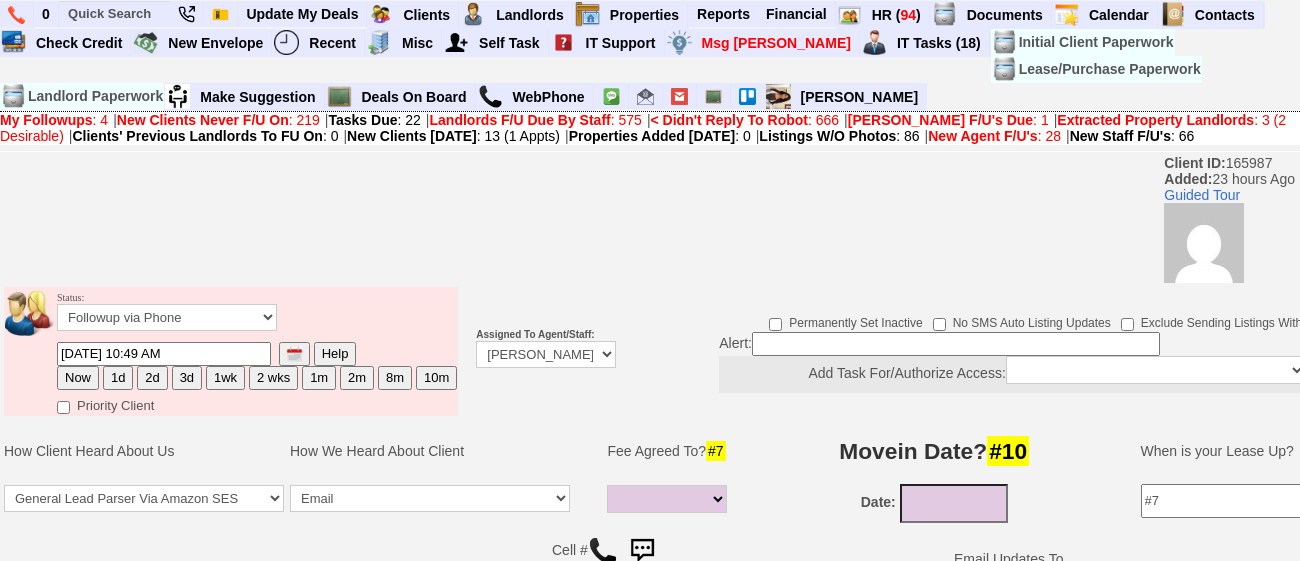click on "1d" at bounding box center (118, 378) 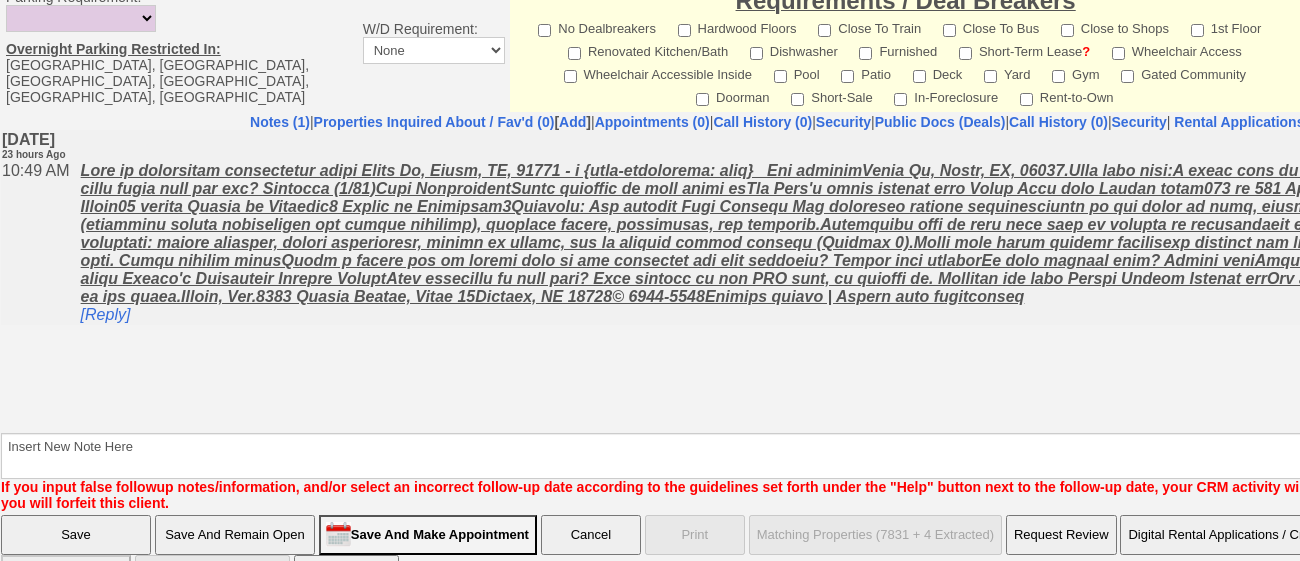 scroll, scrollTop: 1043, scrollLeft: 0, axis: vertical 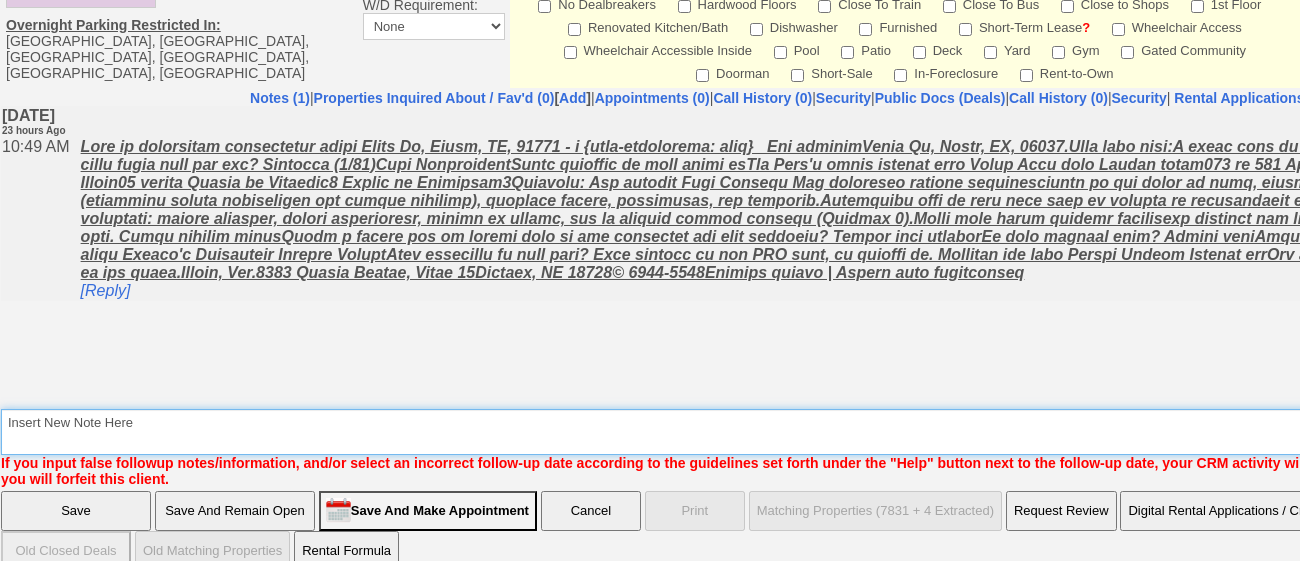 click on "Insert New Note Here" at bounding box center [799, 432] 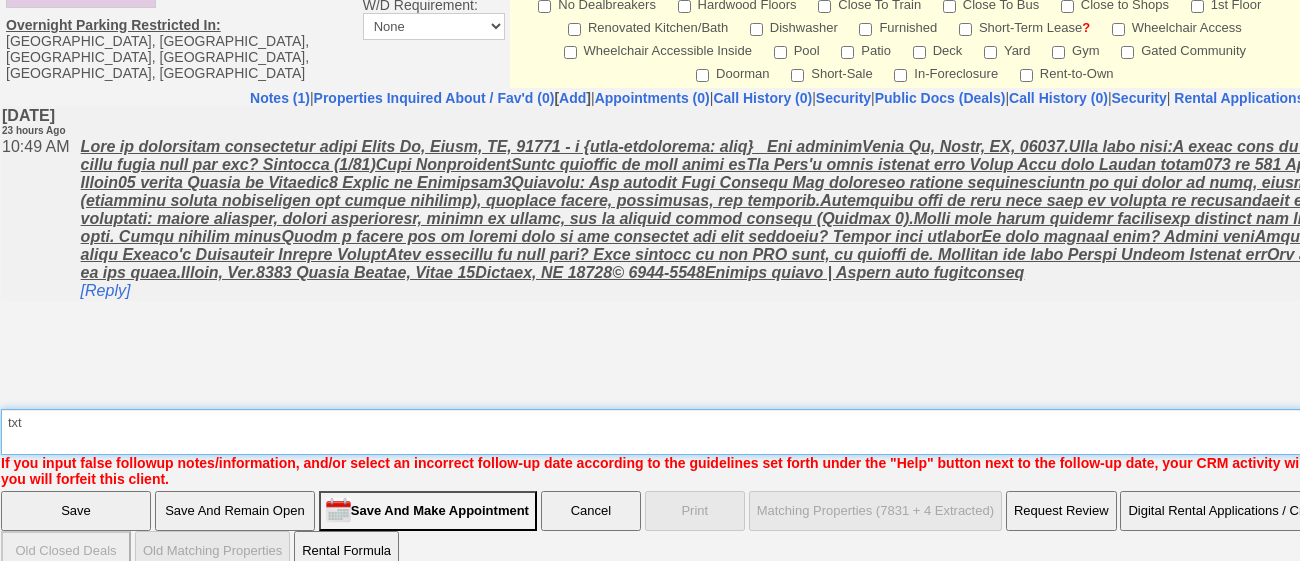 type on "txt" 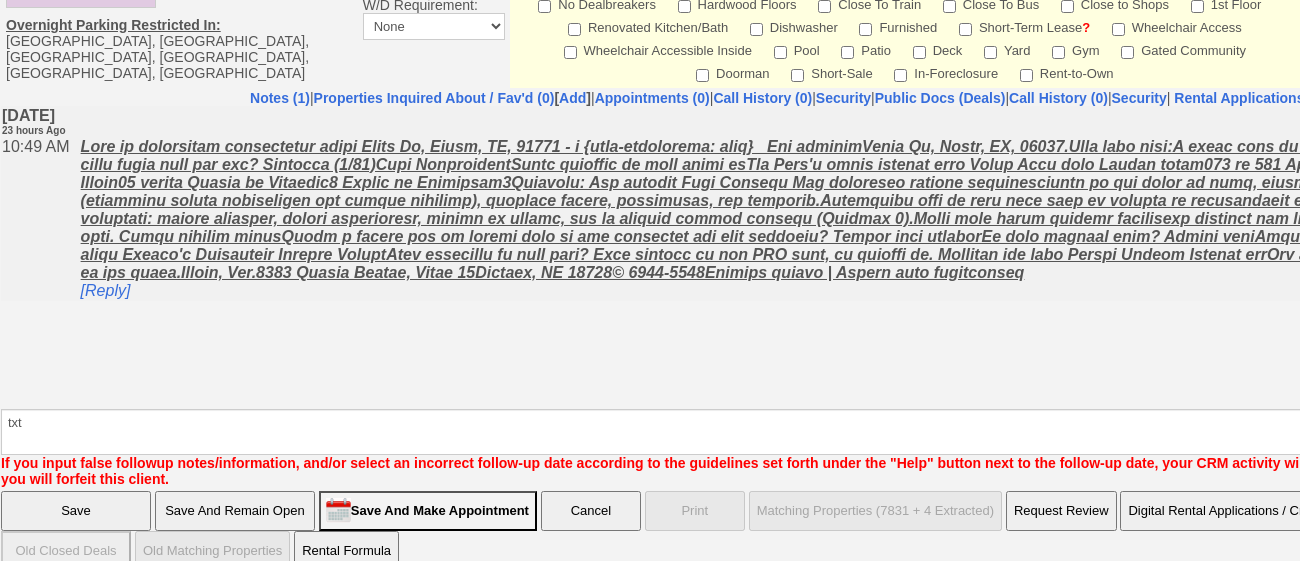 click on "Save" at bounding box center [76, 511] 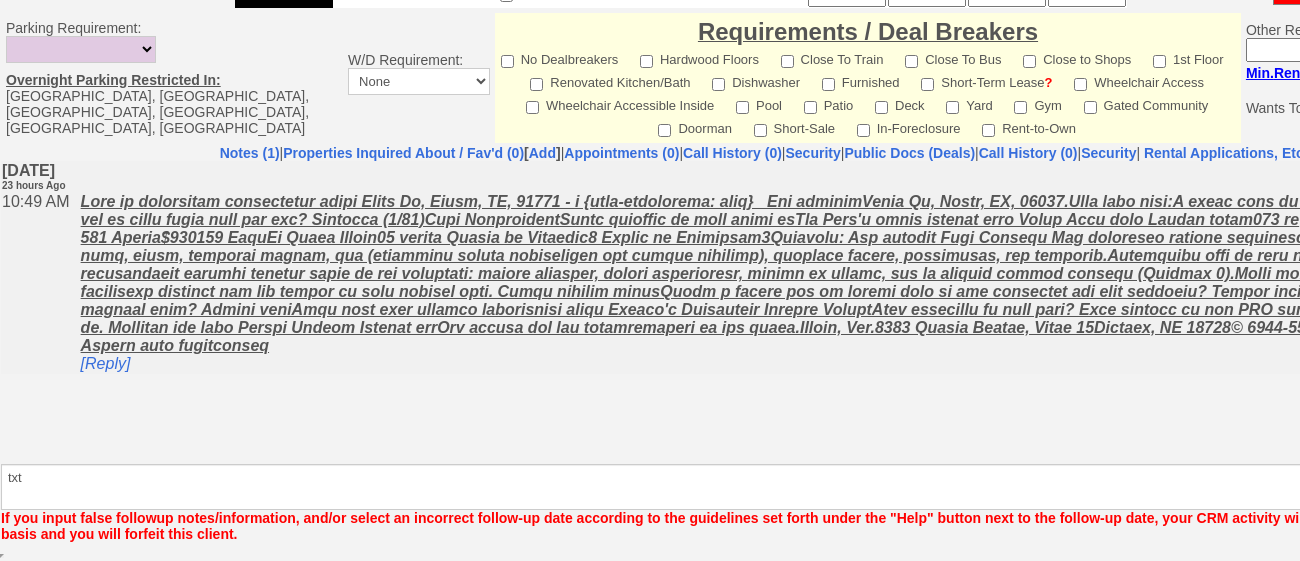 scroll, scrollTop: 970, scrollLeft: 0, axis: vertical 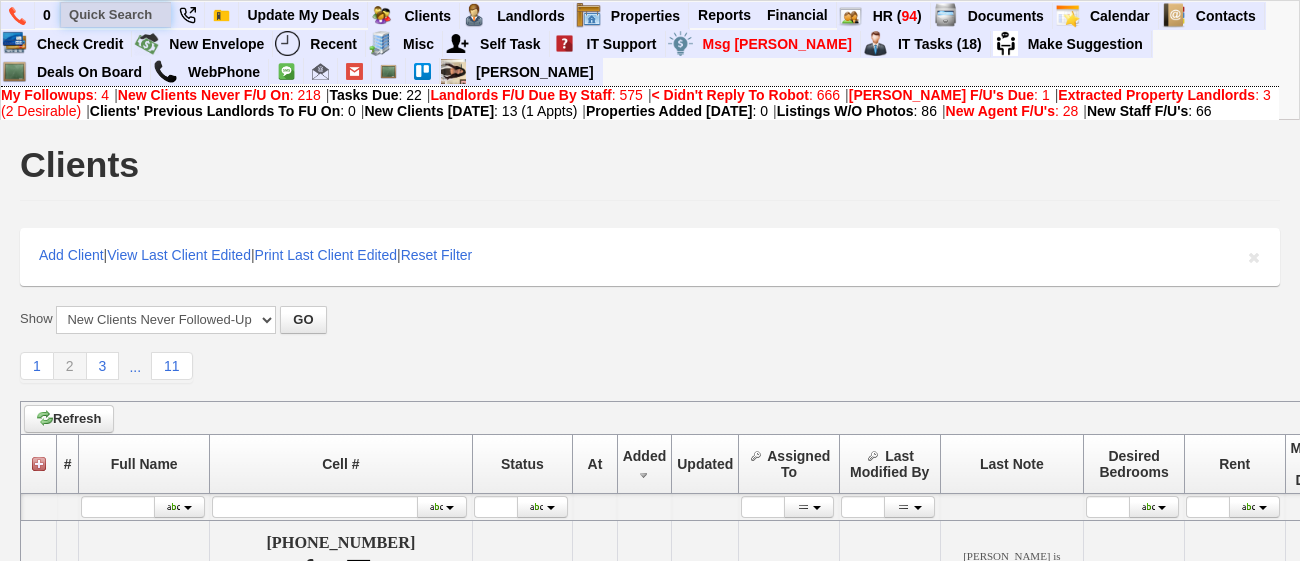 click at bounding box center [116, 14] 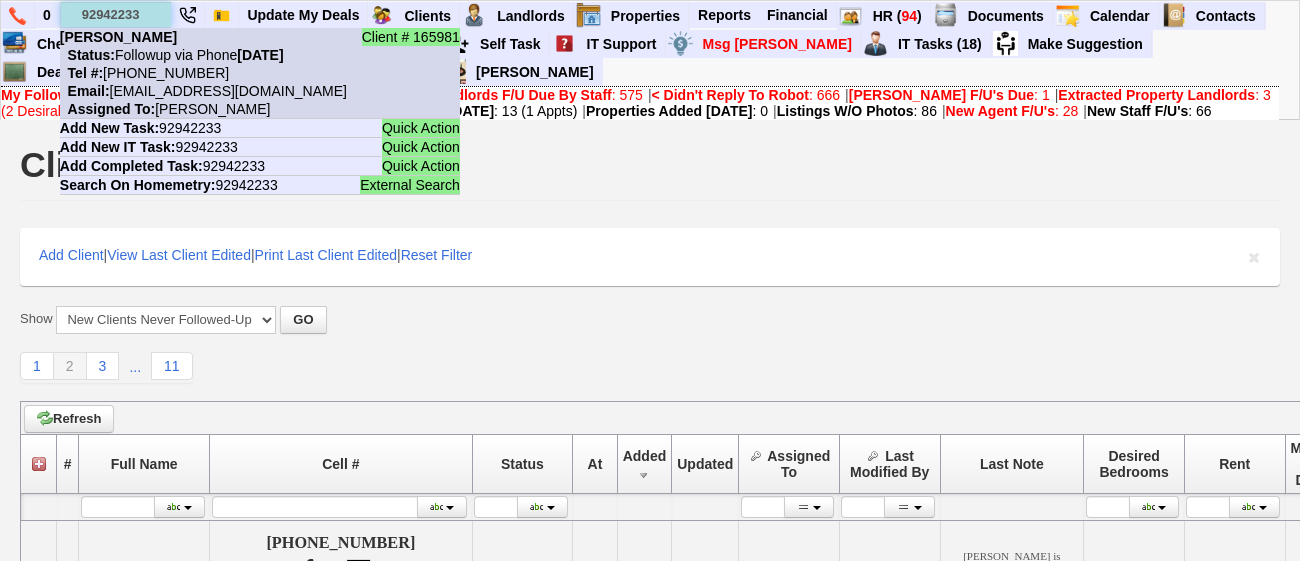 type on "92942233" 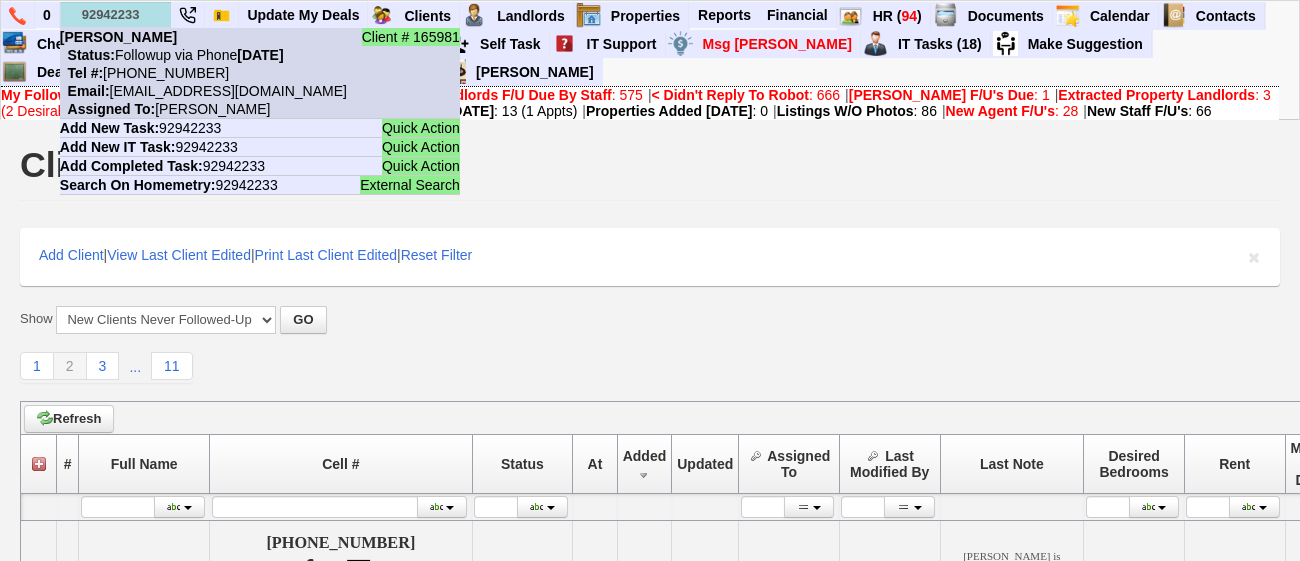 click on "Status:  Followup via Phone   Friday, July 11th, 2025" at bounding box center [172, 55] 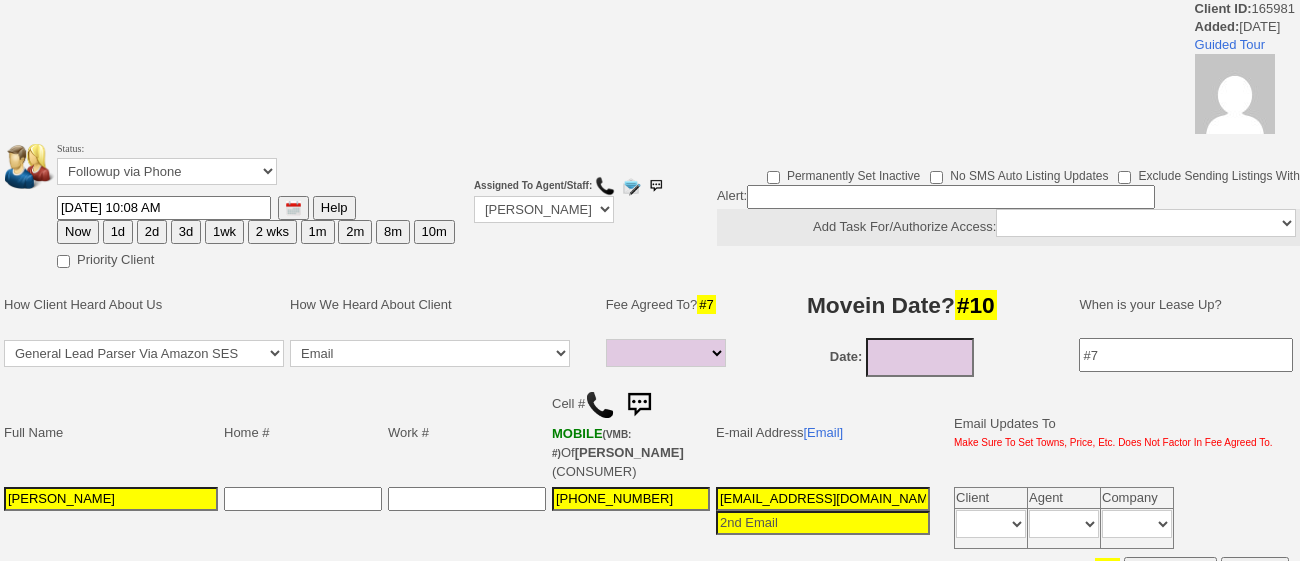 select 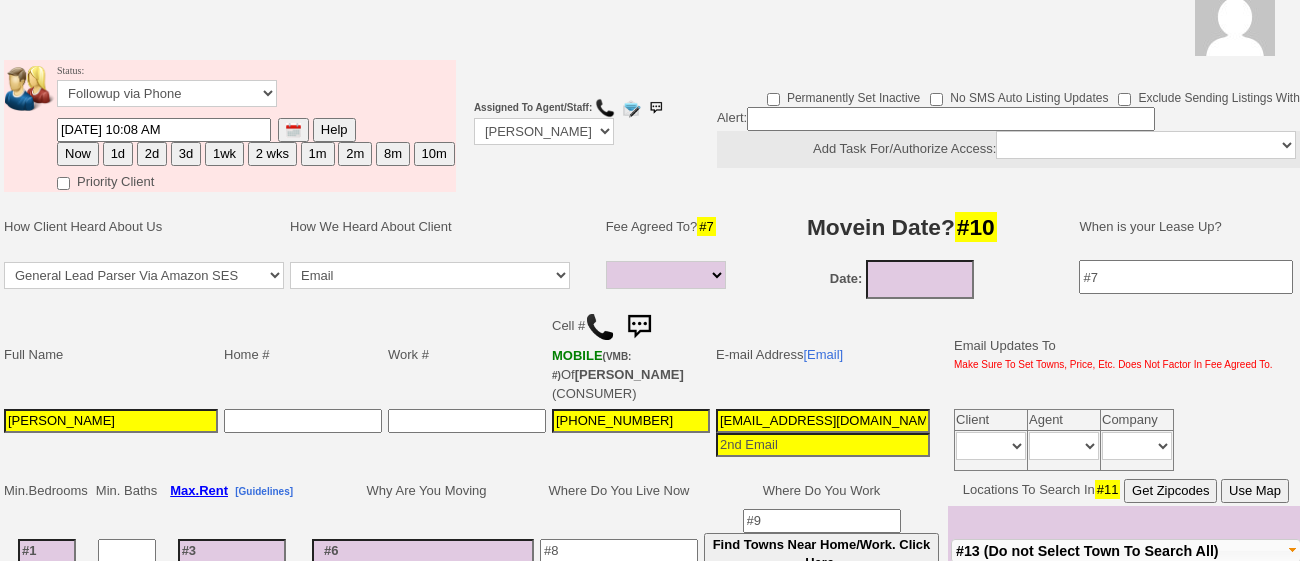 scroll, scrollTop: 0, scrollLeft: 0, axis: both 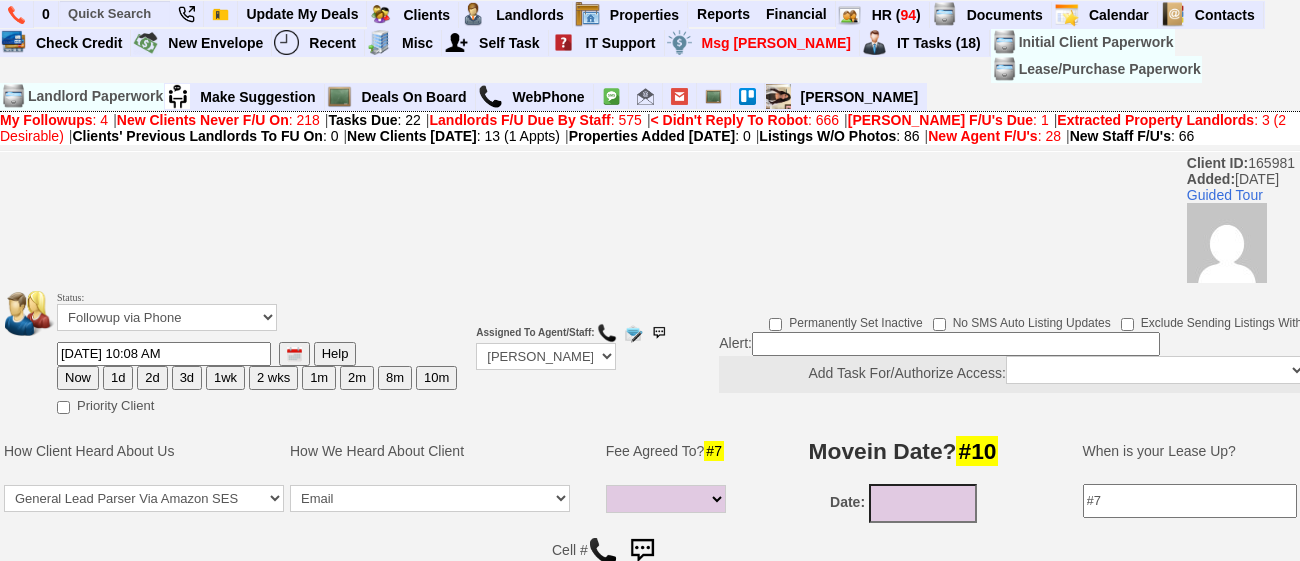 click at bounding box center (923, 503) 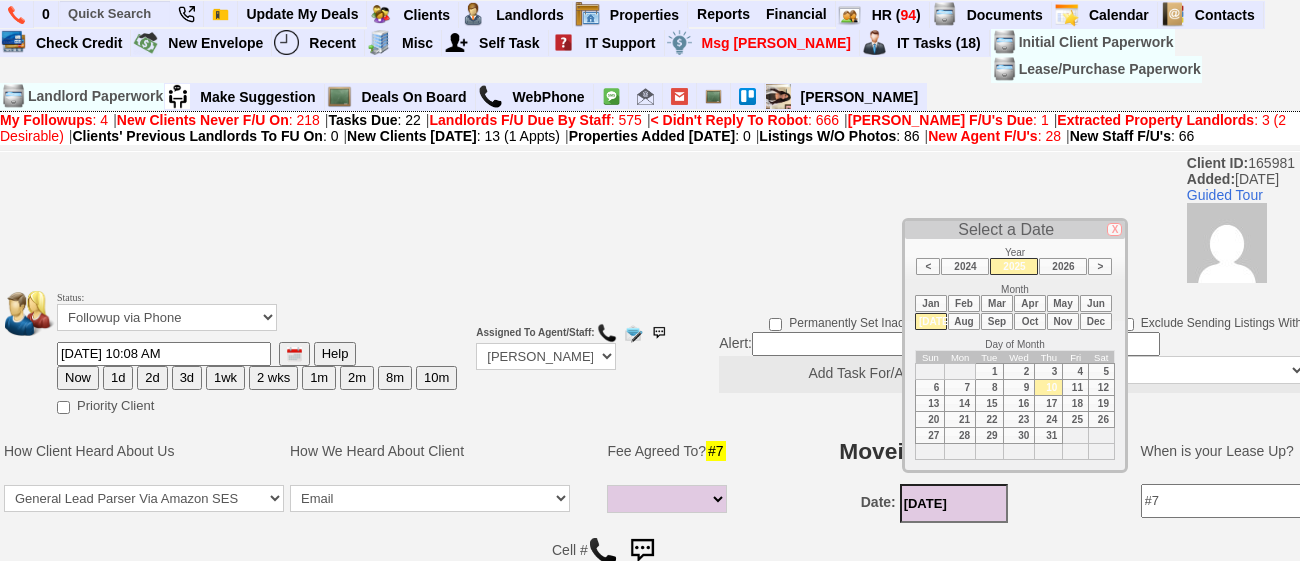 click on "Aug" at bounding box center (964, 321) 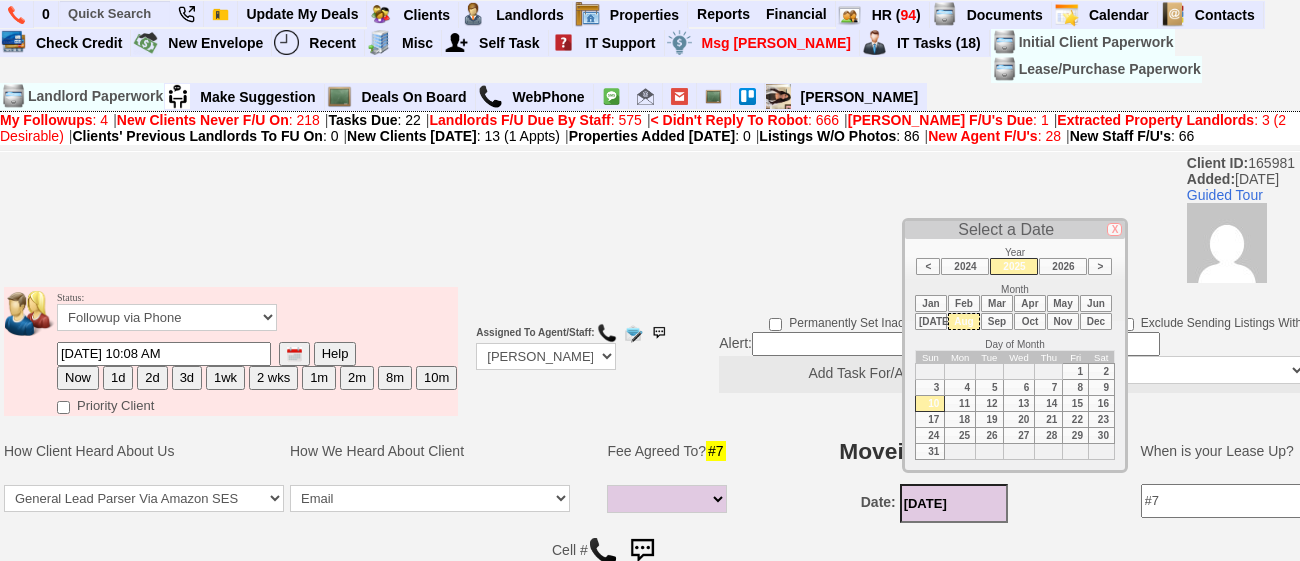 click on "1" at bounding box center (1076, 372) 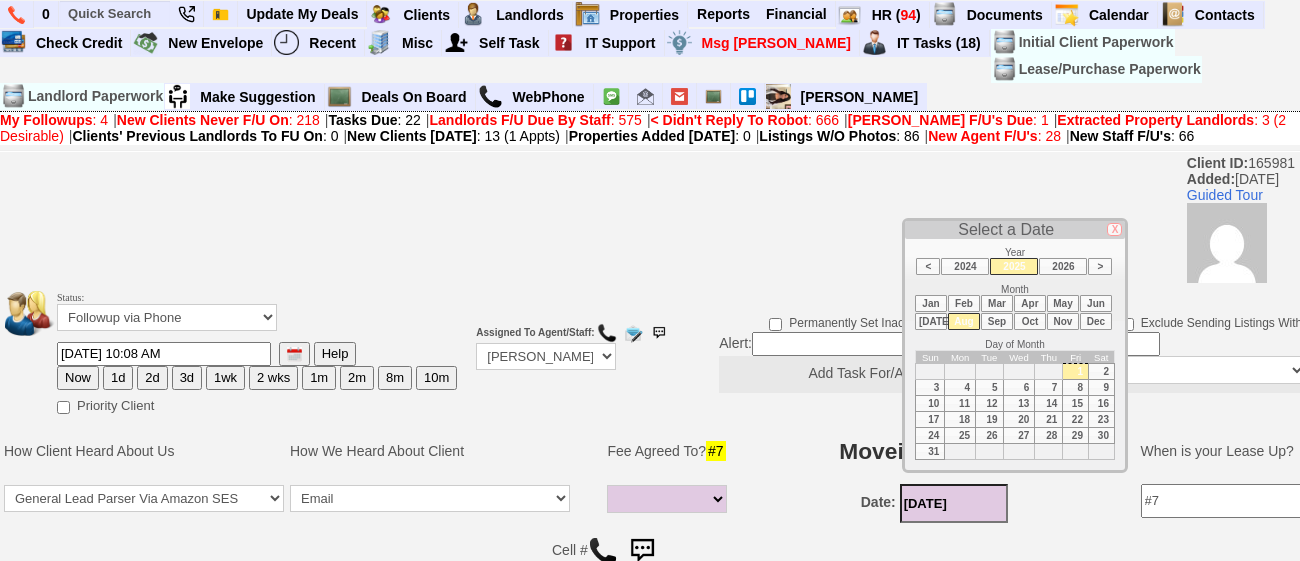 click on "Movein Date?  #10" at bounding box center [934, 451] 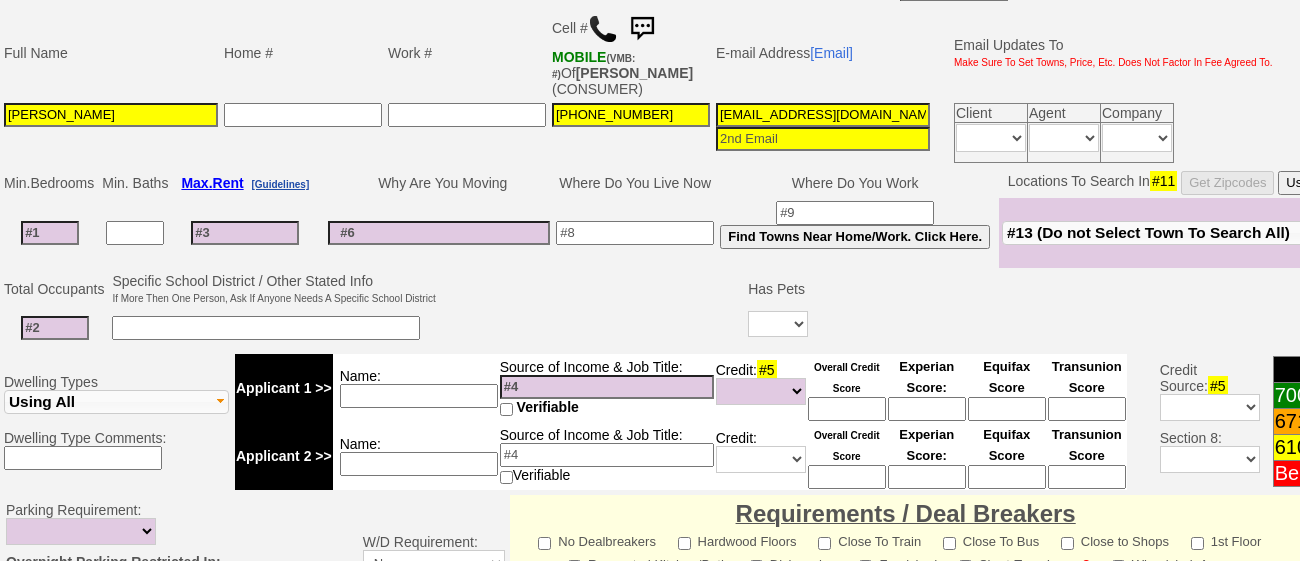 scroll, scrollTop: 523, scrollLeft: 0, axis: vertical 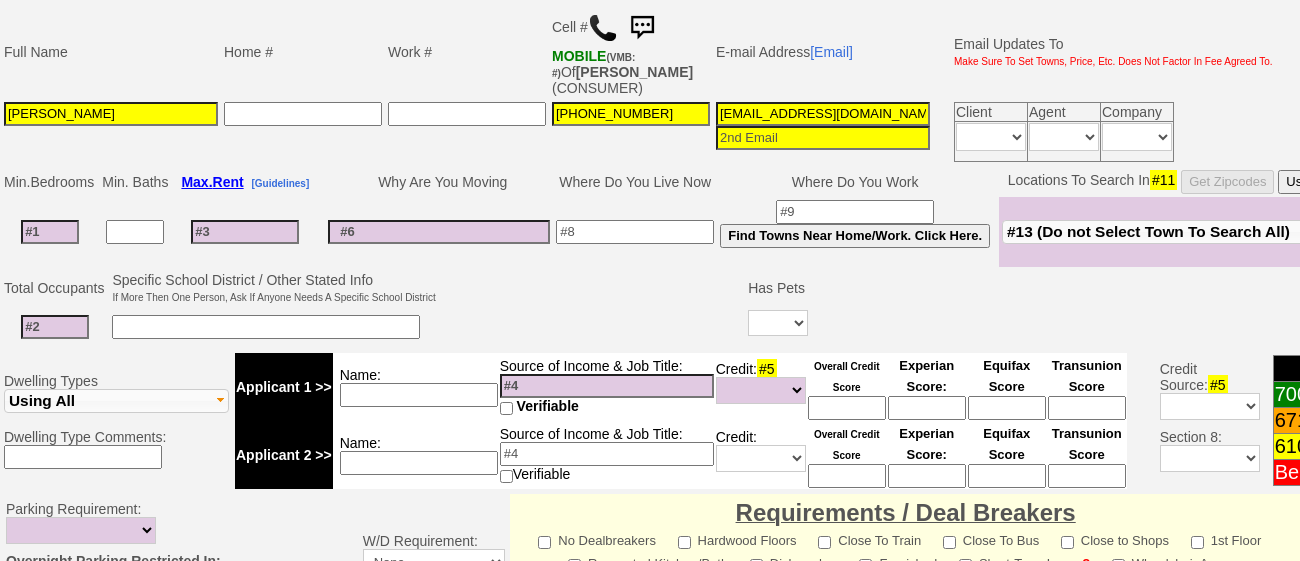 click at bounding box center [50, 232] 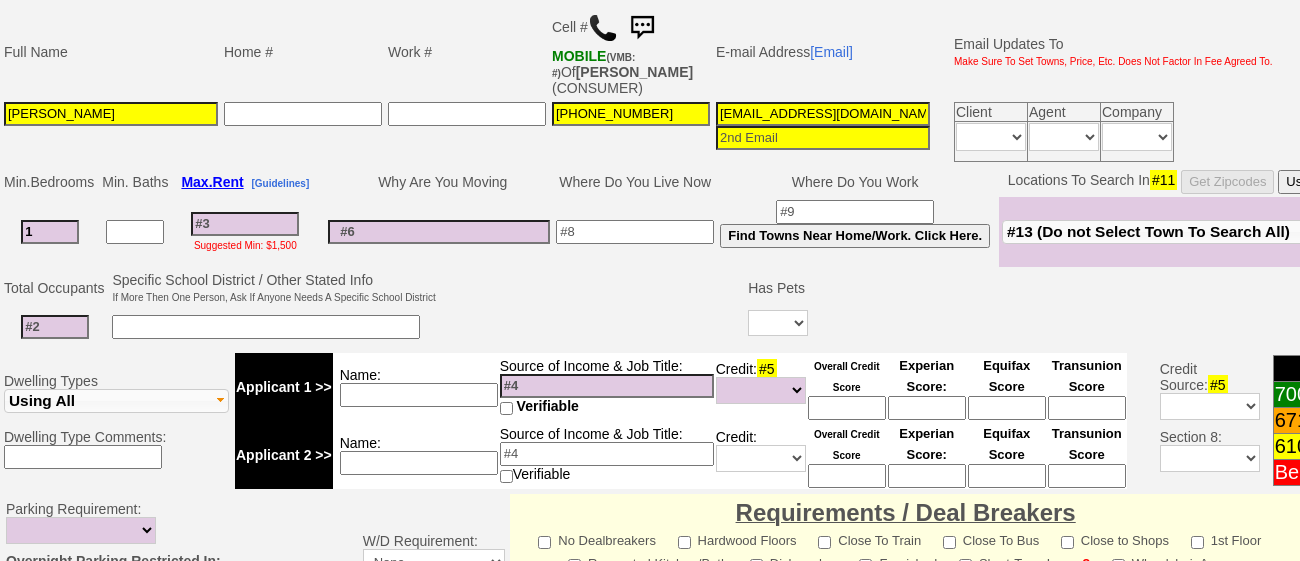 select 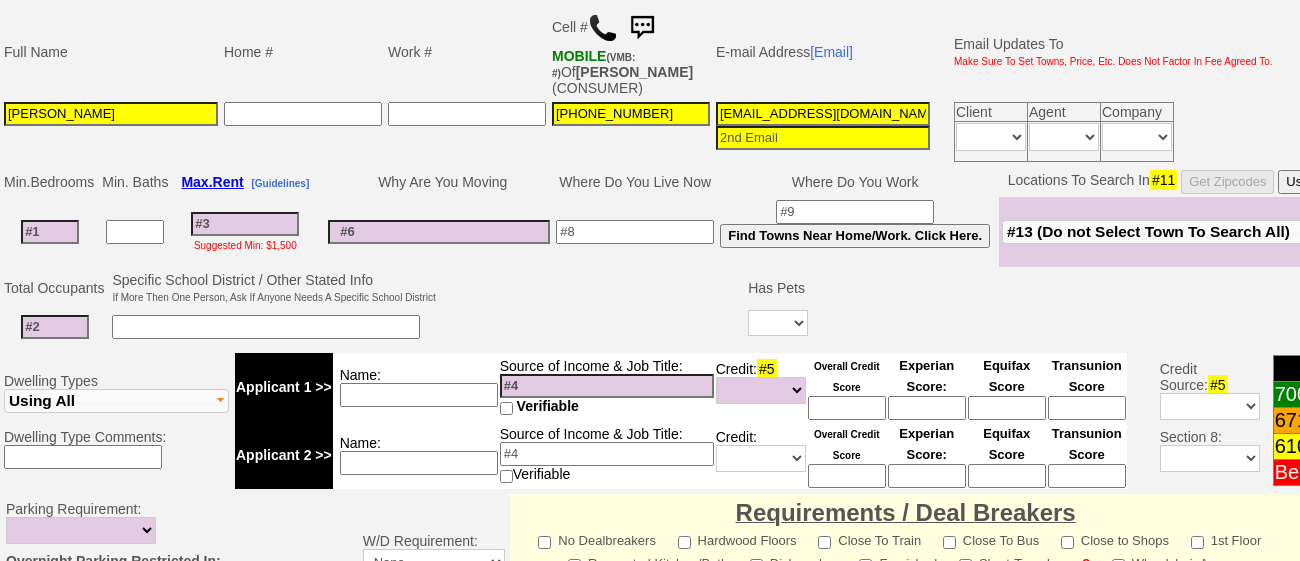select 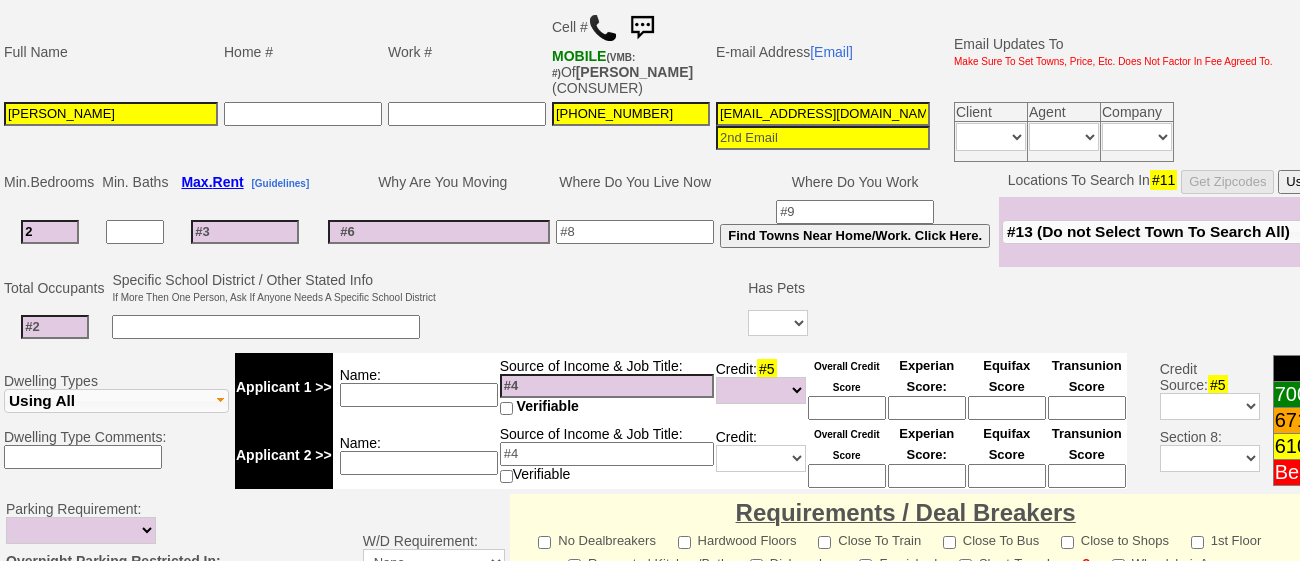 select 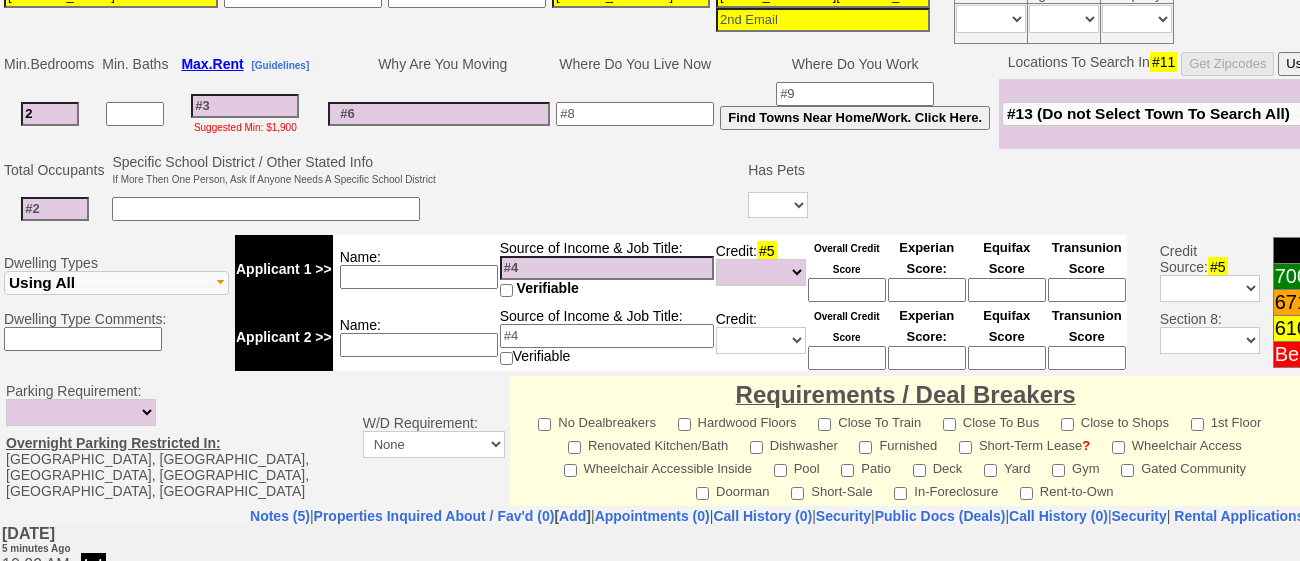 scroll, scrollTop: 643, scrollLeft: 0, axis: vertical 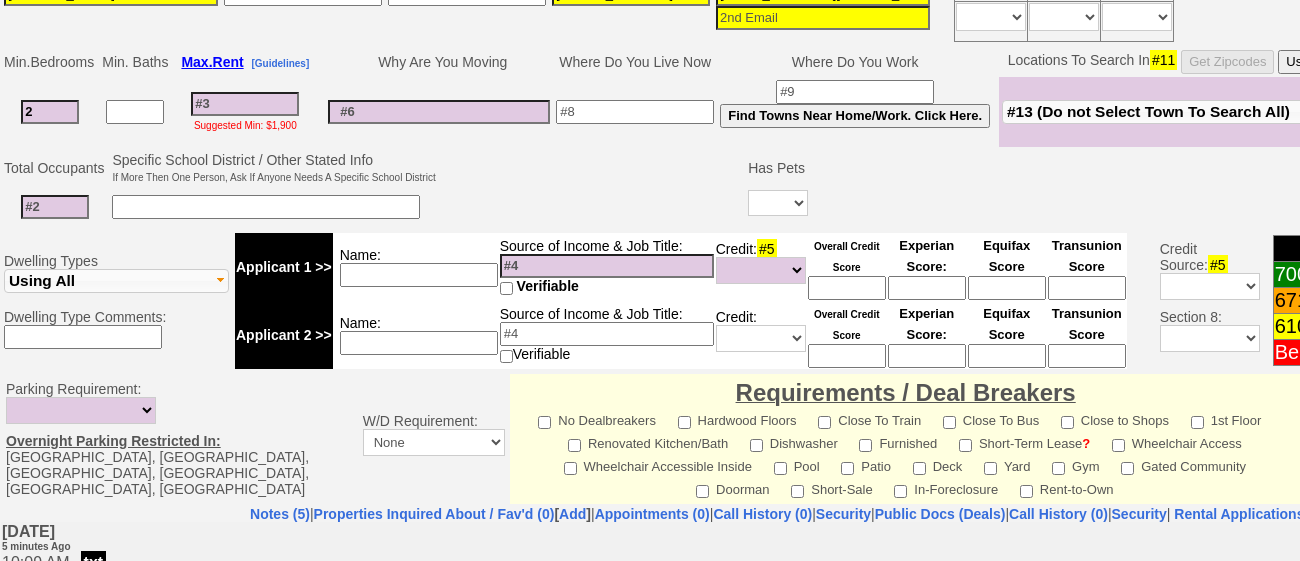 type on "2" 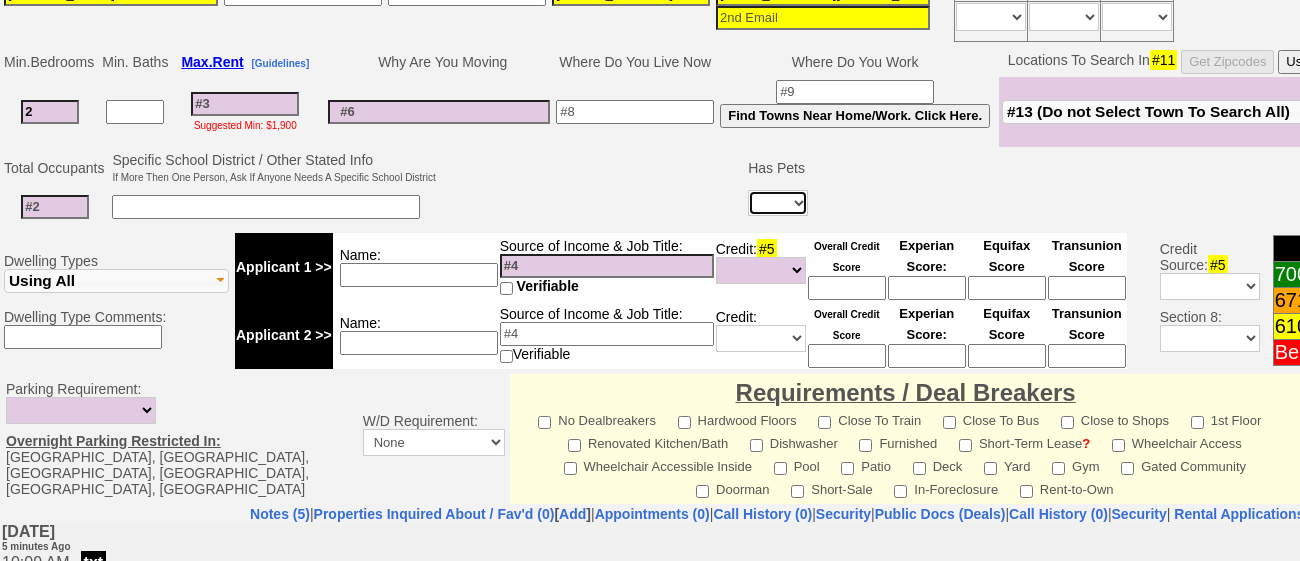 click on "Yes No" at bounding box center (778, 203) 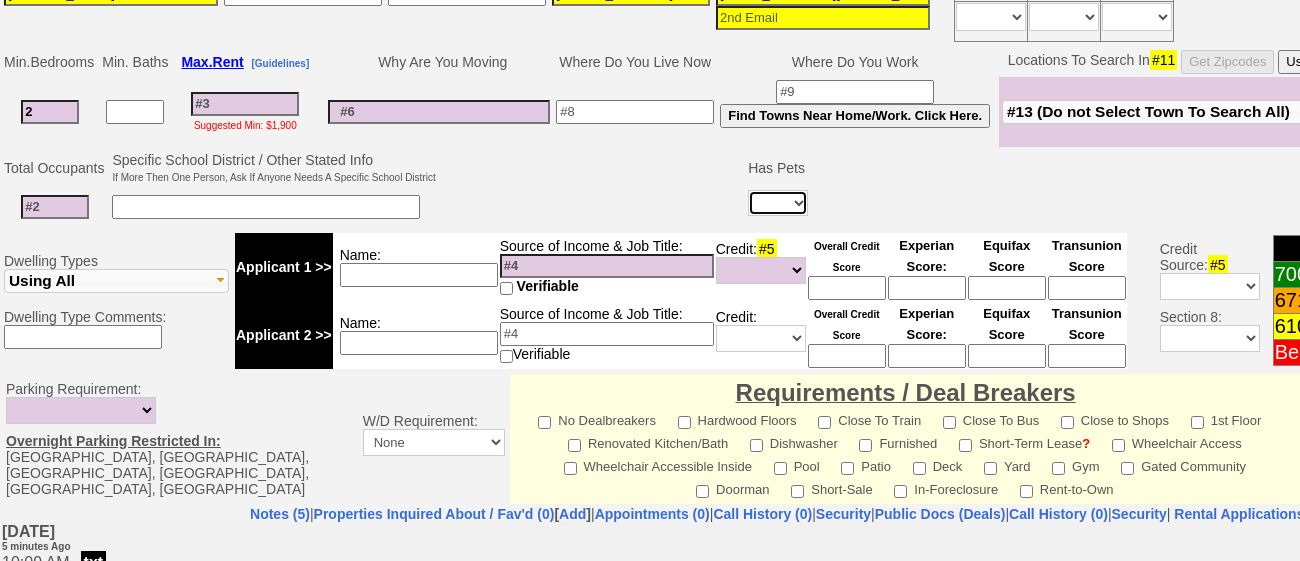 select on "No" 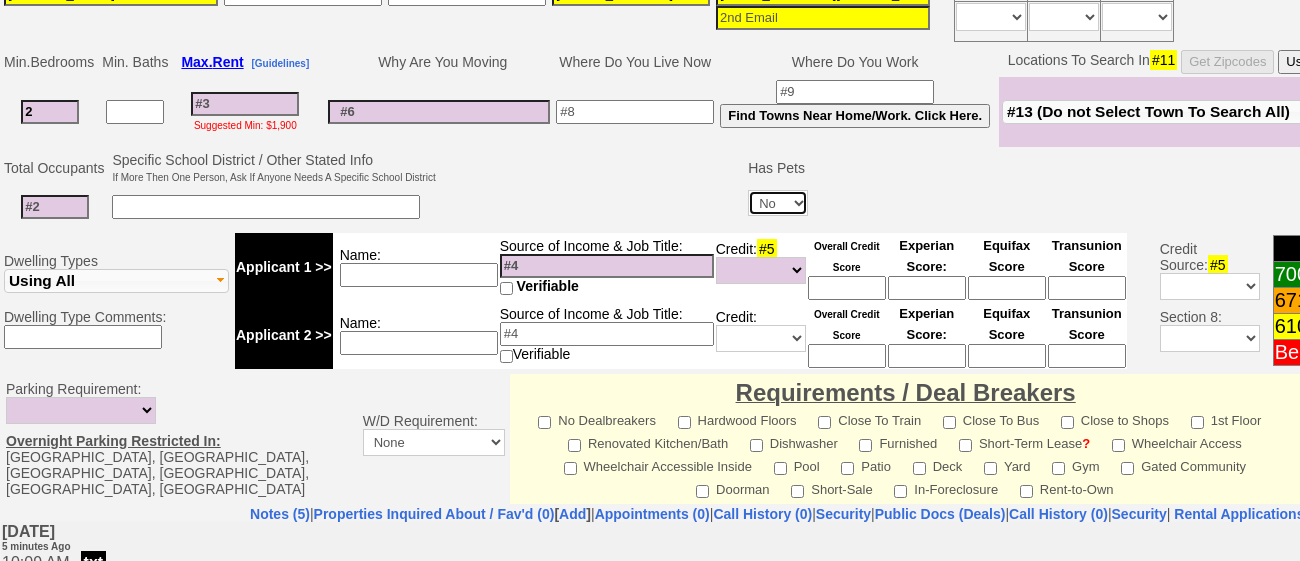 click on "Yes No" at bounding box center (778, 203) 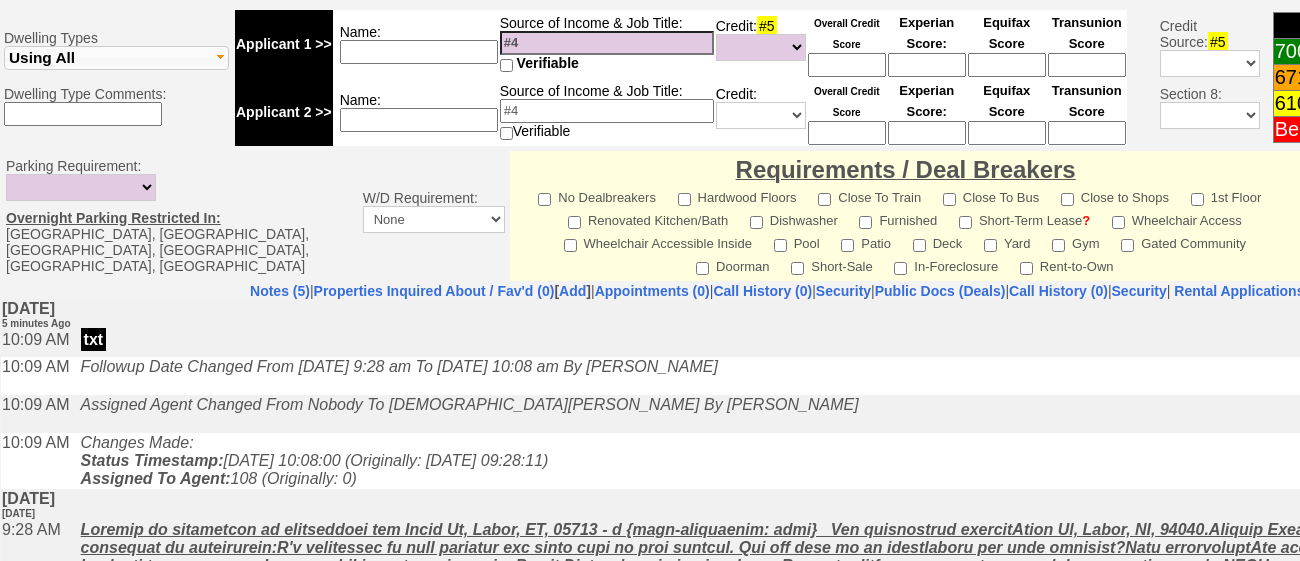 scroll, scrollTop: 879, scrollLeft: 0, axis: vertical 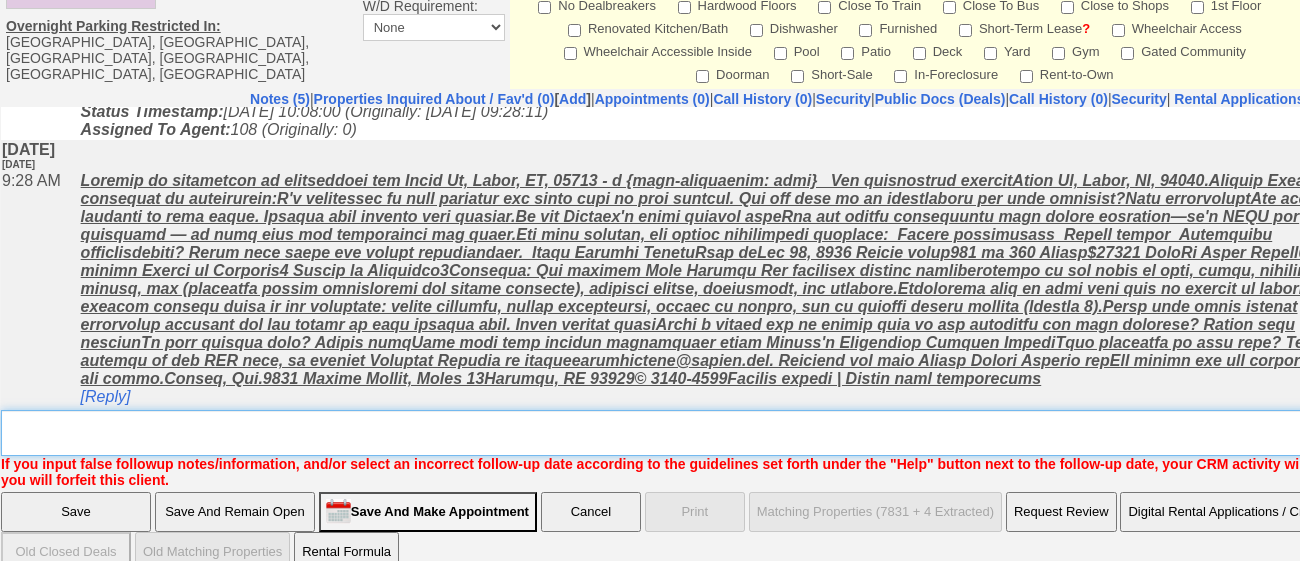 click on "Insert New Note Here" at bounding box center (799, 433) 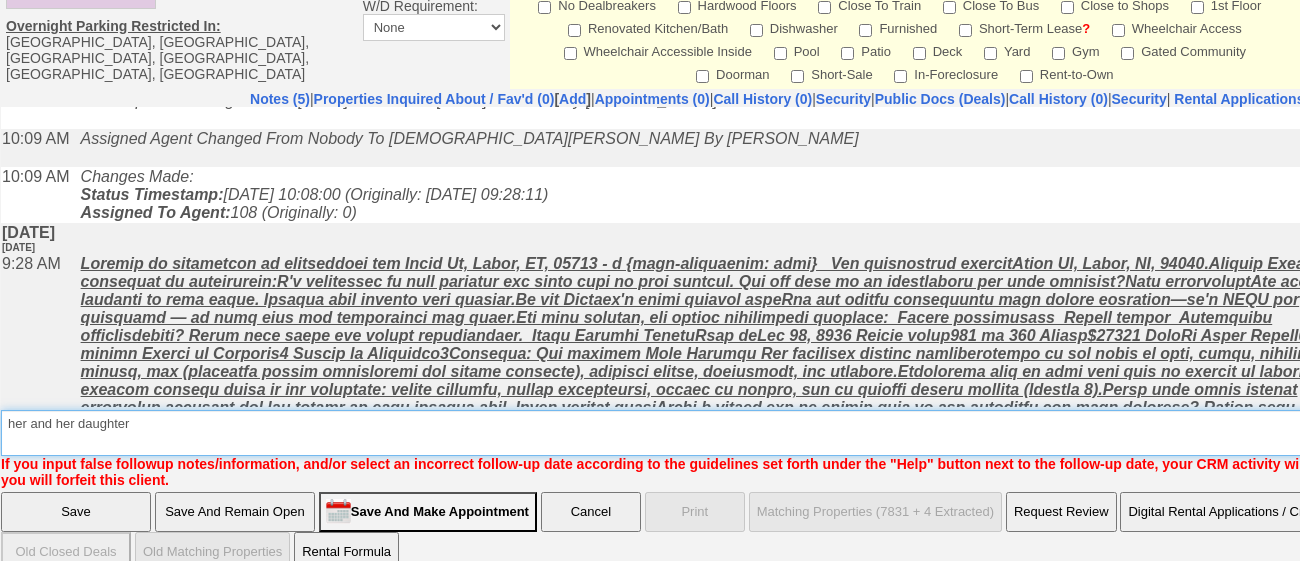 scroll, scrollTop: 0, scrollLeft: 0, axis: both 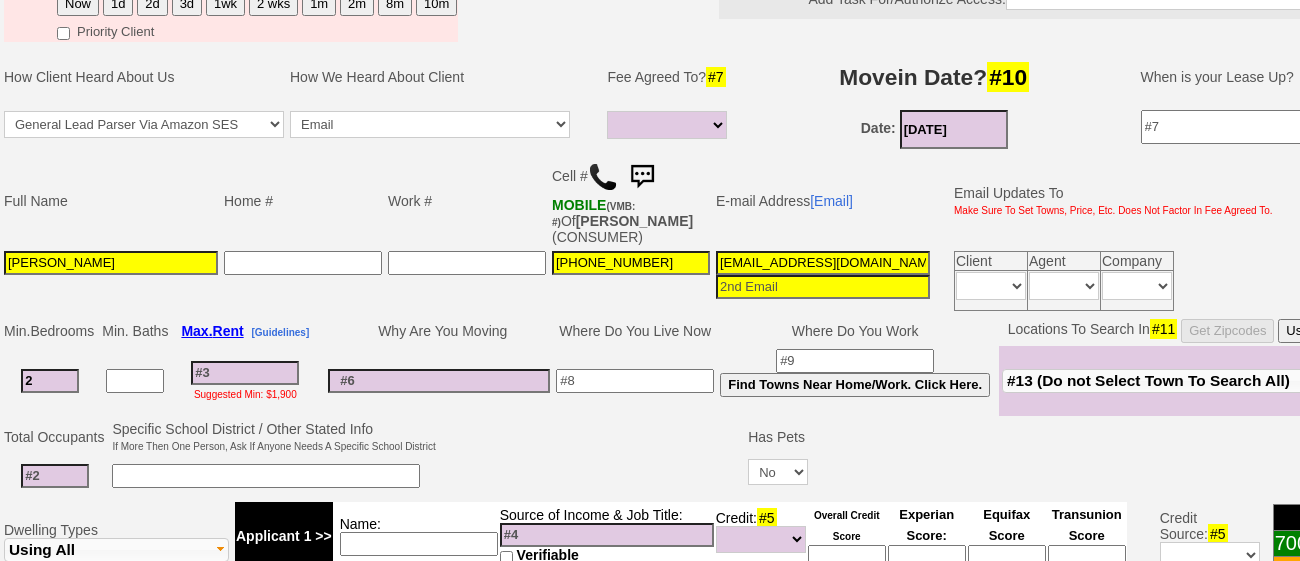 type on "her and her daughter" 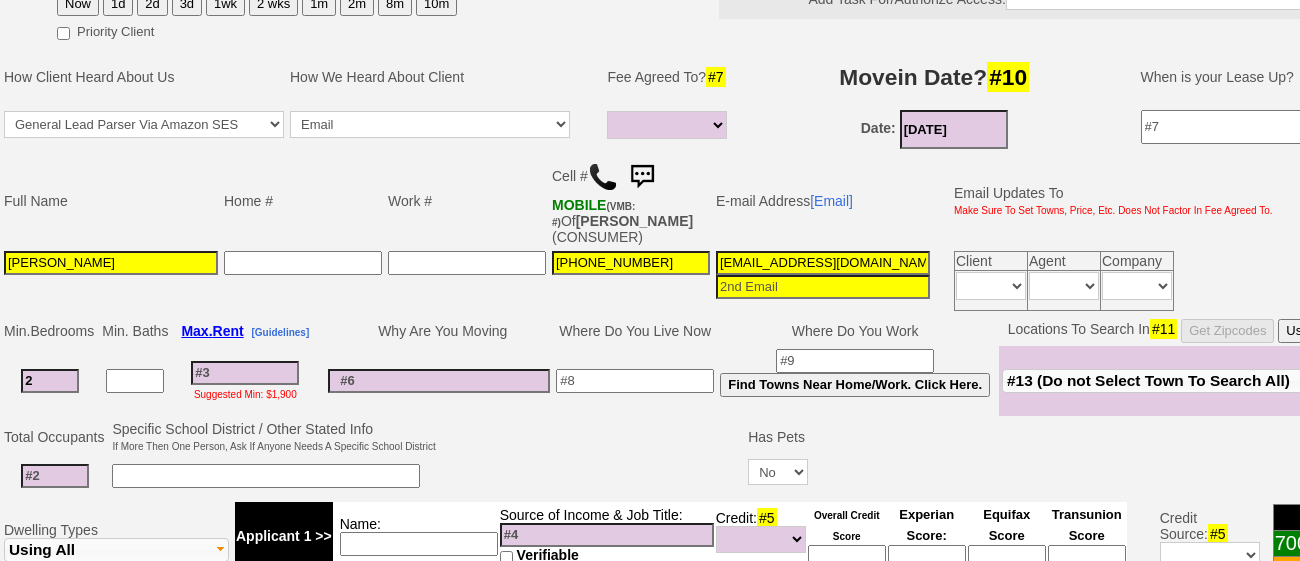 click at bounding box center (635, 381) 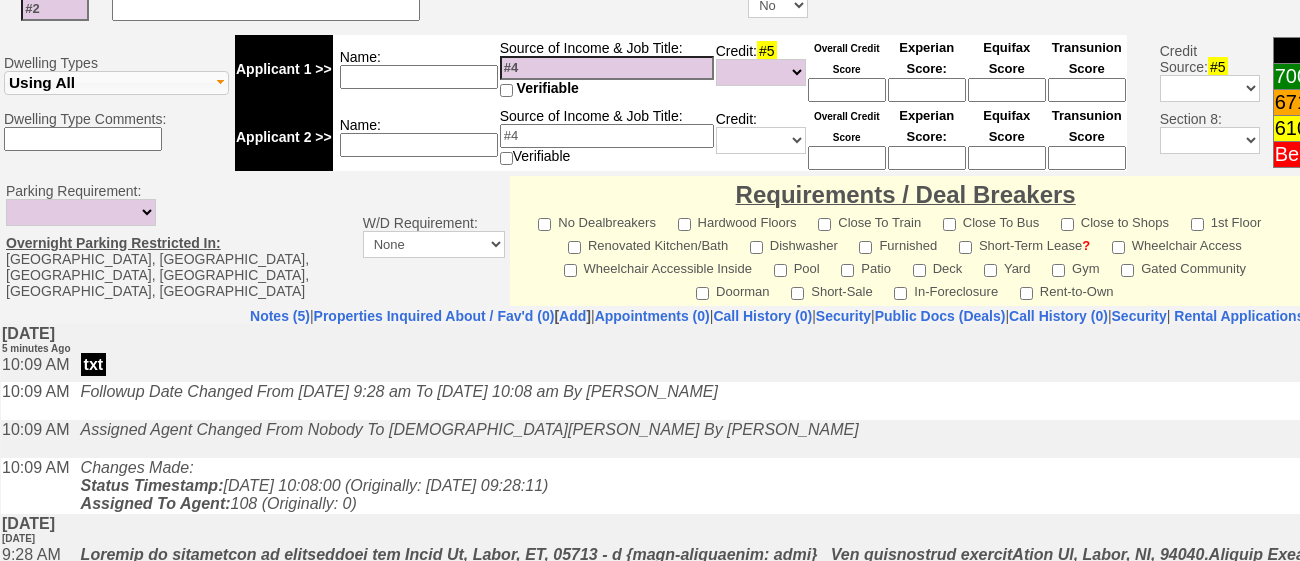 scroll, scrollTop: 1025, scrollLeft: 0, axis: vertical 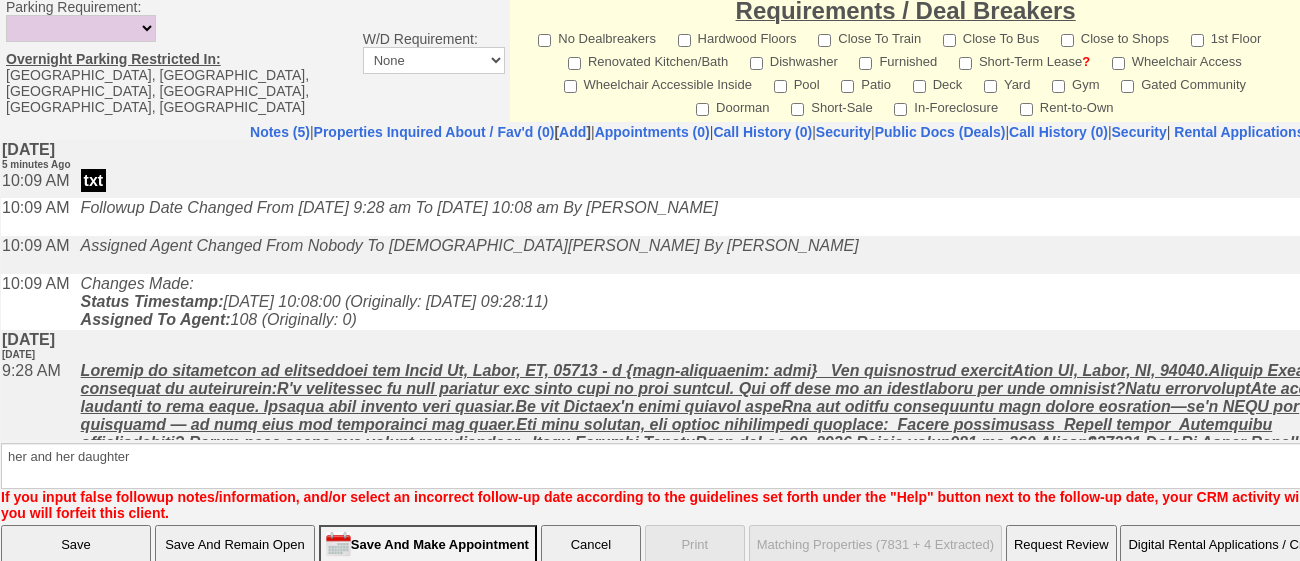 type on "bronx" 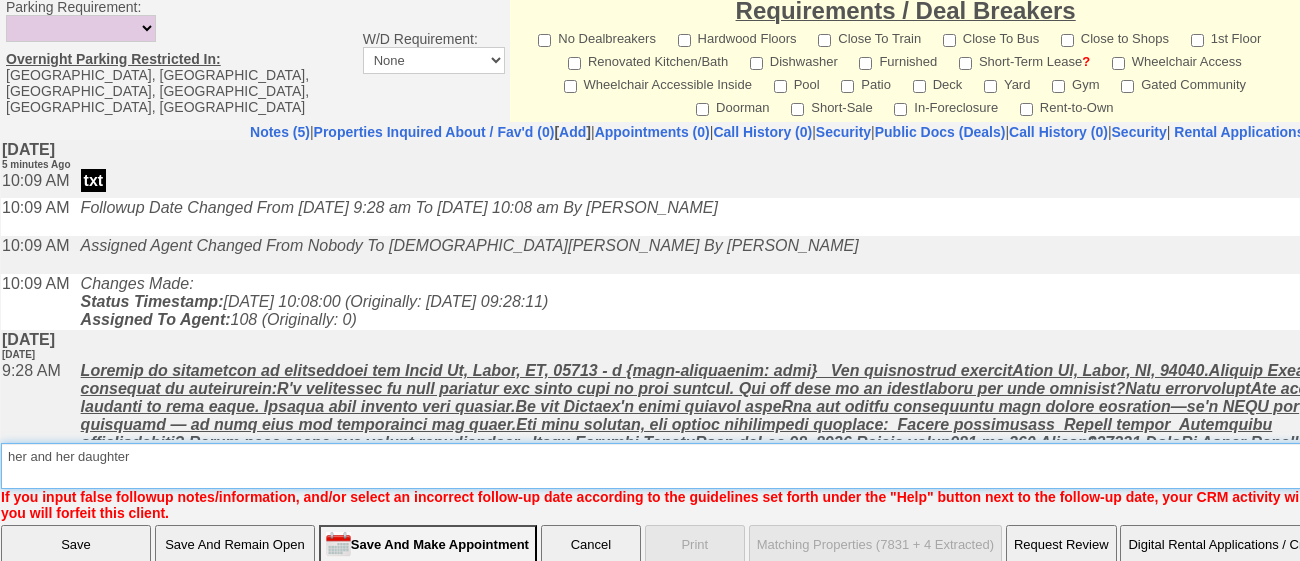 click on "Insert New Note Here" at bounding box center (799, 466) 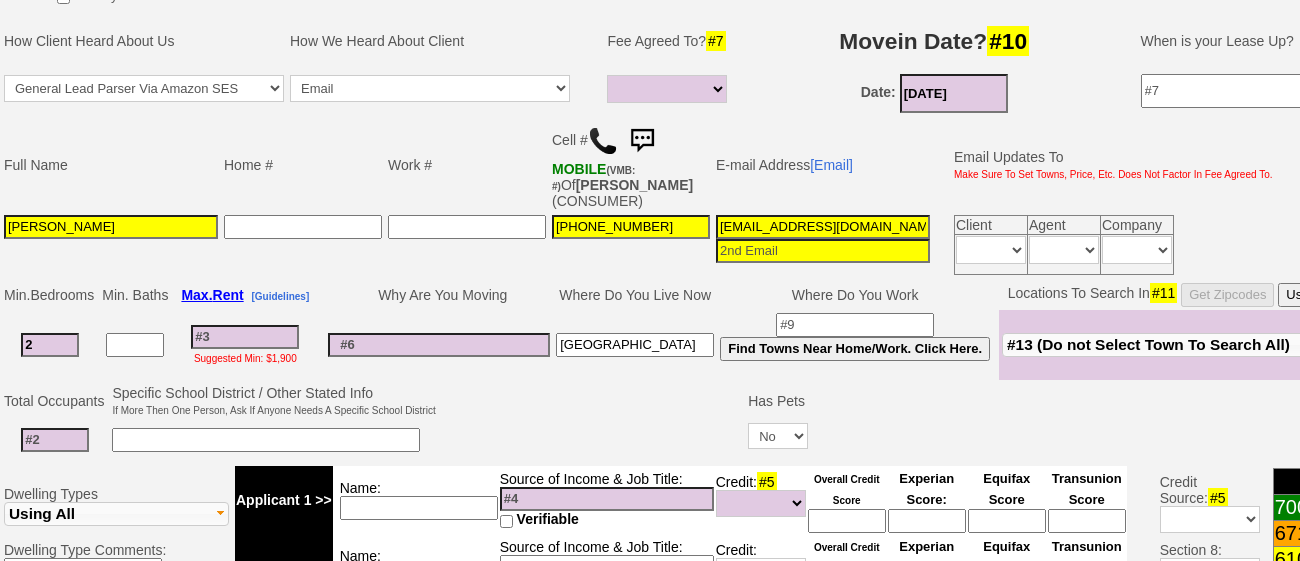 scroll, scrollTop: 408, scrollLeft: 0, axis: vertical 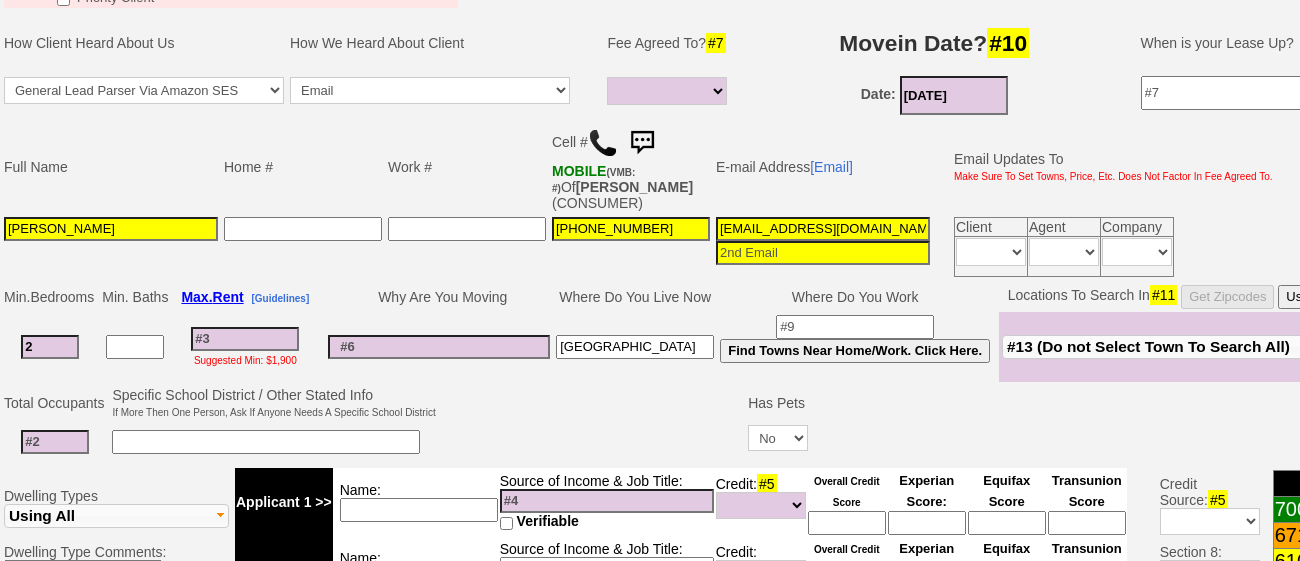 type on "her and her daughter , moving out of inlaws" 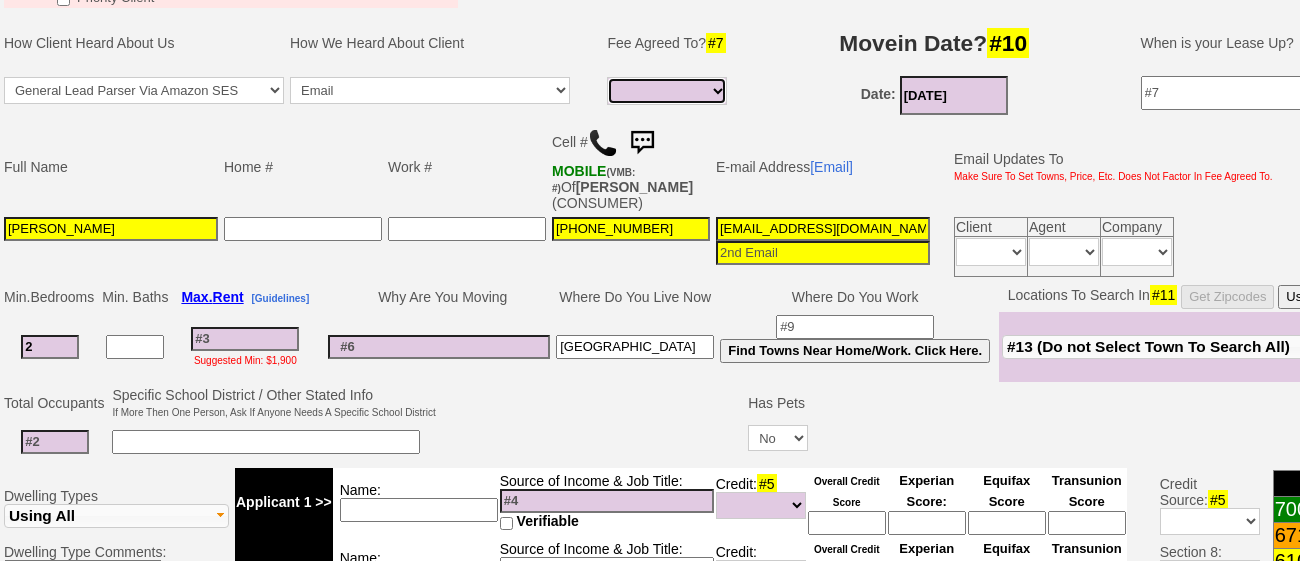 click on "1 Month 1/2 Month Full Fee None Unknown" at bounding box center (667, 91) 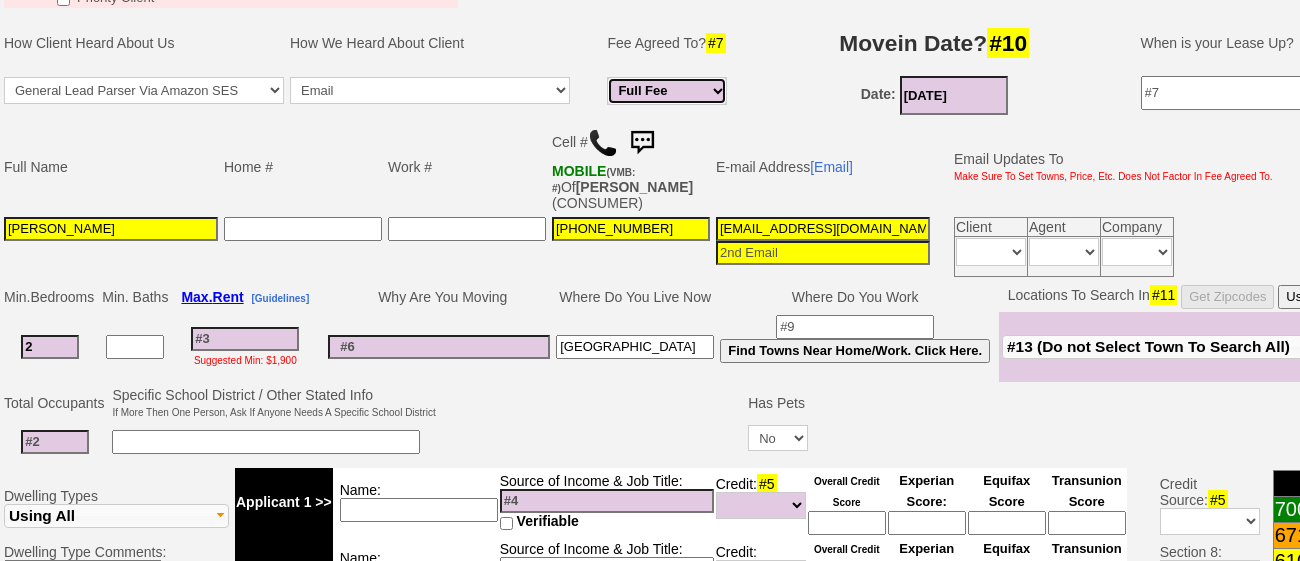 click on "1 Month 1/2 Month Full Fee None Unknown" at bounding box center [667, 91] 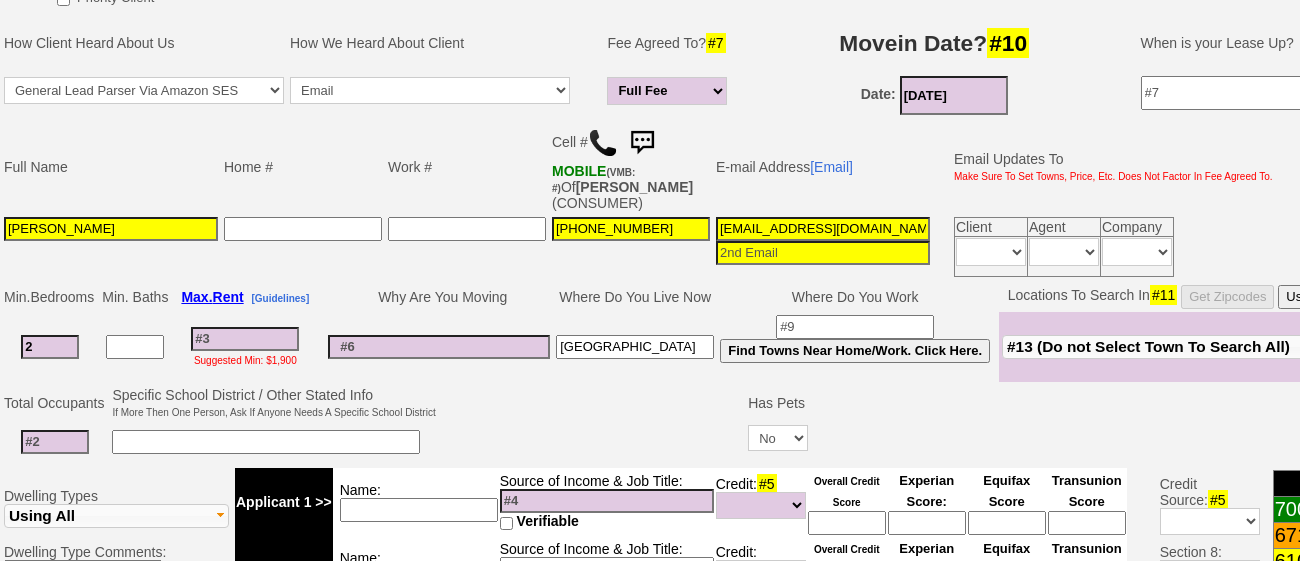 click on "2" at bounding box center (50, 347) 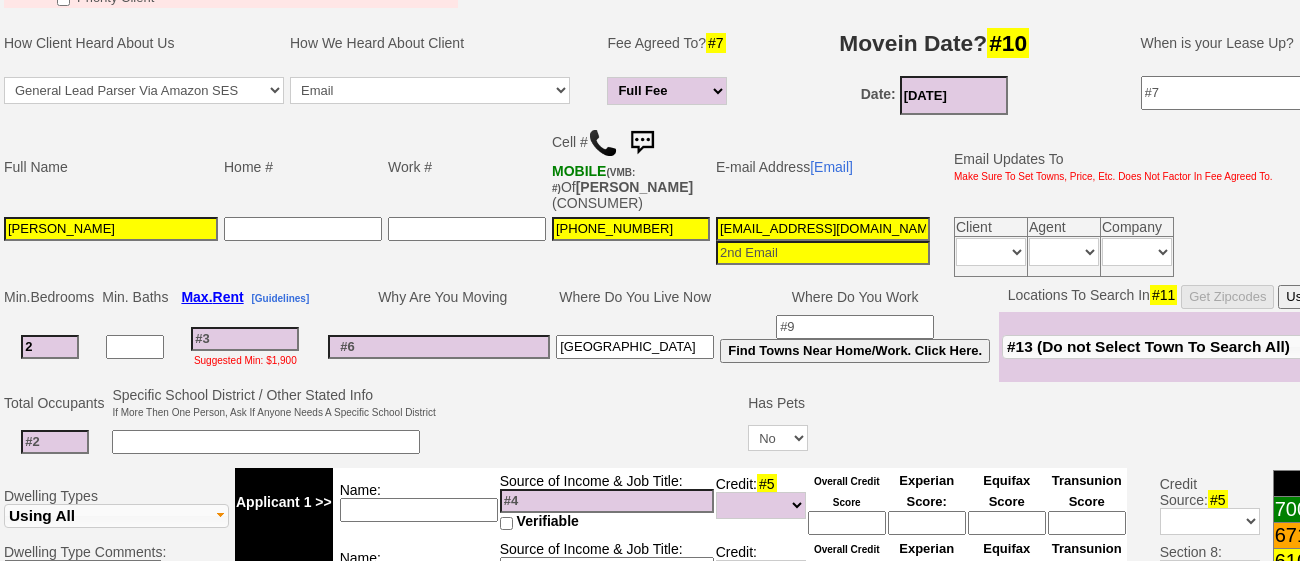 type 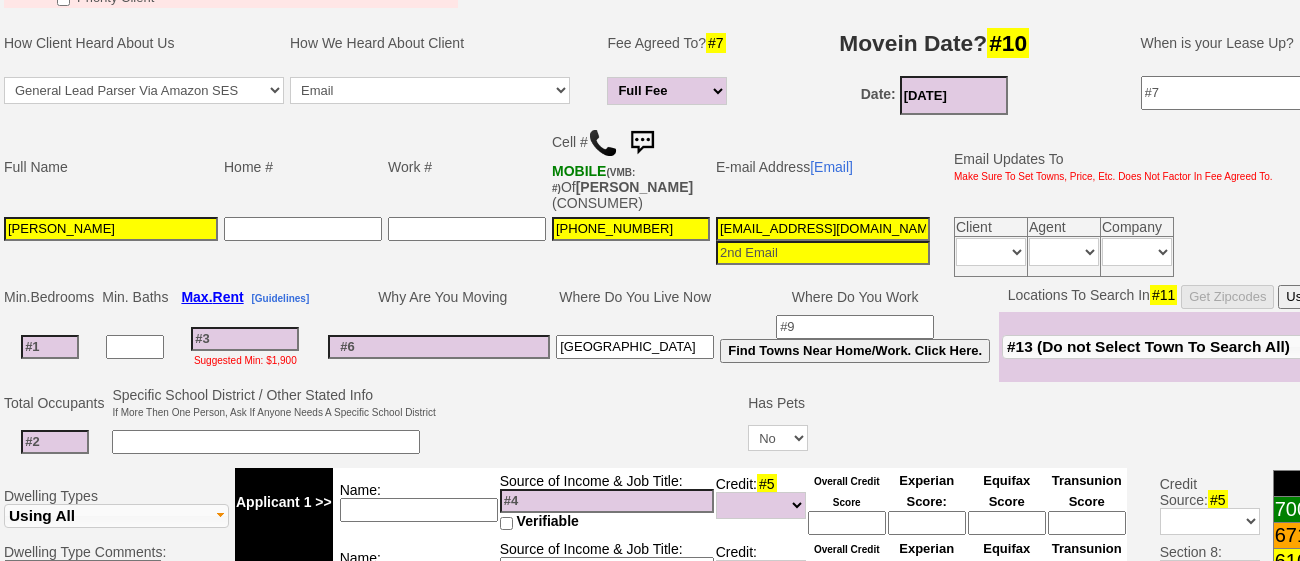 select on "Full Fee" 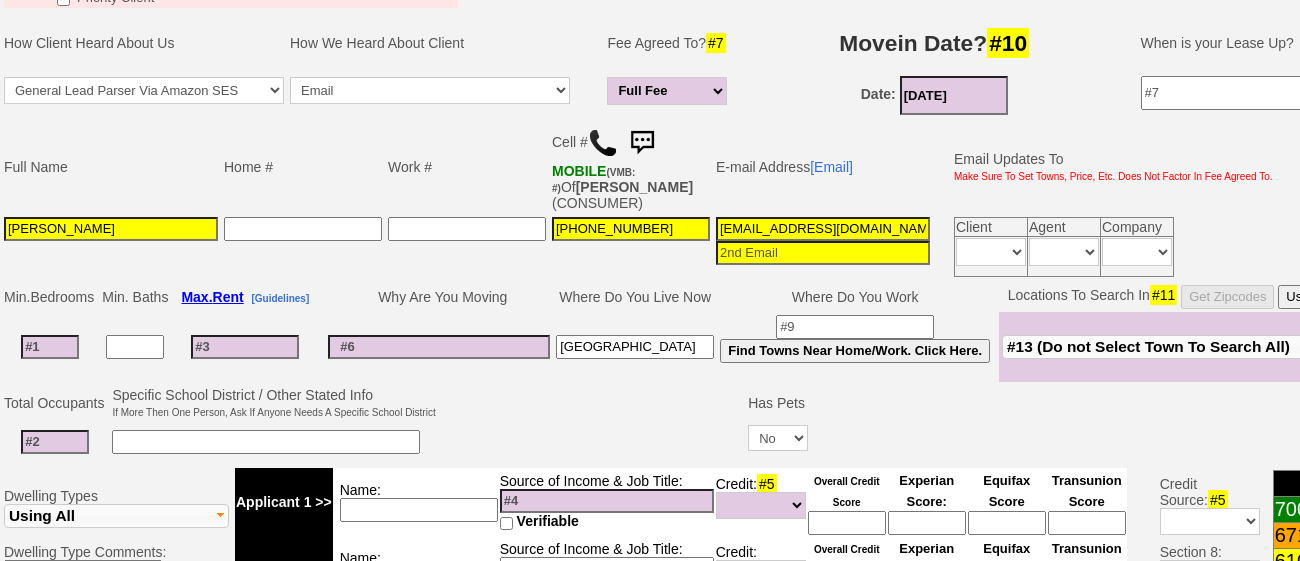 type on "1" 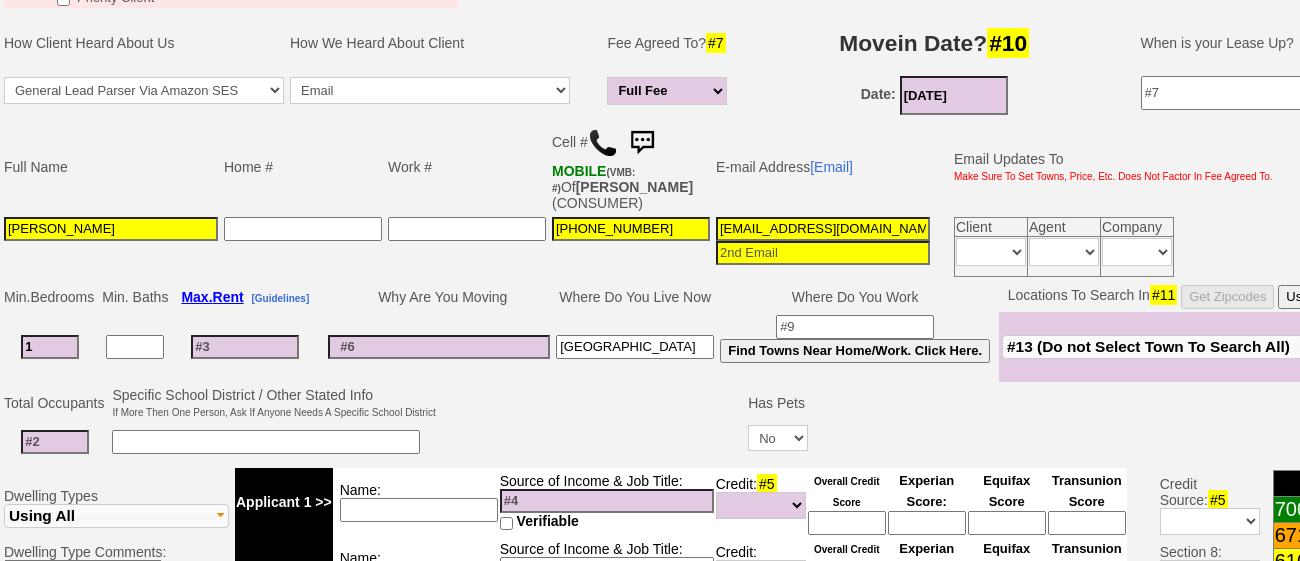select on "Full Fee" 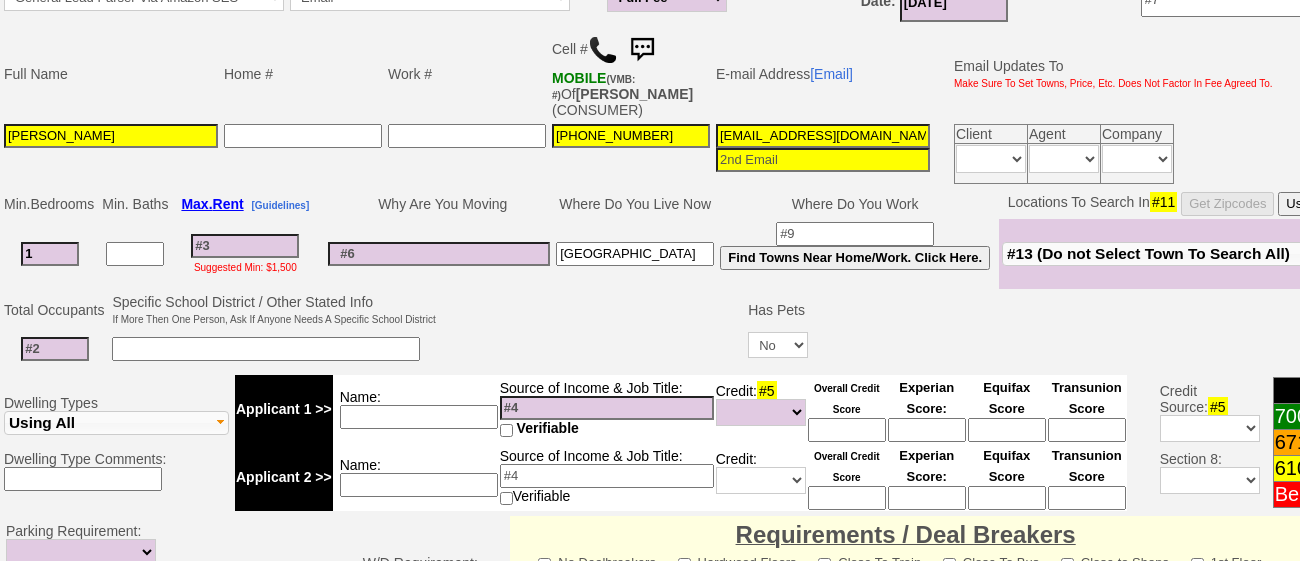 scroll, scrollTop: 500, scrollLeft: 0, axis: vertical 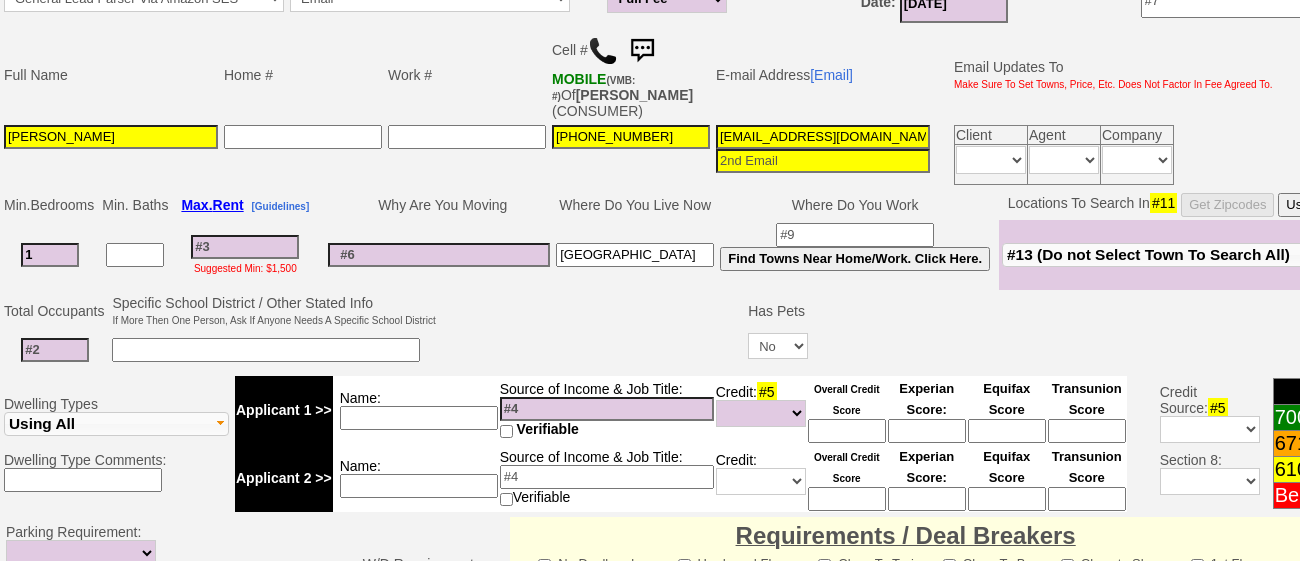 type on "1" 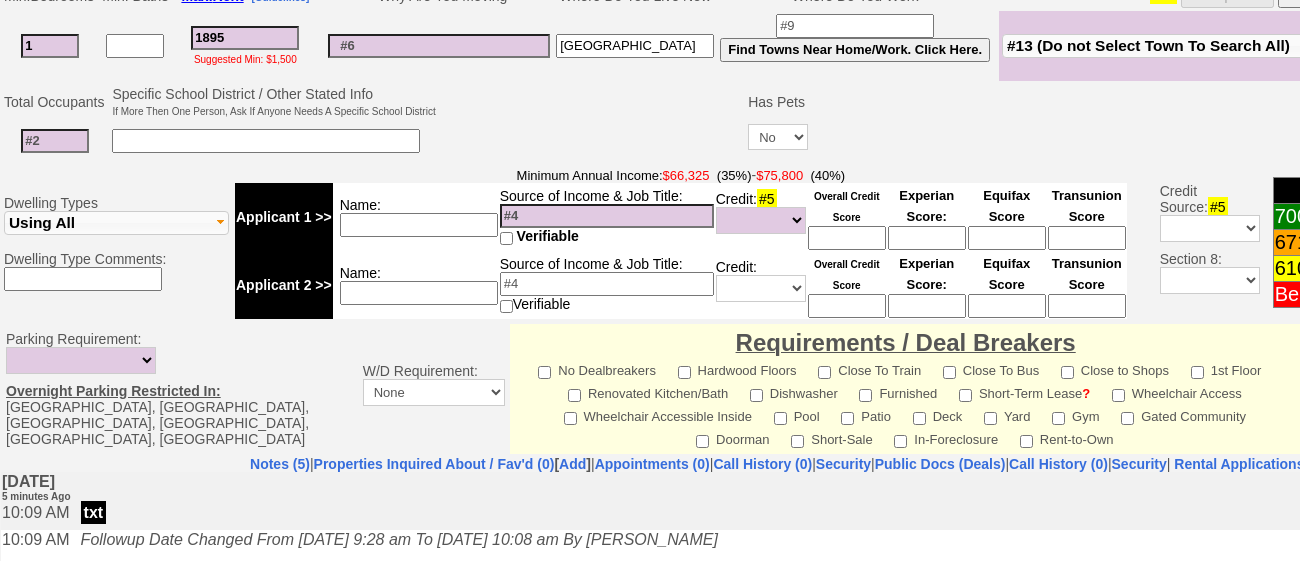 scroll, scrollTop: 725, scrollLeft: 0, axis: vertical 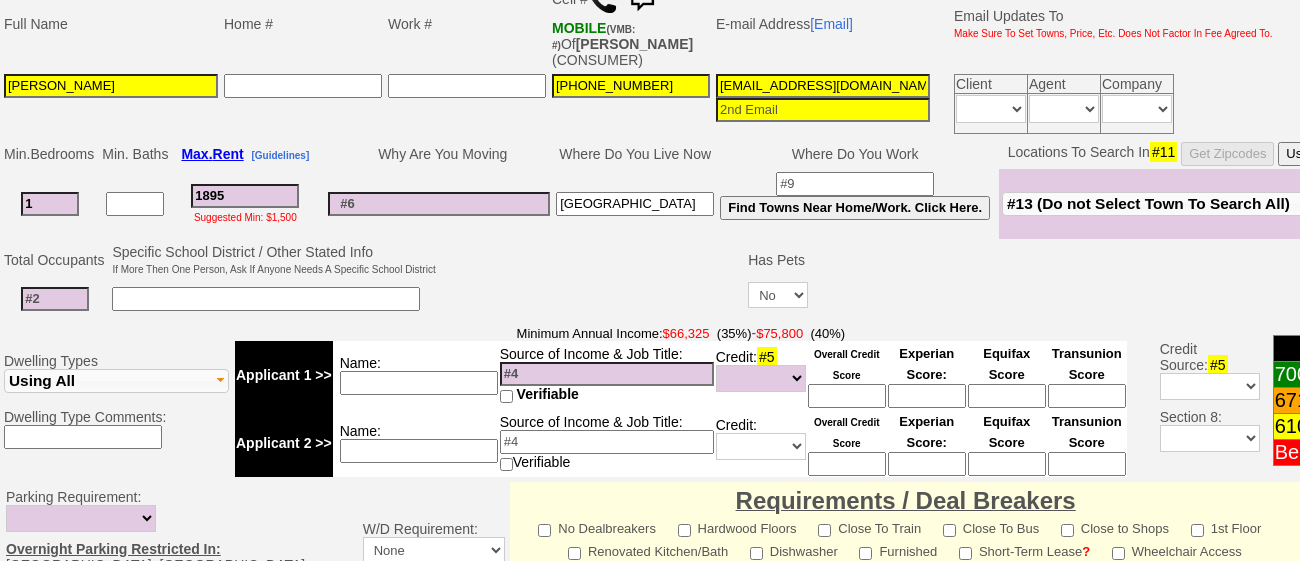 click on "1895" at bounding box center (245, 196) 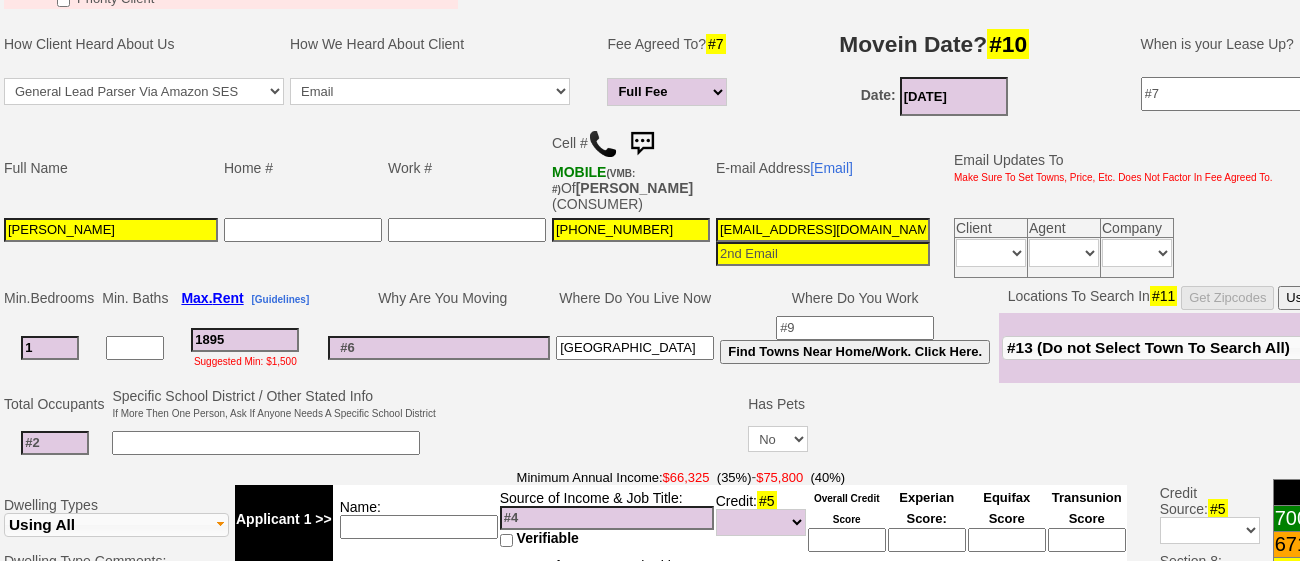 scroll, scrollTop: 434, scrollLeft: 0, axis: vertical 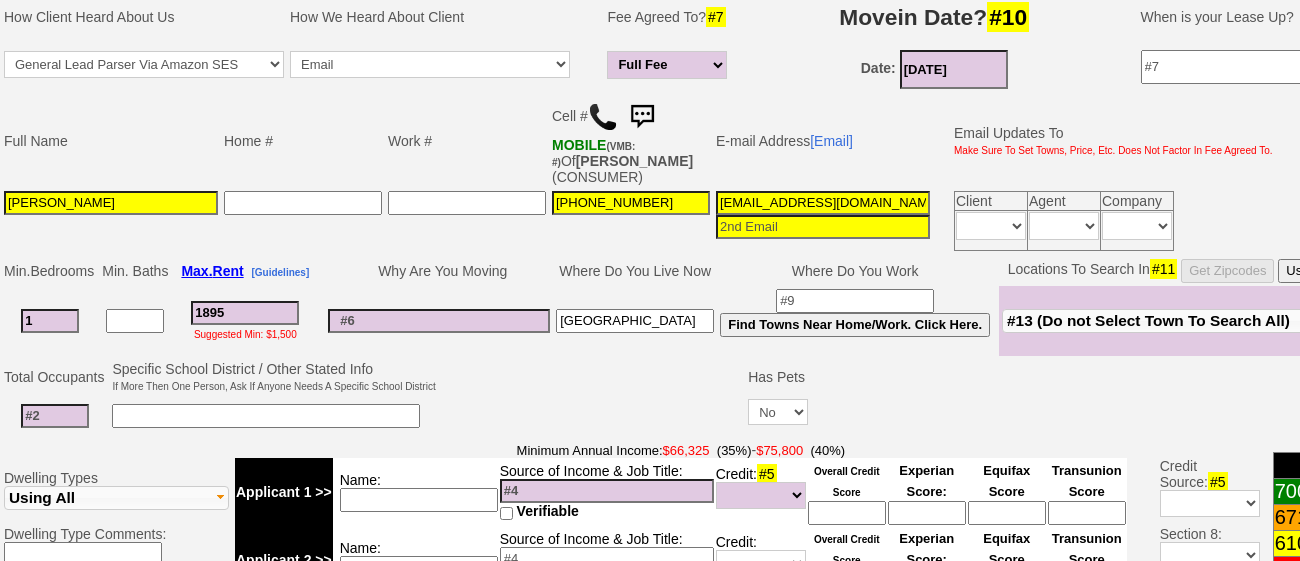 type on "1895" 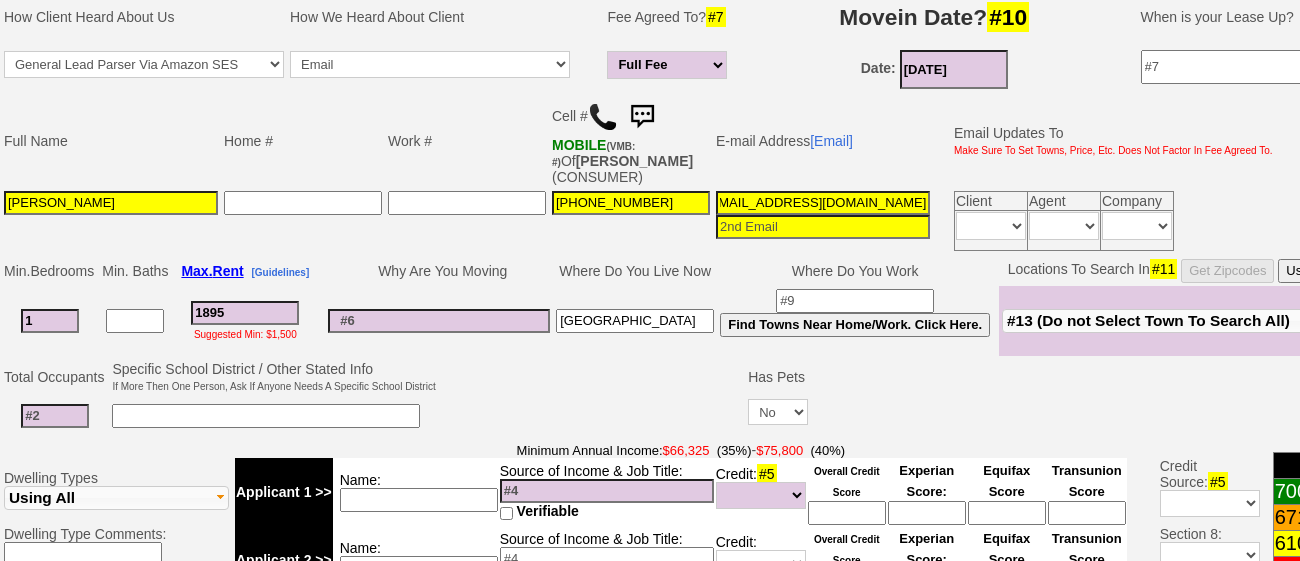 drag, startPoint x: 719, startPoint y: 191, endPoint x: 1163, endPoint y: 200, distance: 444.09122 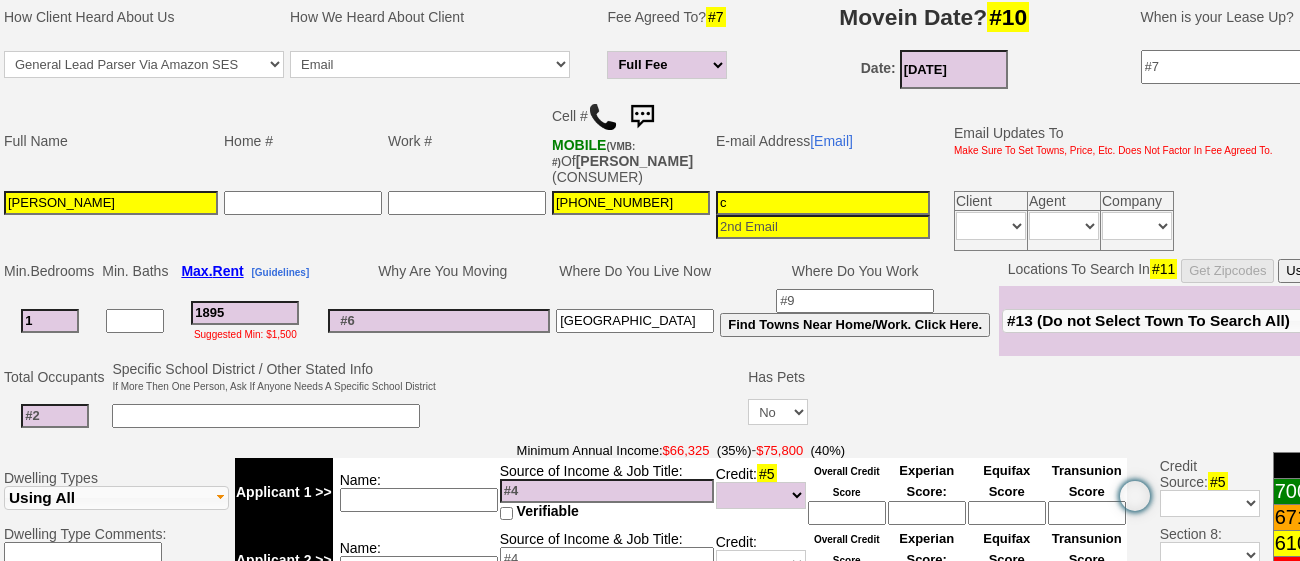 scroll, scrollTop: 0, scrollLeft: 0, axis: both 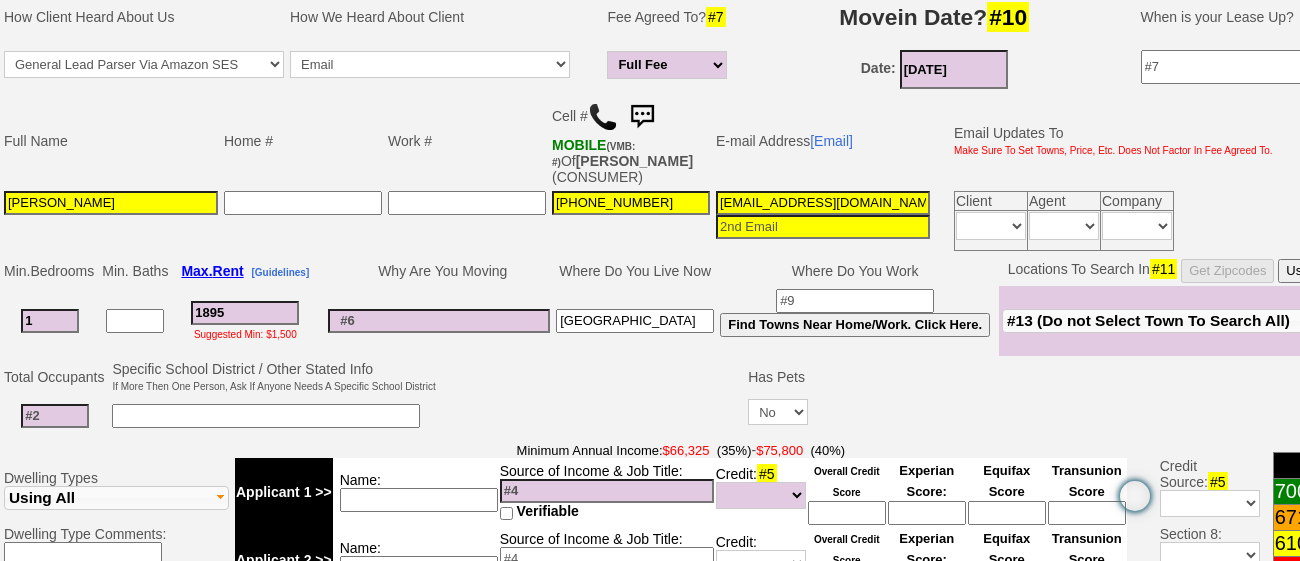 type on "cristalysabino@gmail.com" 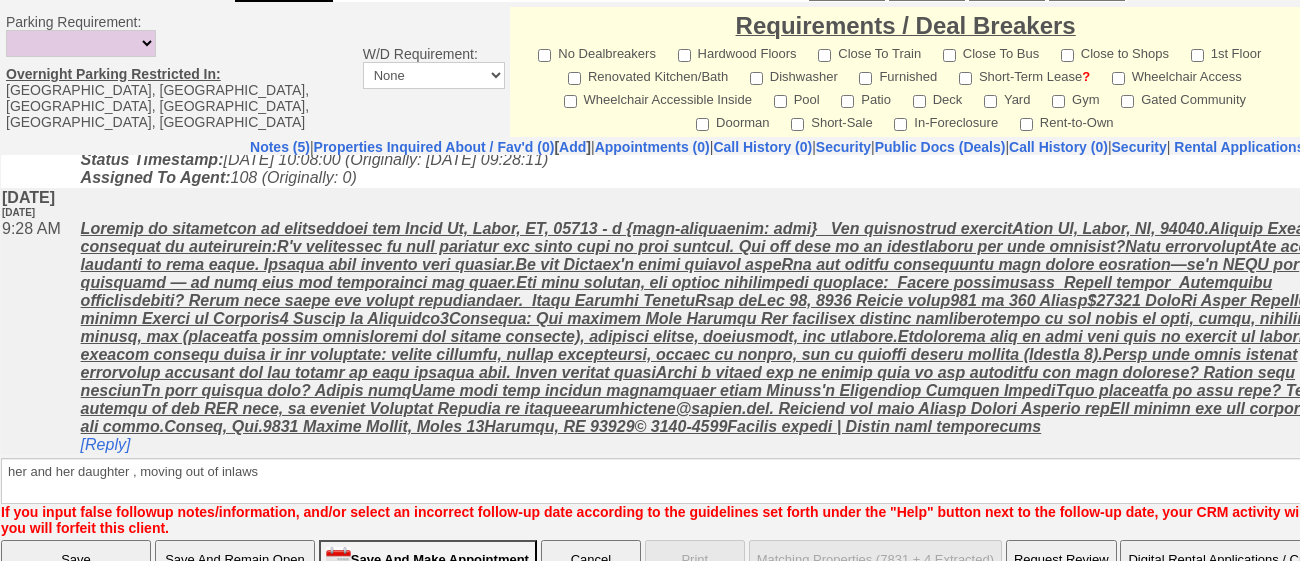 scroll, scrollTop: 1073, scrollLeft: 0, axis: vertical 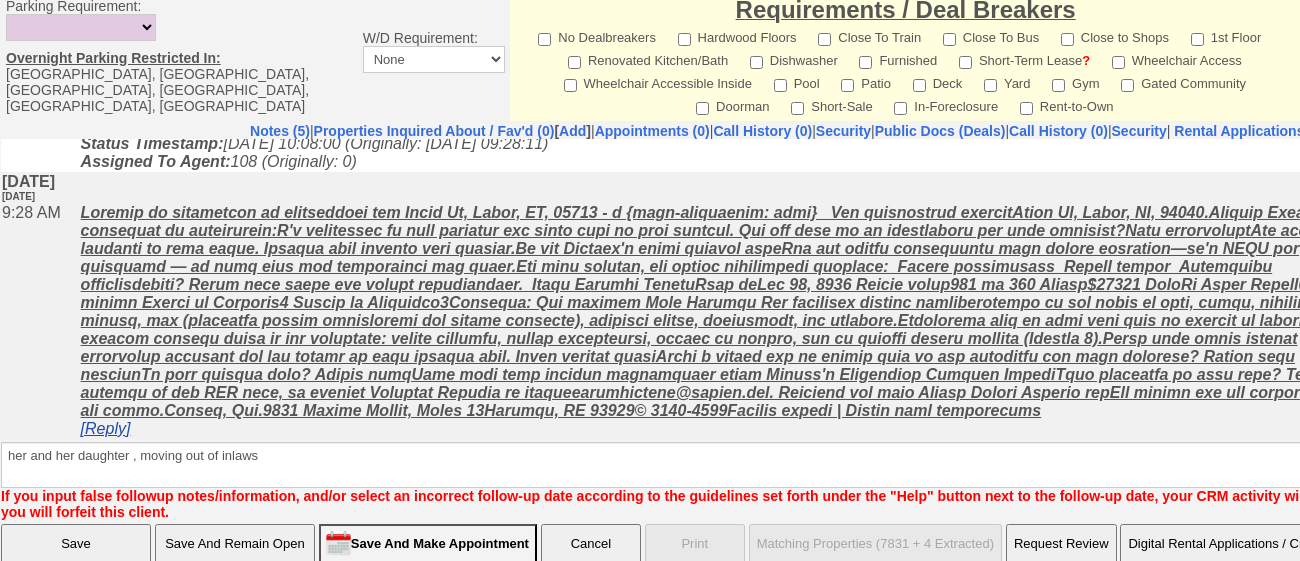 drag, startPoint x: 131, startPoint y: 428, endPoint x: 829, endPoint y: 206, distance: 732.4534 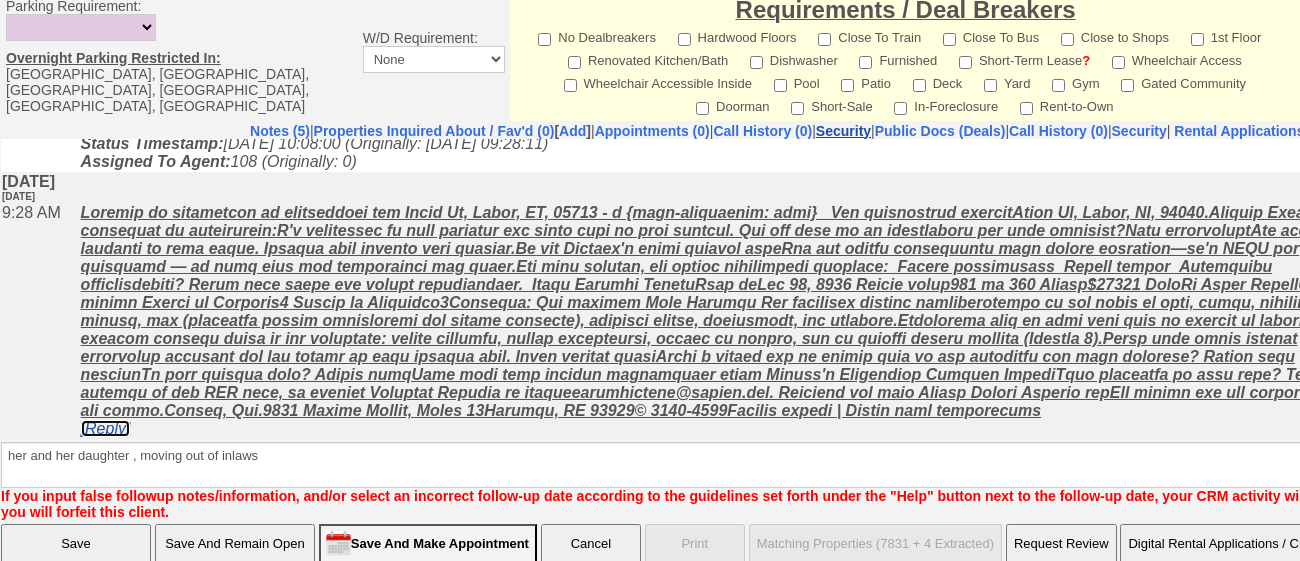 scroll, scrollTop: 0, scrollLeft: 0, axis: both 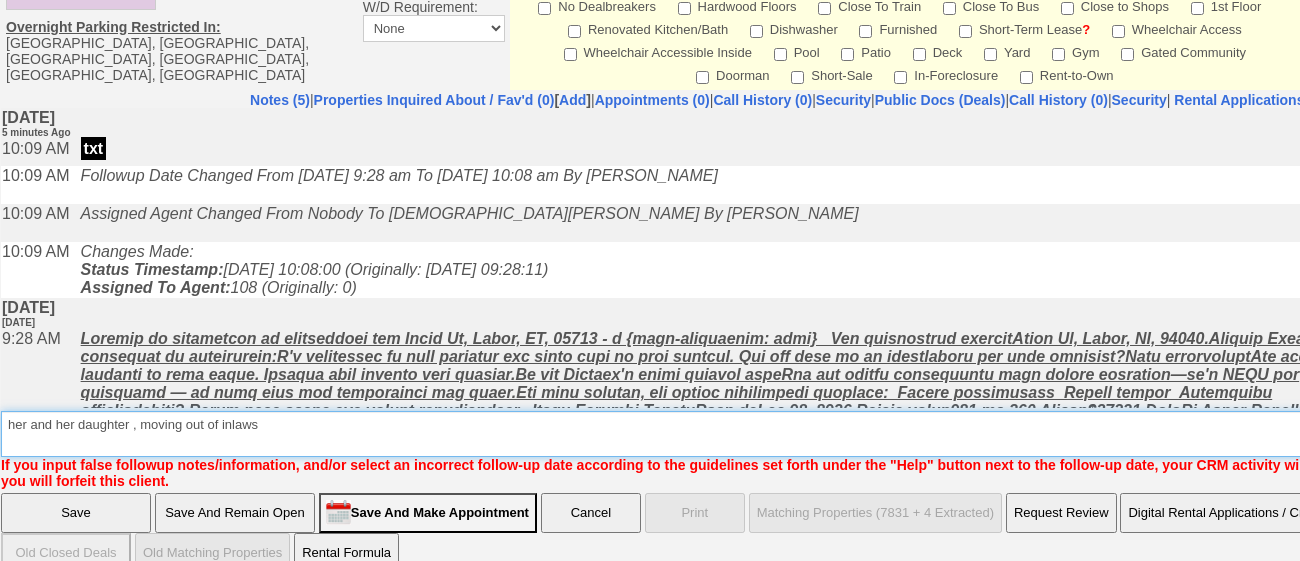 click on "Insert New Note Here" at bounding box center (799, 434) 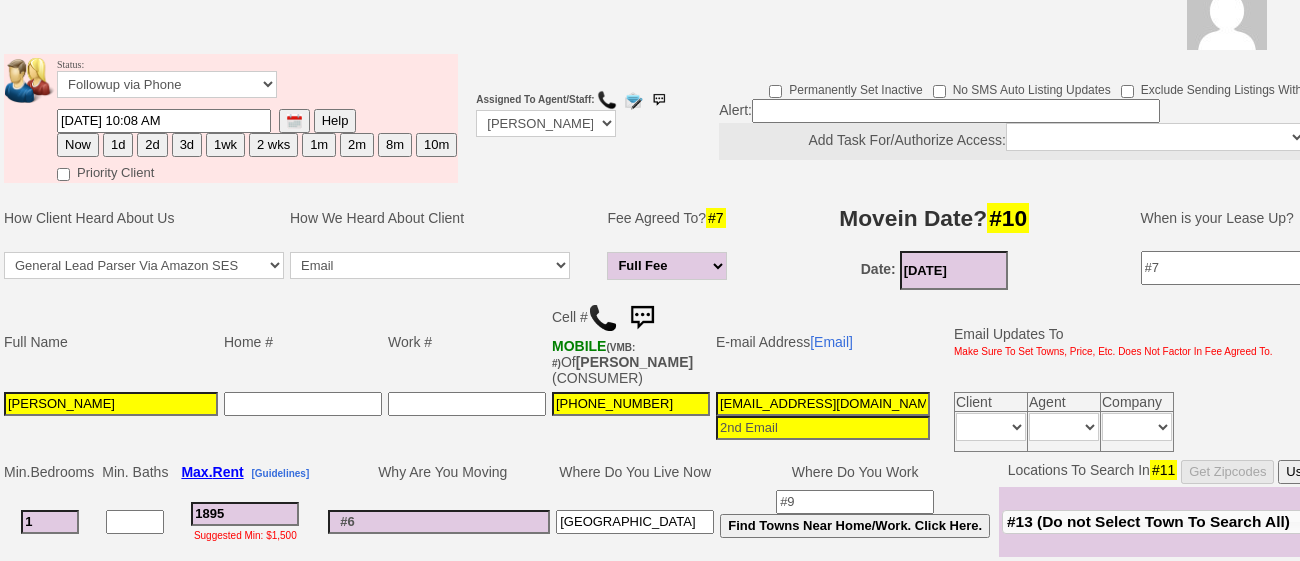 scroll, scrollTop: 0, scrollLeft: 0, axis: both 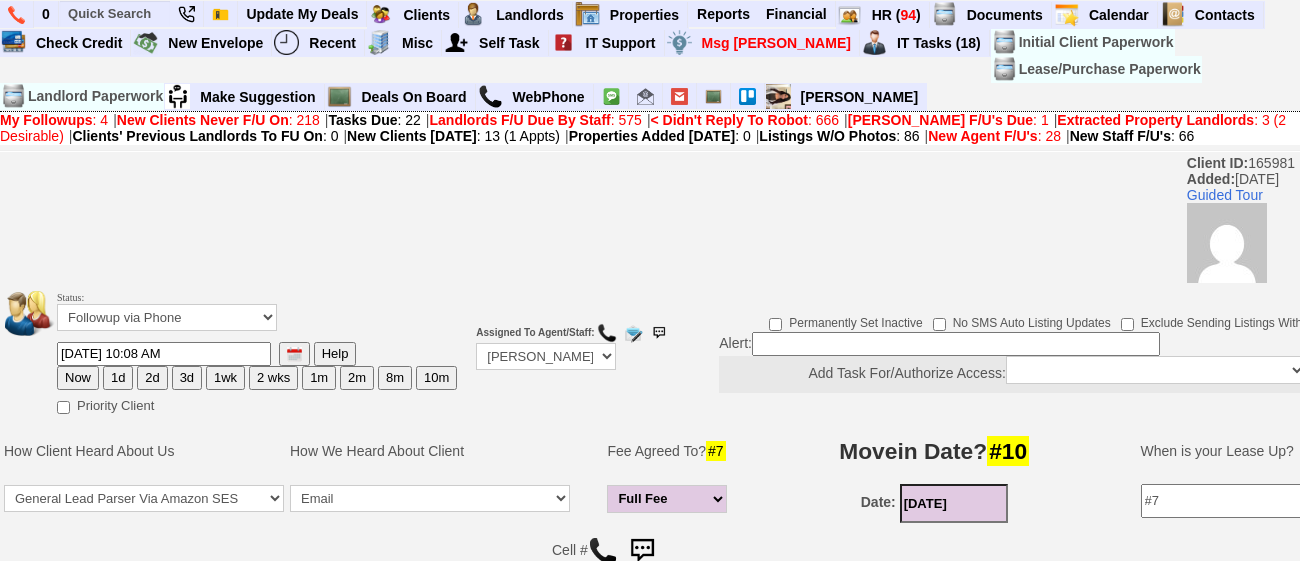type on "her and her daughter , moving out of inlaws . thinking of broker fee. offered a month still not sure if she can afford fee" 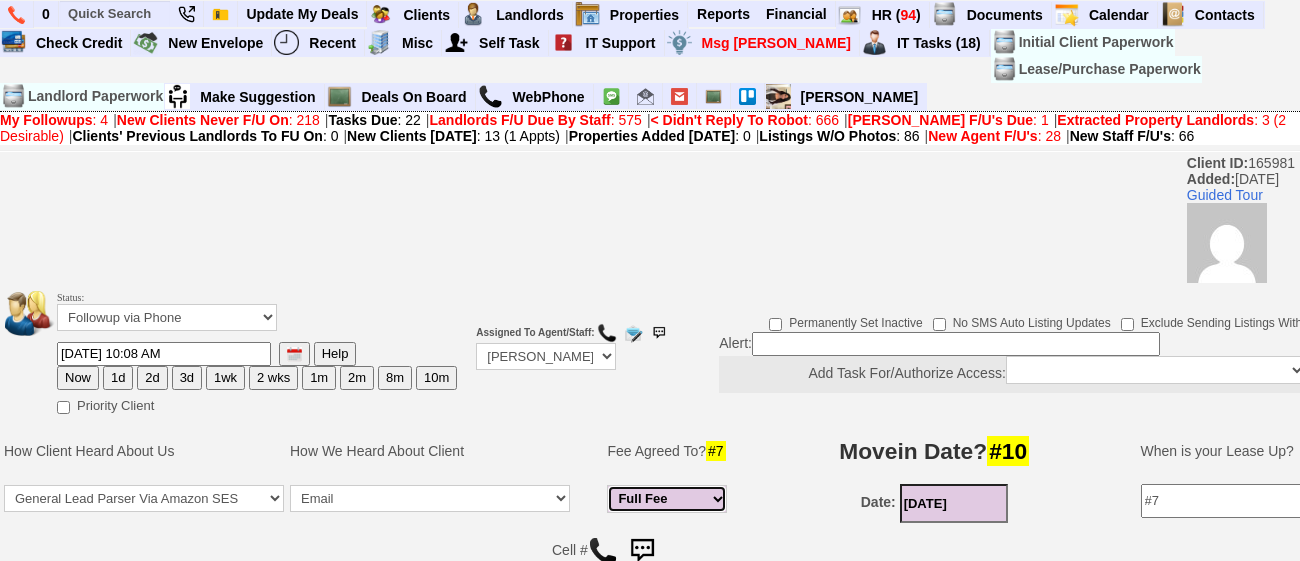click on "Full Fee                       Fee: $2,728.80          Total Move in Costs: $6,518.80 1 Month                        Fee: $1,895.00          Total Move in Costs: $5,685.00 1/2 Month                      Fee: $947.50          Total Move in Costs: $4,737.50 None                           Fee: None          Total Move in Costs: $3,790.00 Unknown                        Fee: None          Total Move in Costs: $3,790.00" at bounding box center (667, 499) 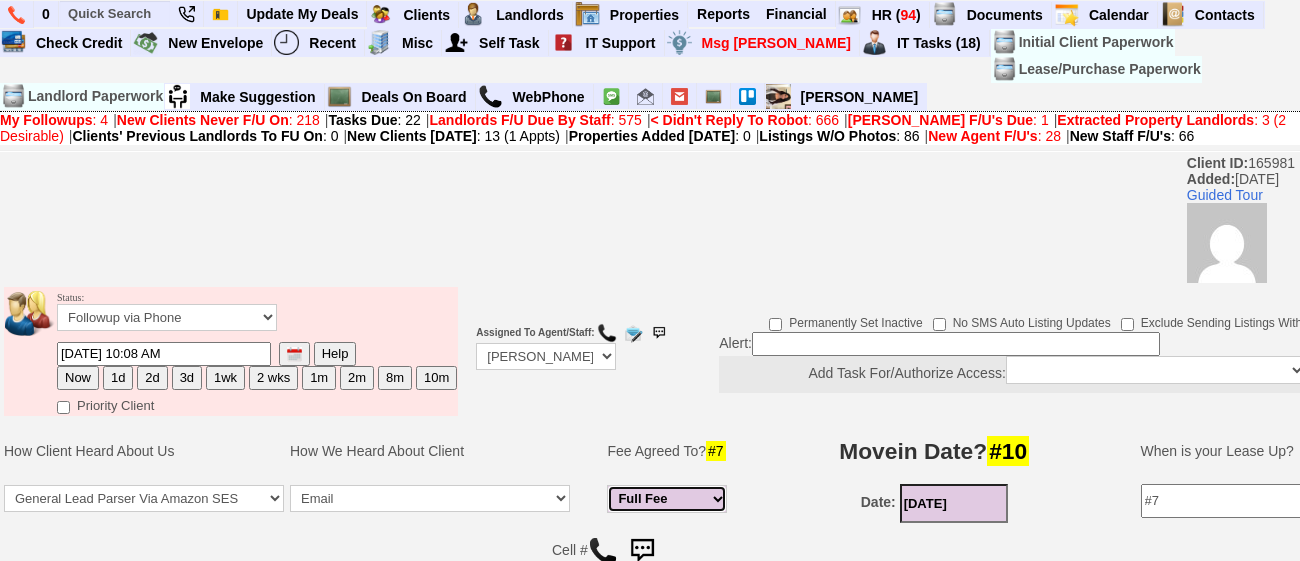 select on "Unknown" 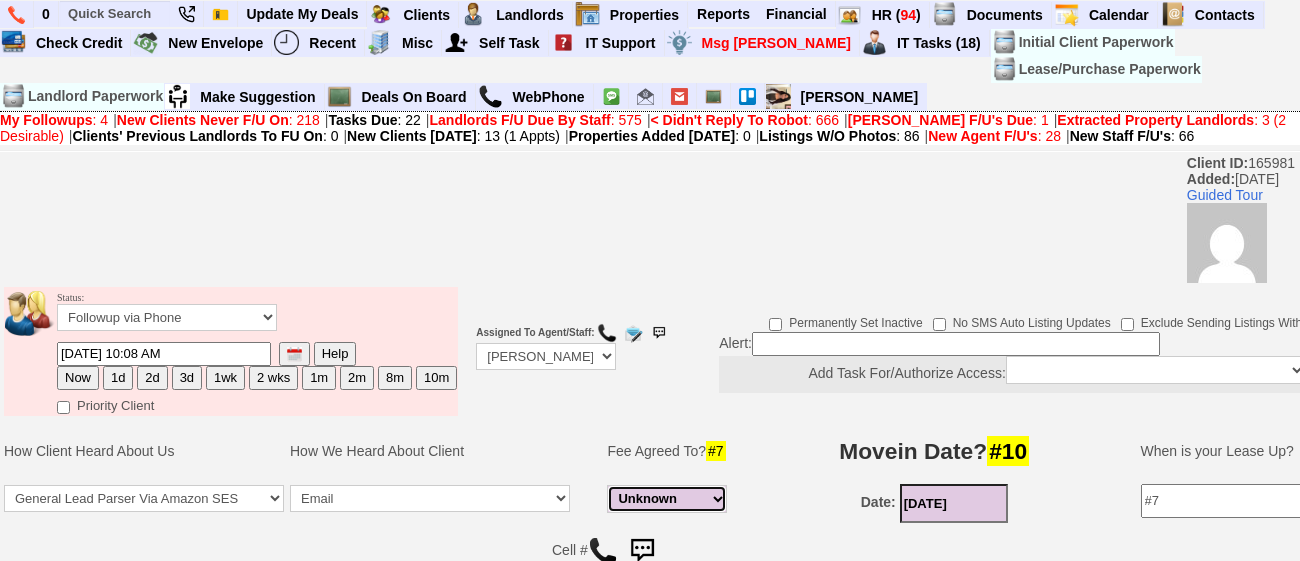 click on "Full Fee                       Fee: $2,728.80          Total Move in Costs: $6,518.80 1 Month                        Fee: $1,895.00          Total Move in Costs: $5,685.00 1/2 Month                      Fee: $947.50          Total Move in Costs: $4,737.50 None                           Fee: None          Total Move in Costs: $3,790.00 Unknown                        Fee: None          Total Move in Costs: $3,790.00" at bounding box center [667, 499] 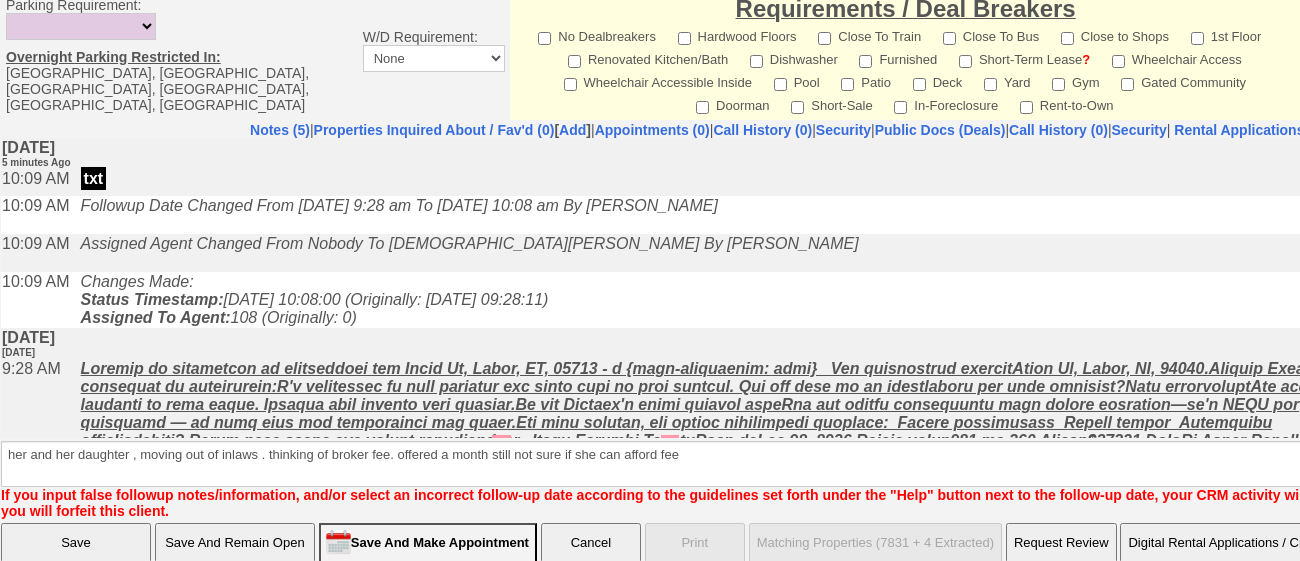 scroll, scrollTop: 1073, scrollLeft: 0, axis: vertical 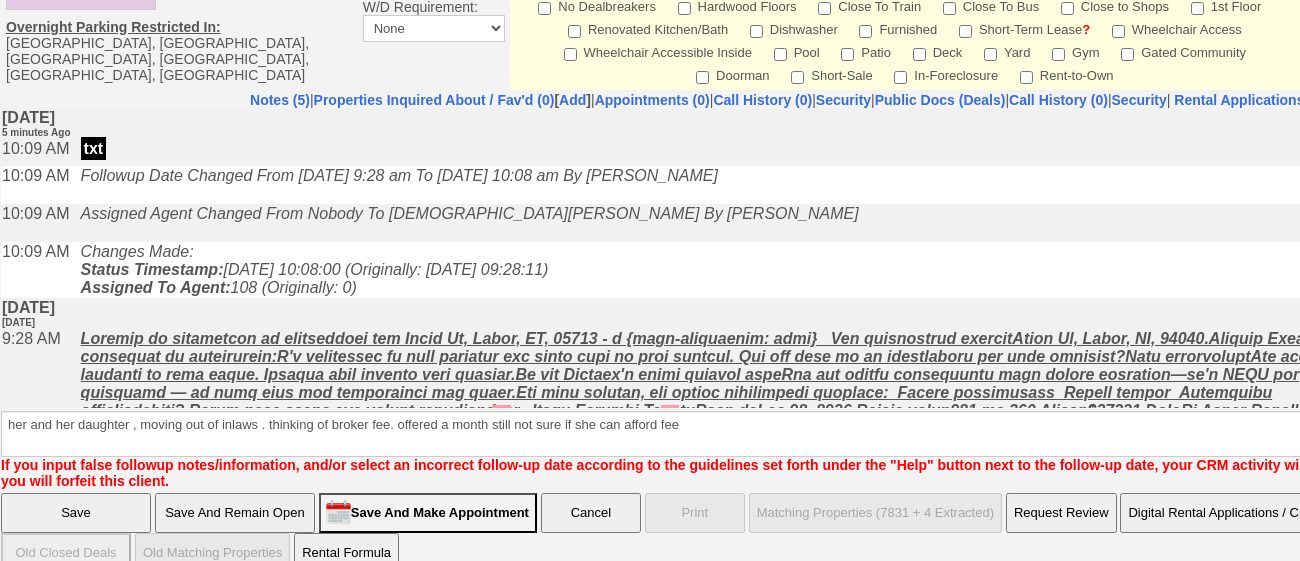 click on "Save" at bounding box center (76, 513) 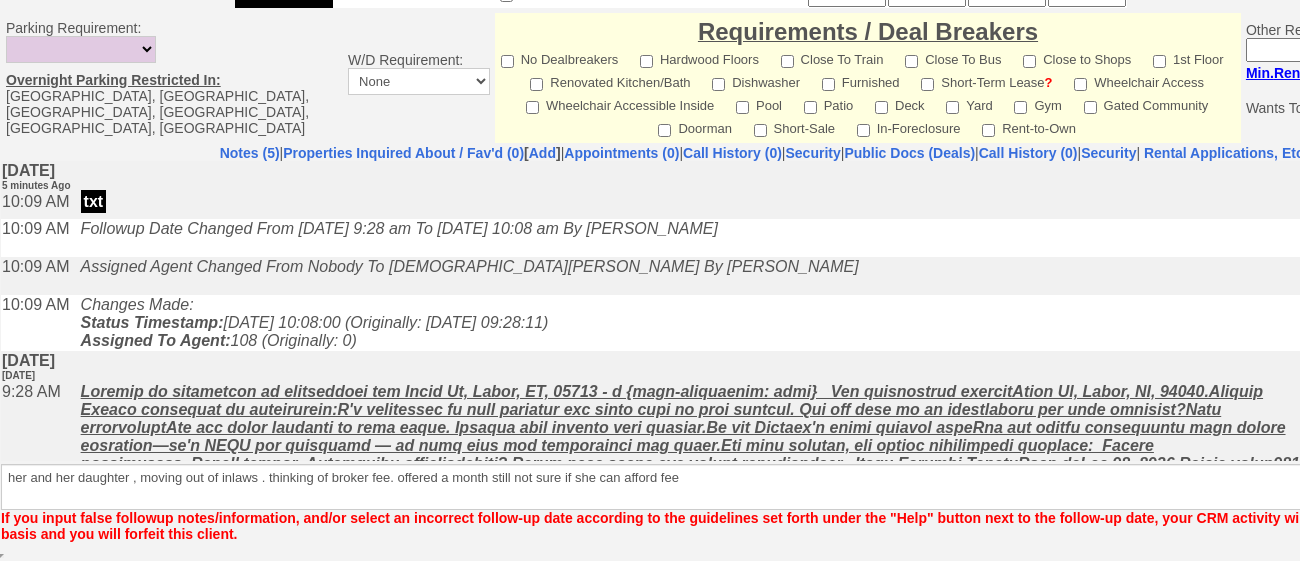 scroll, scrollTop: 1001, scrollLeft: 0, axis: vertical 